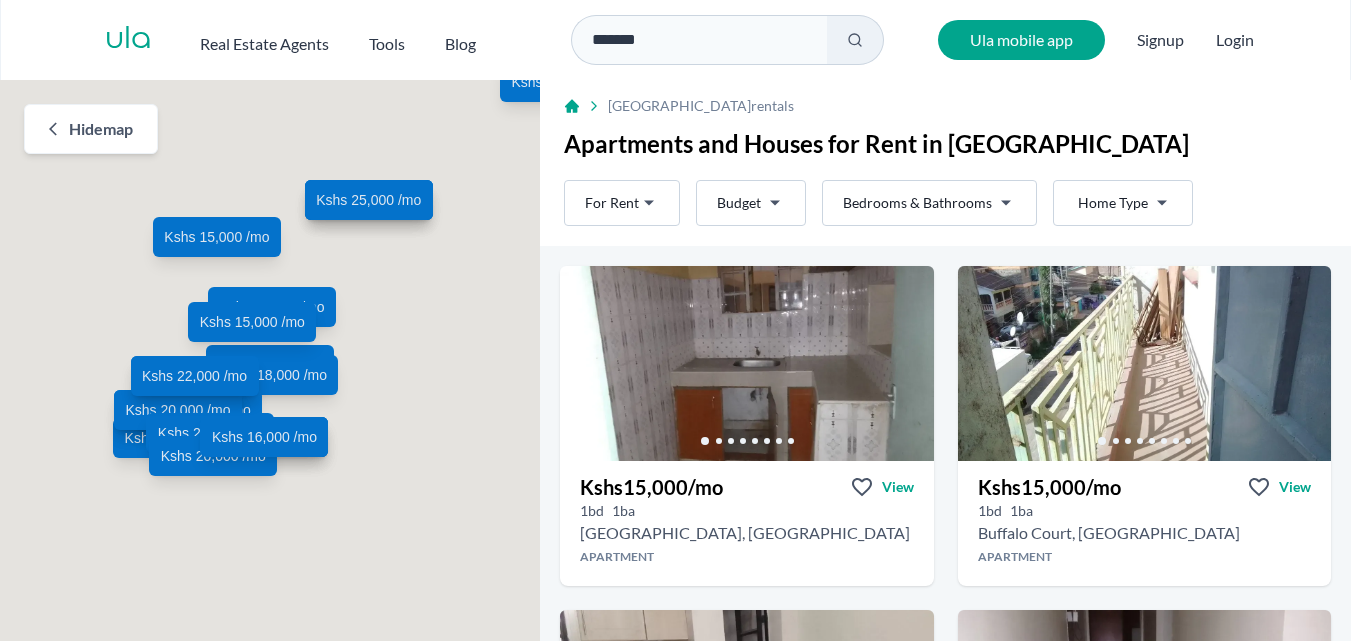 scroll, scrollTop: 0, scrollLeft: 0, axis: both 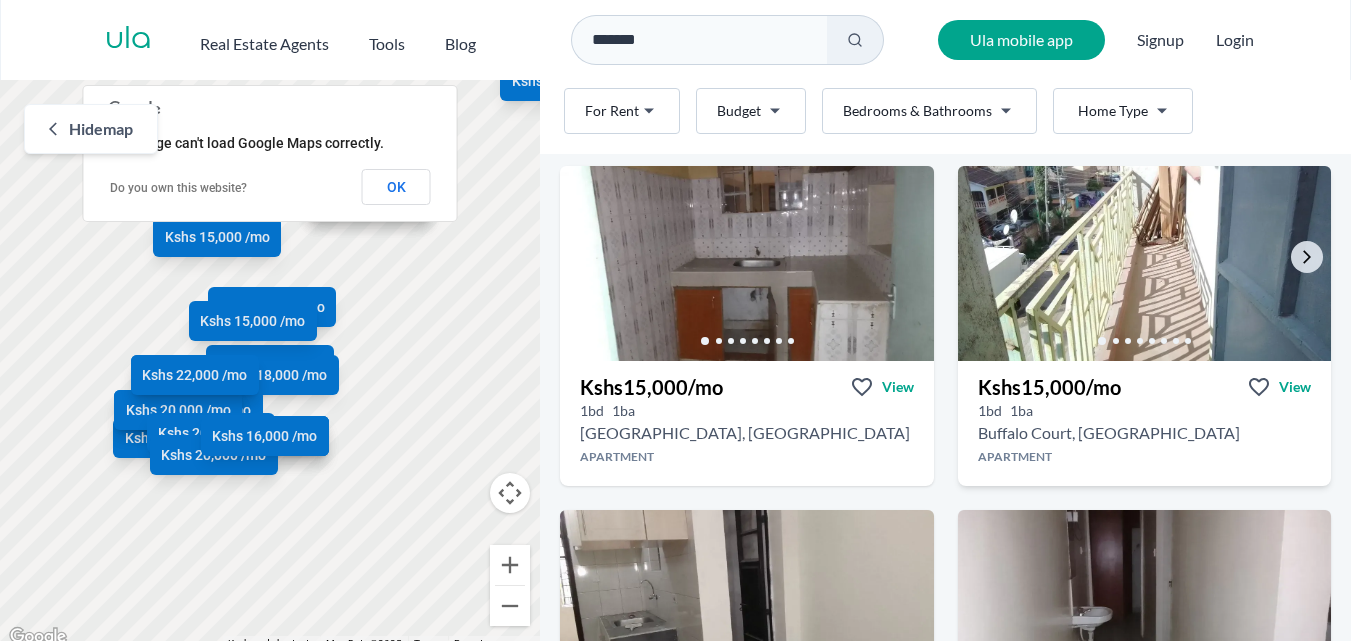 click at bounding box center (1144, 263) 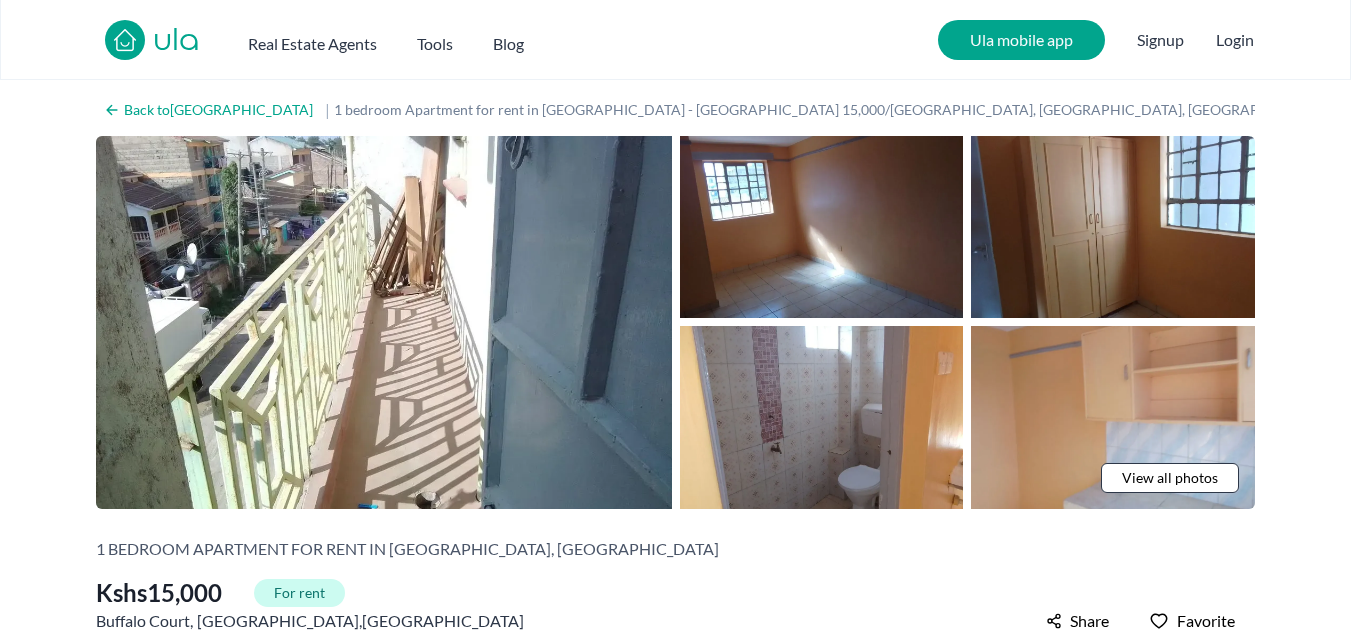 click on "View all photos" at bounding box center [1170, 478] 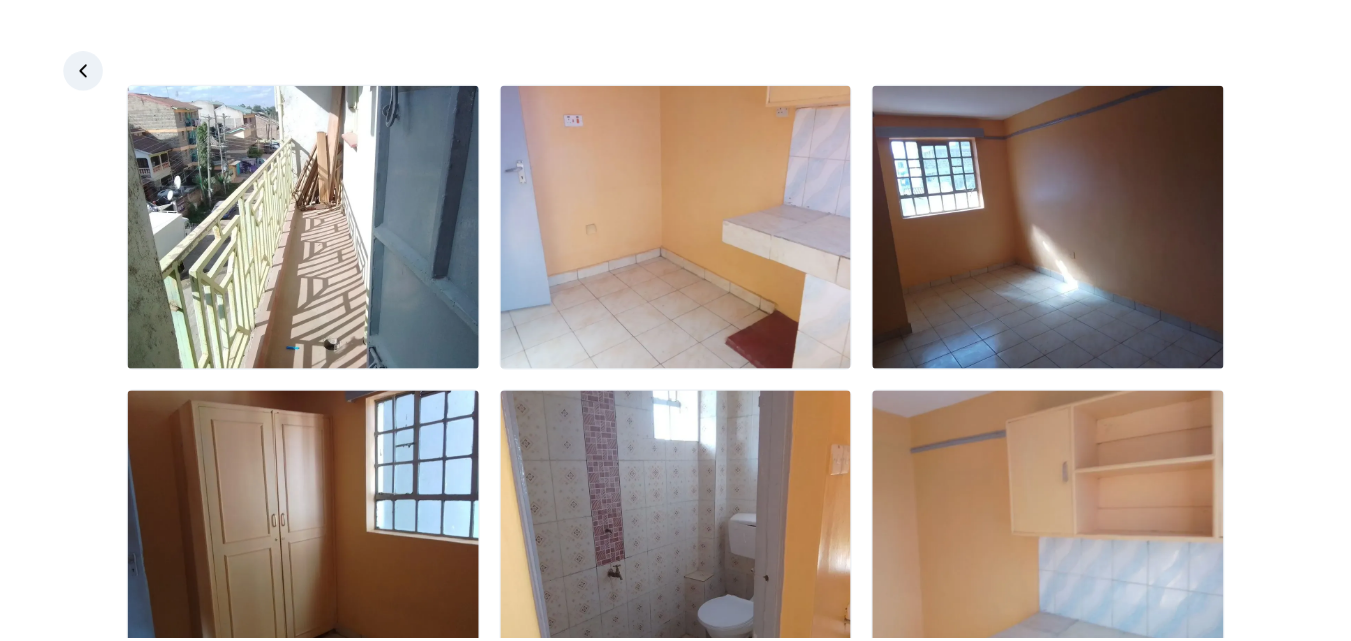 scroll, scrollTop: 0, scrollLeft: 0, axis: both 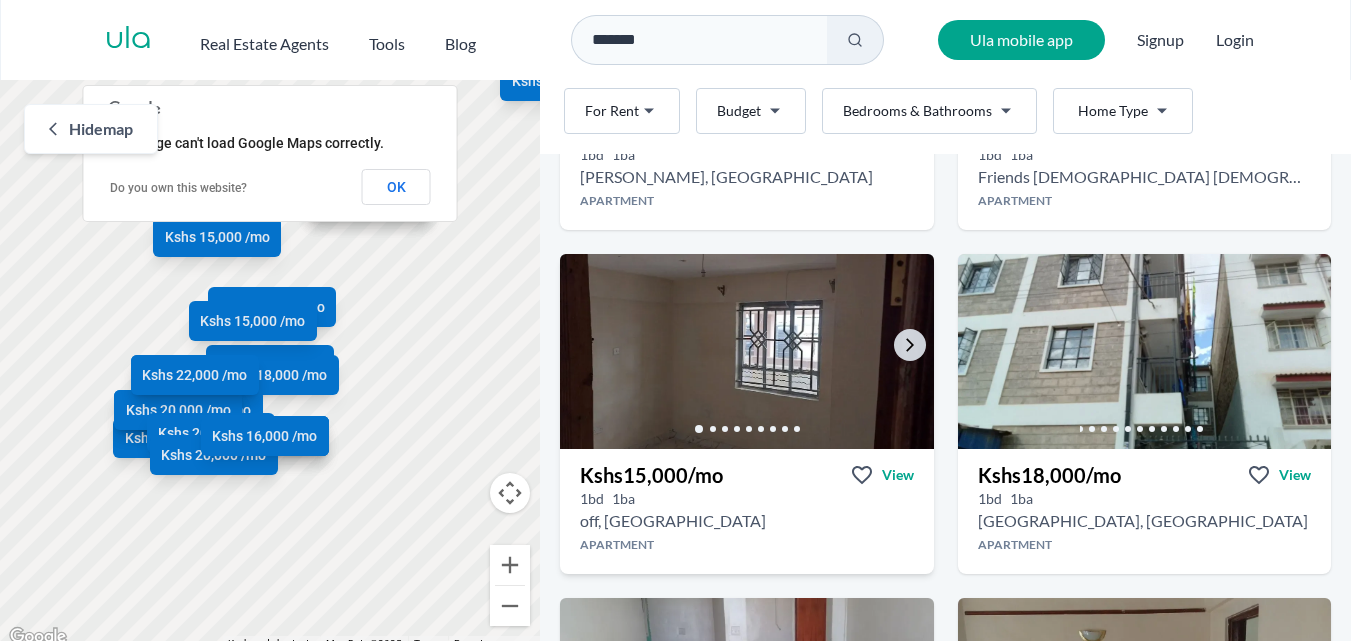 click at bounding box center [747, 351] 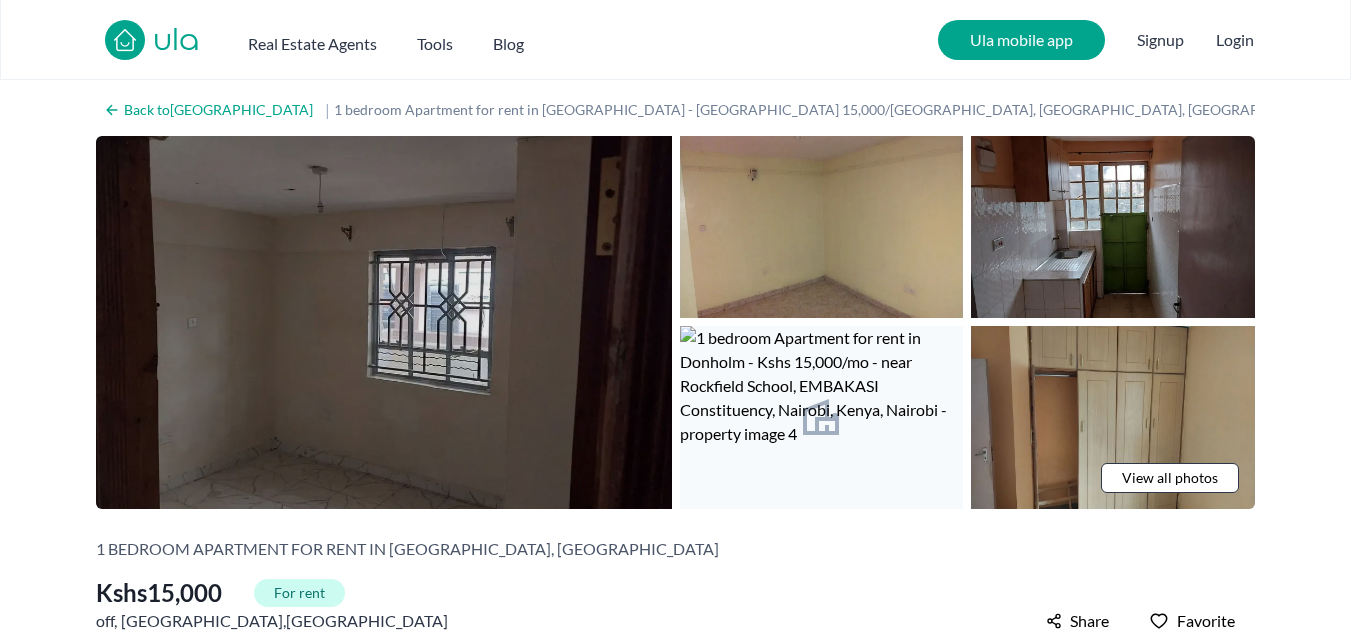 click at bounding box center (384, 322) 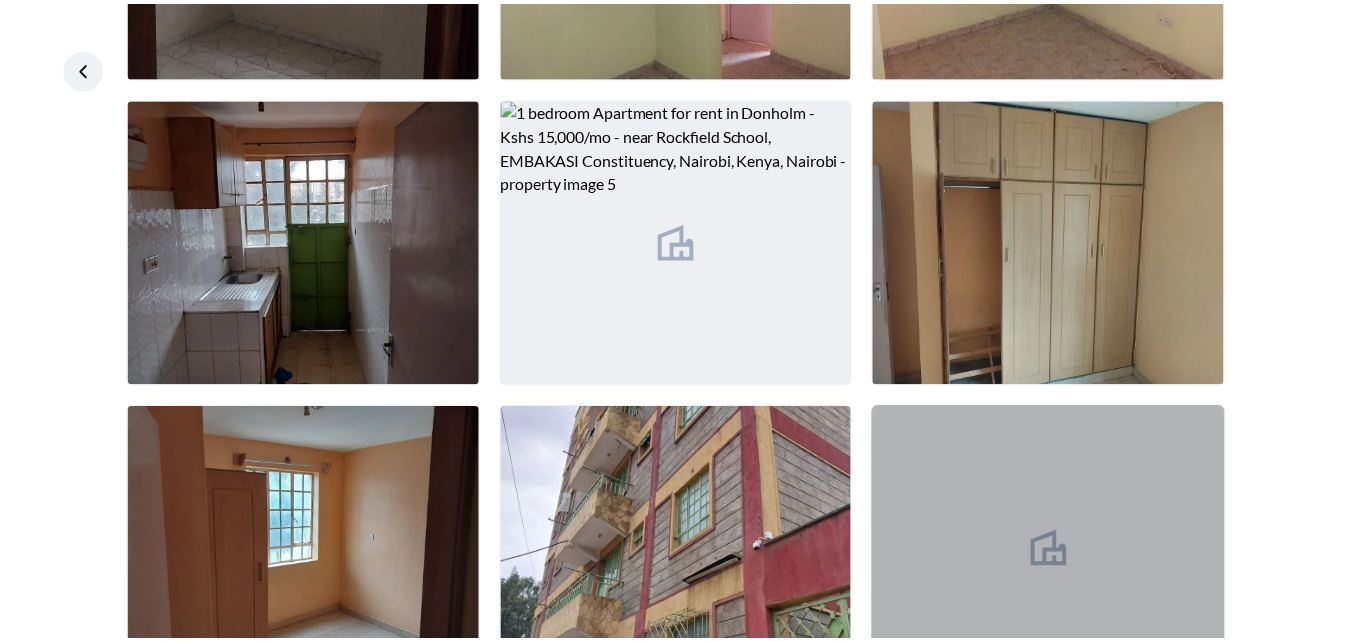 scroll, scrollTop: 223, scrollLeft: 0, axis: vertical 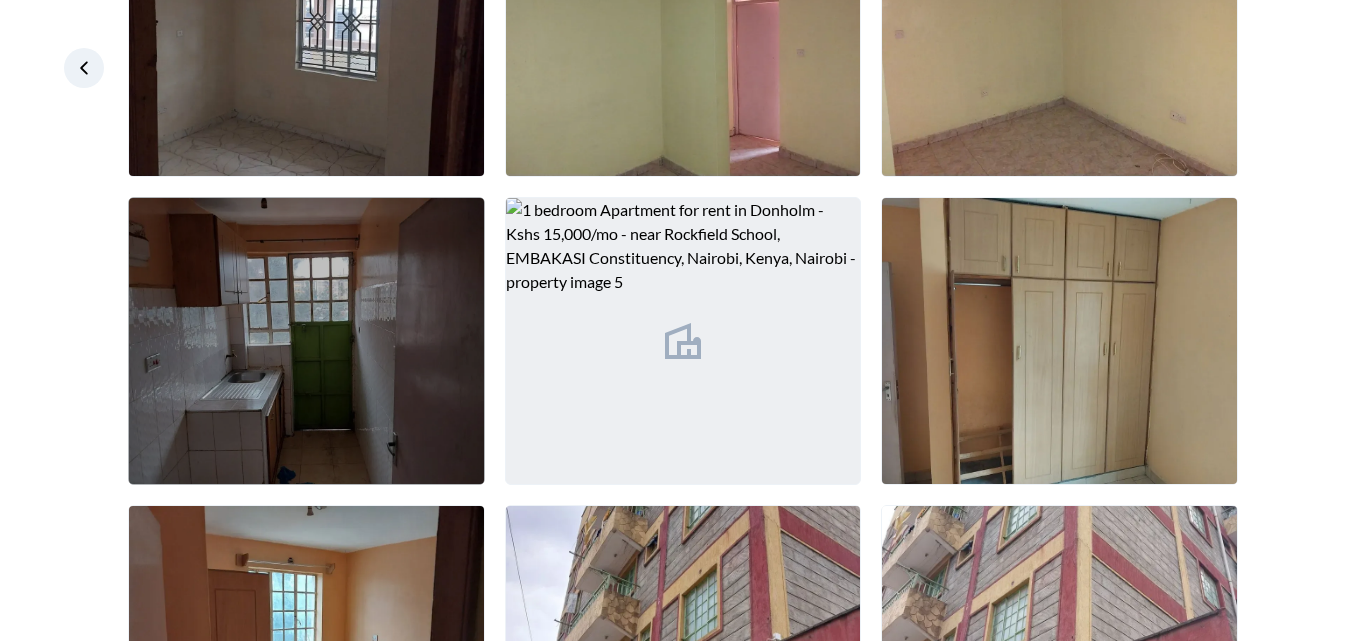 click at bounding box center (306, 341) 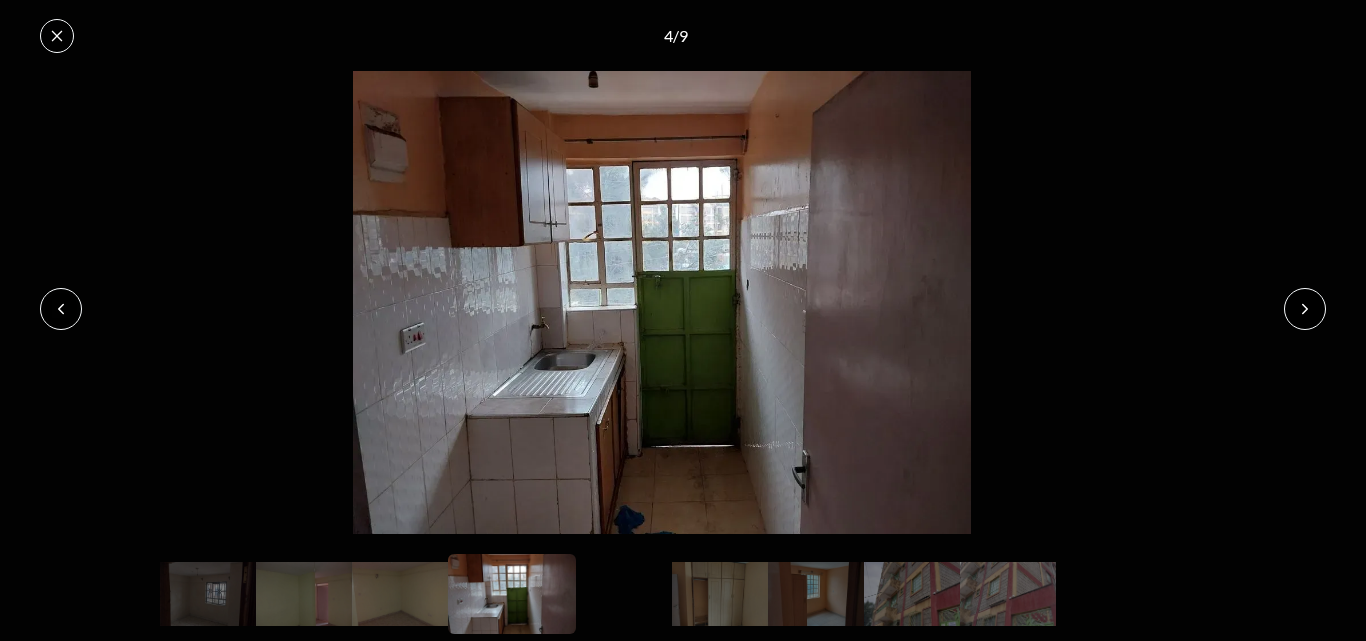 click at bounding box center [1305, 309] 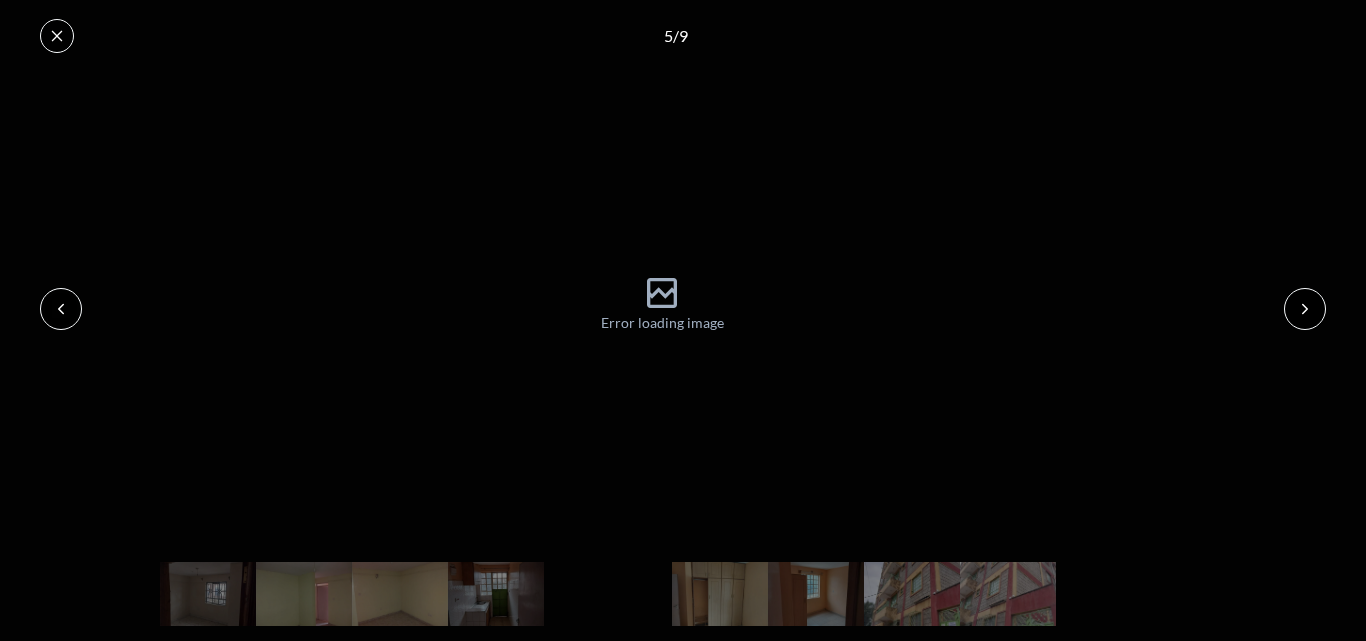 click at bounding box center [1305, 309] 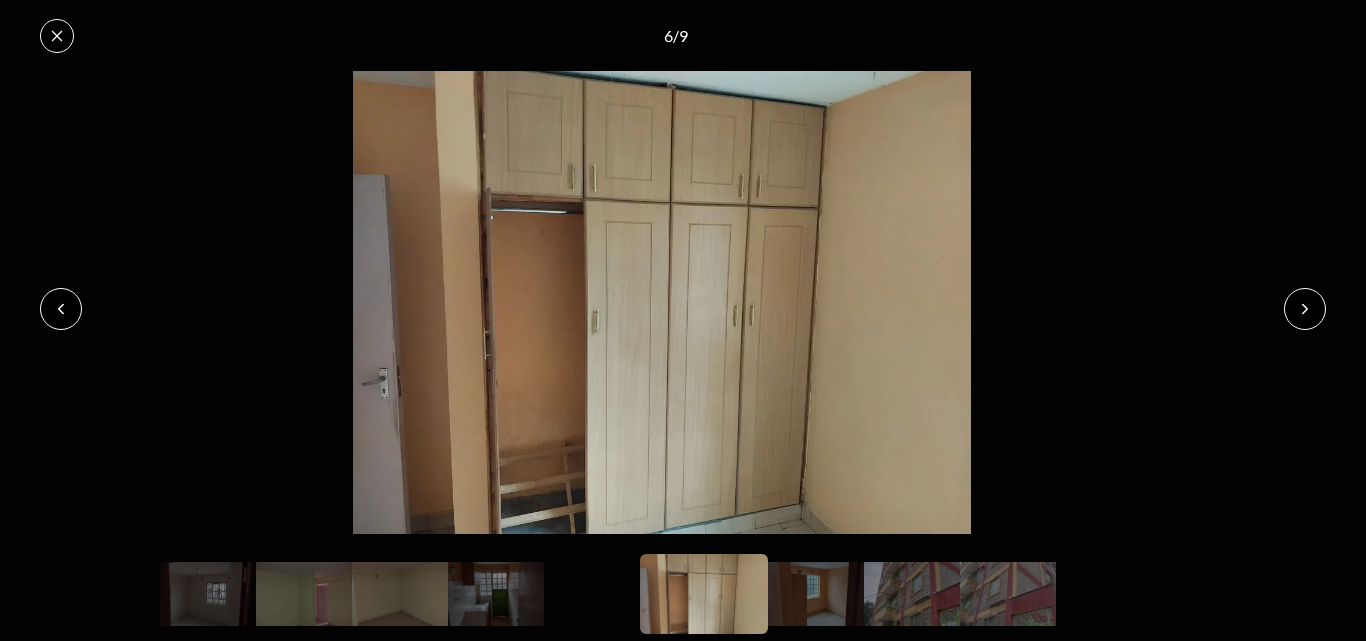 click at bounding box center (1305, 309) 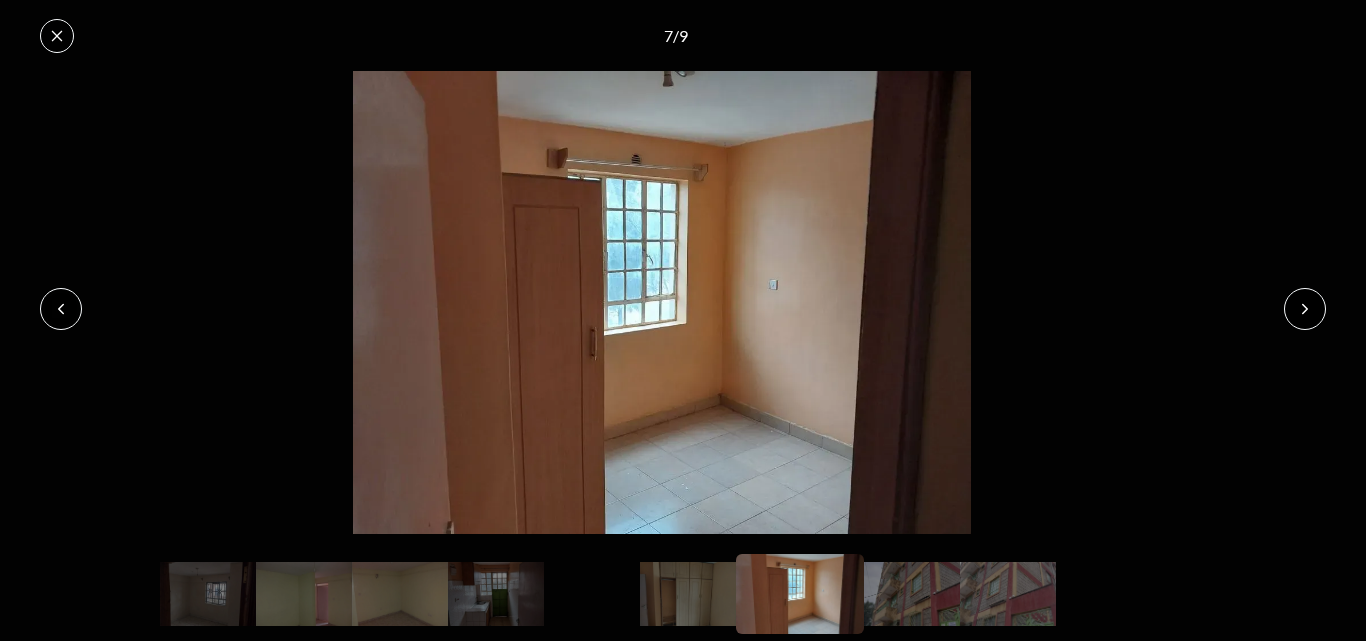 click at bounding box center [1305, 309] 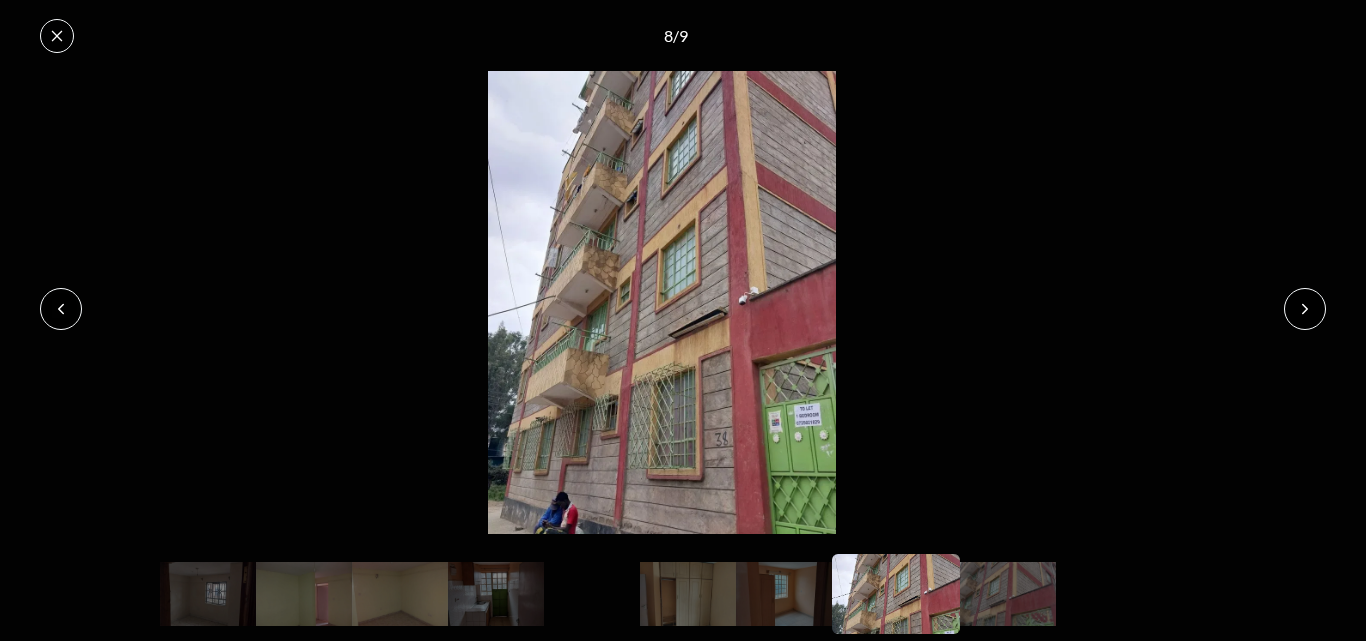 click at bounding box center (1305, 309) 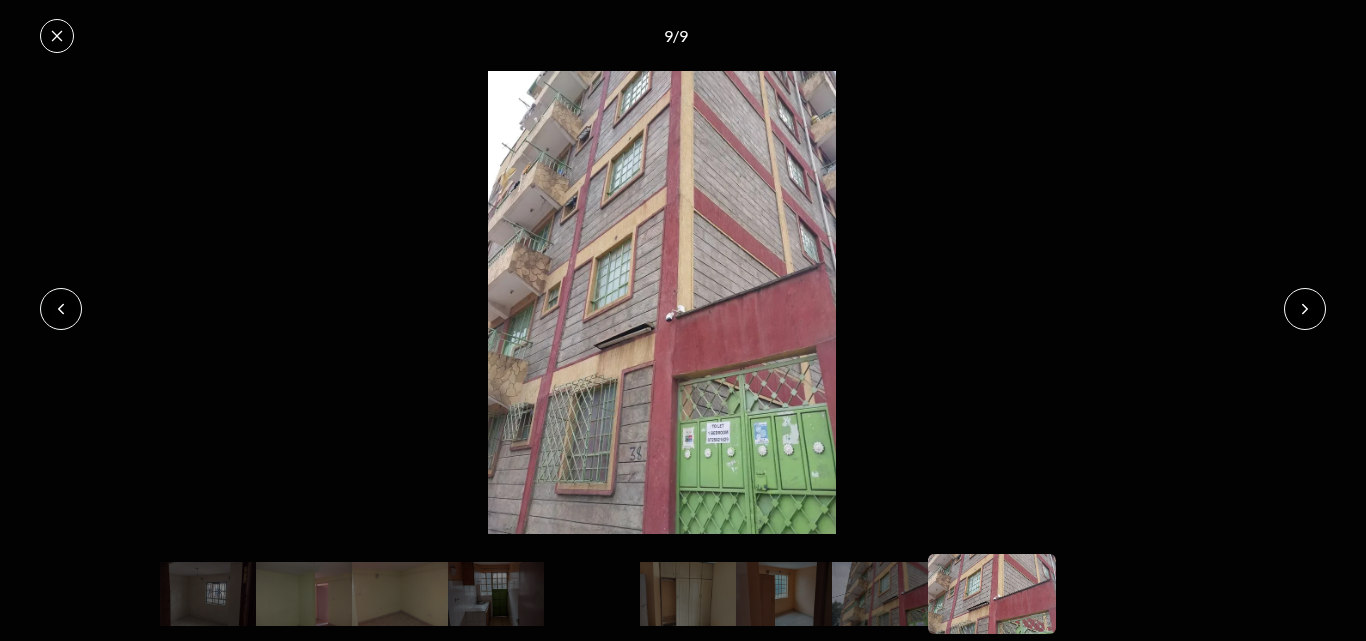 click at bounding box center [1305, 309] 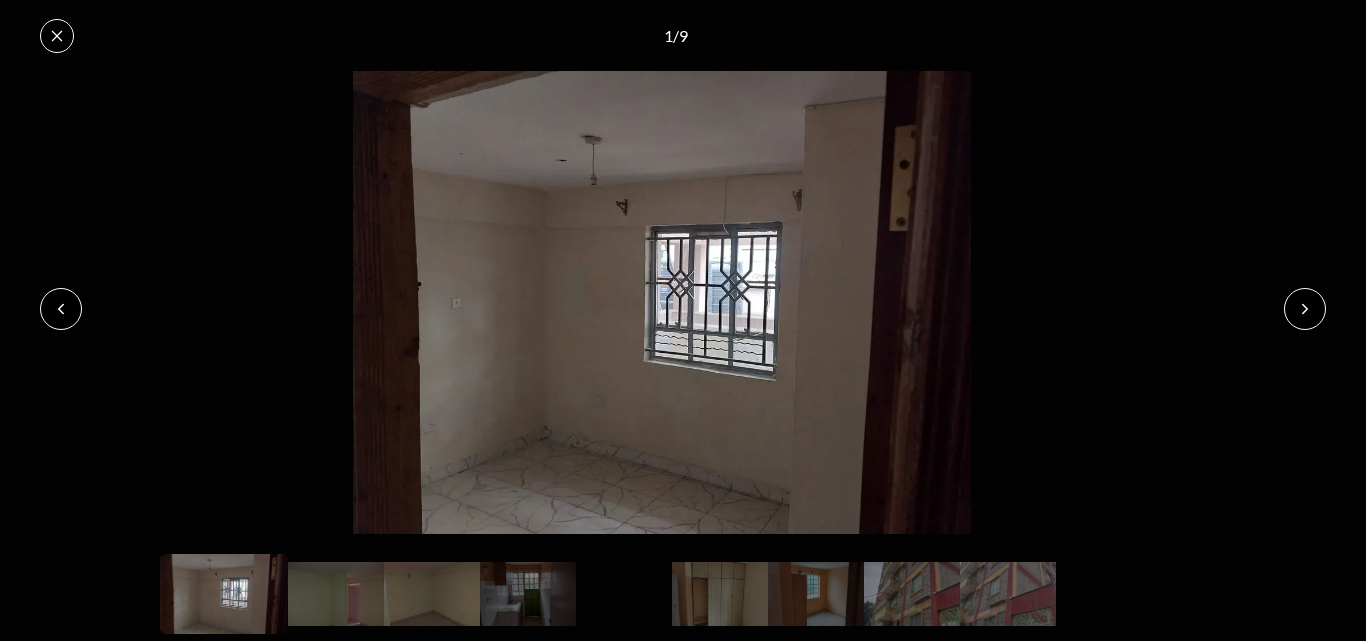 click at bounding box center [1305, 309] 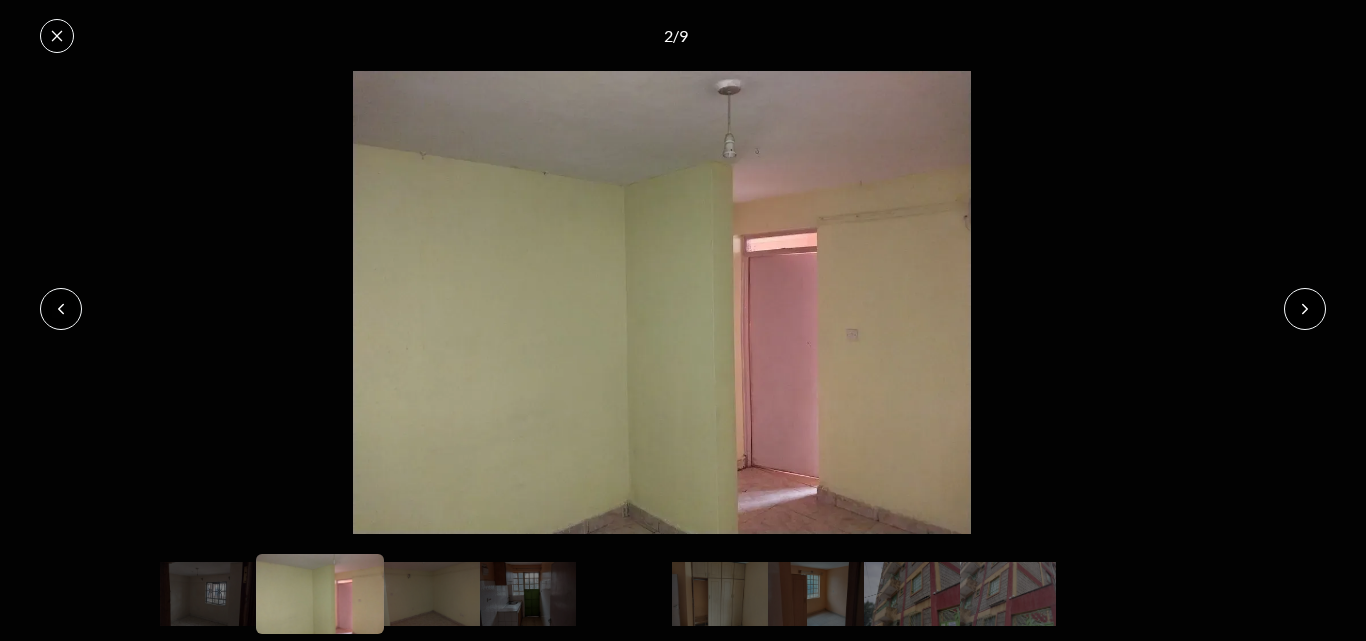 click 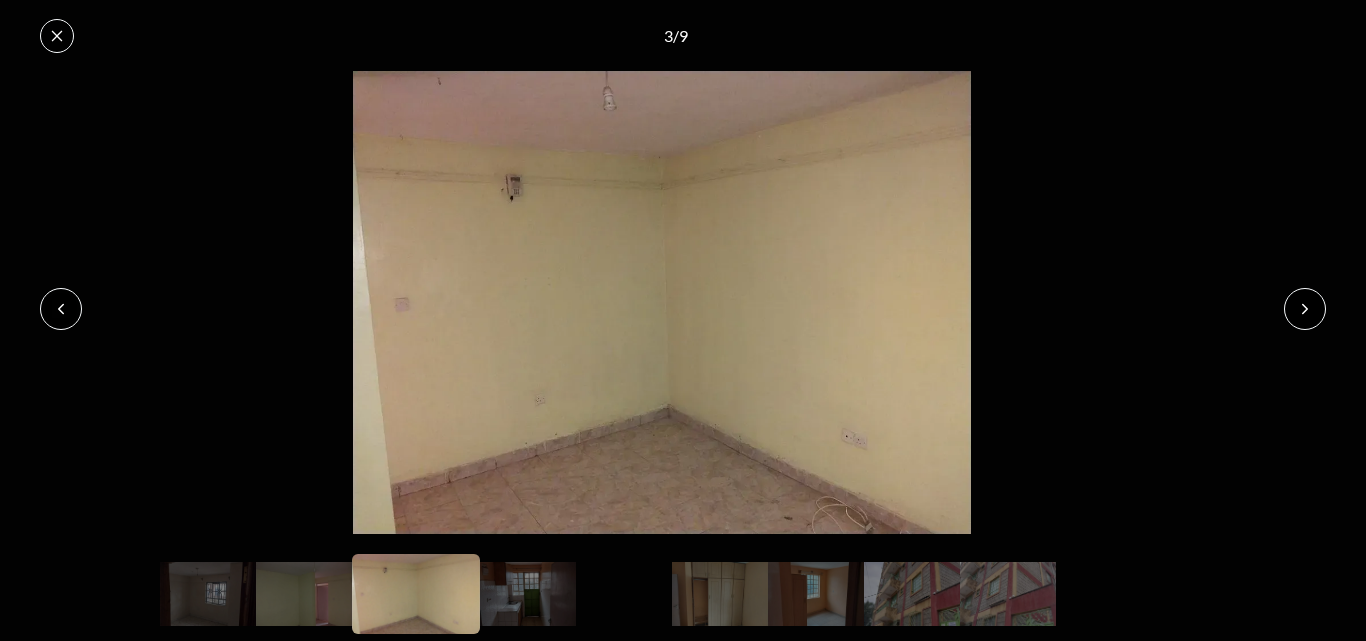 click 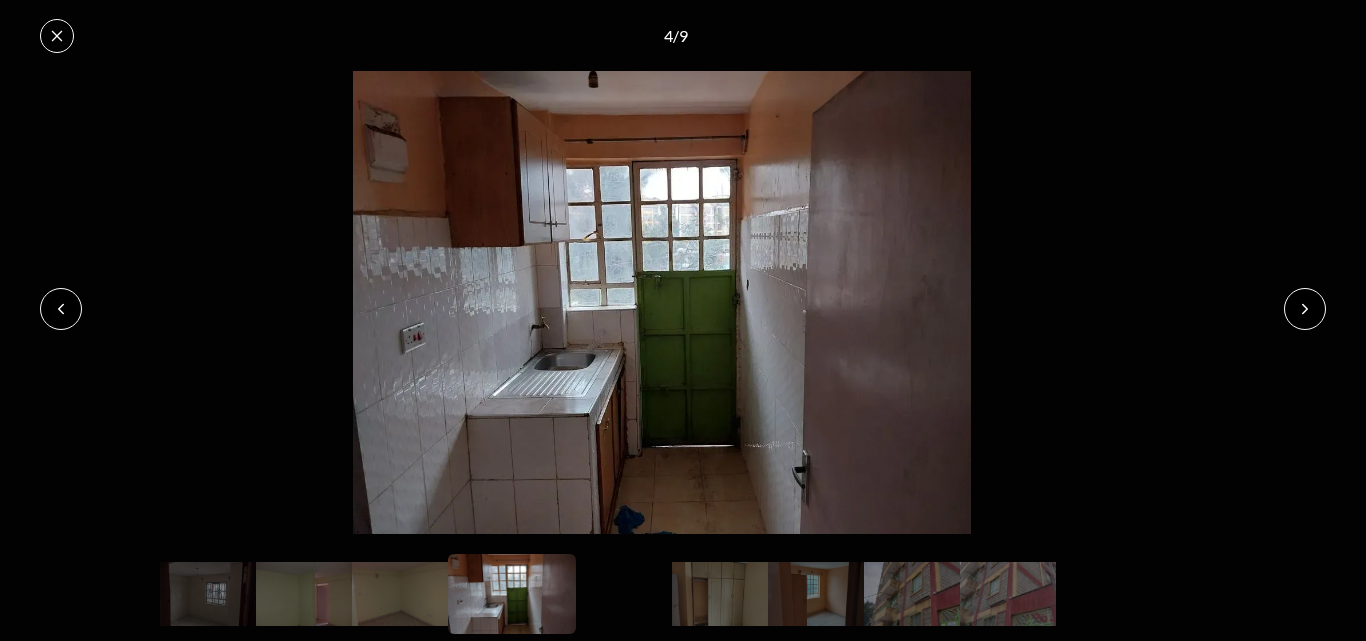 click 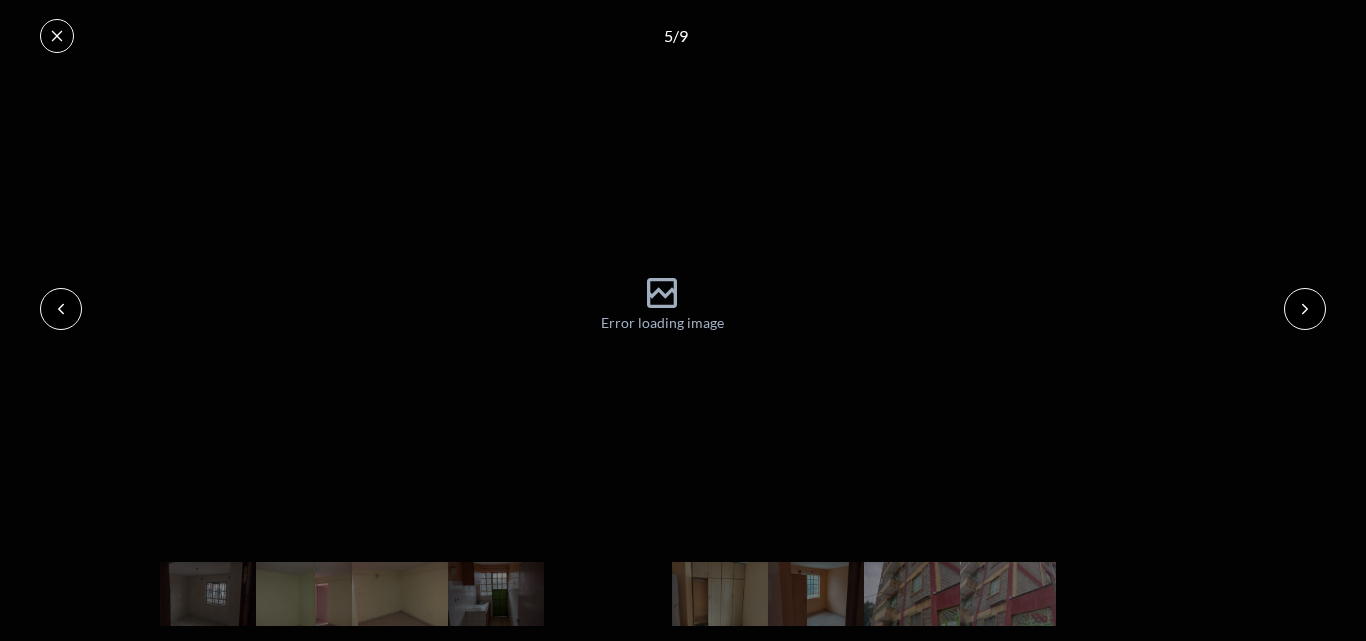 click 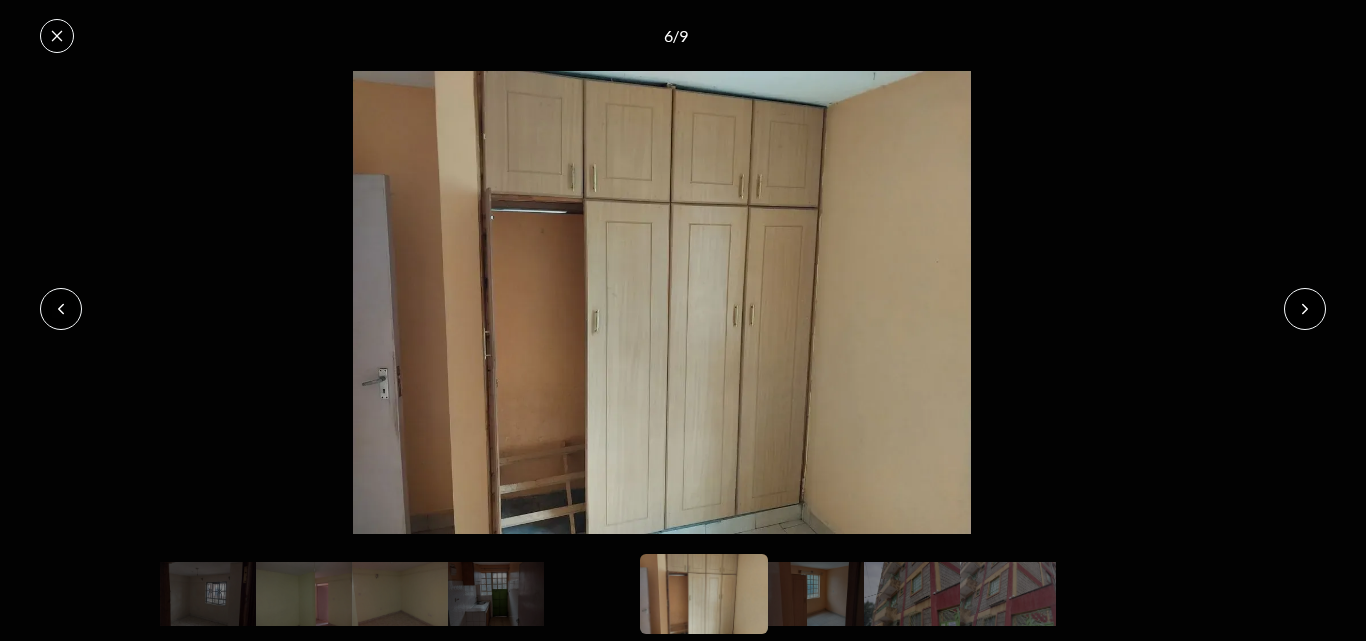 click 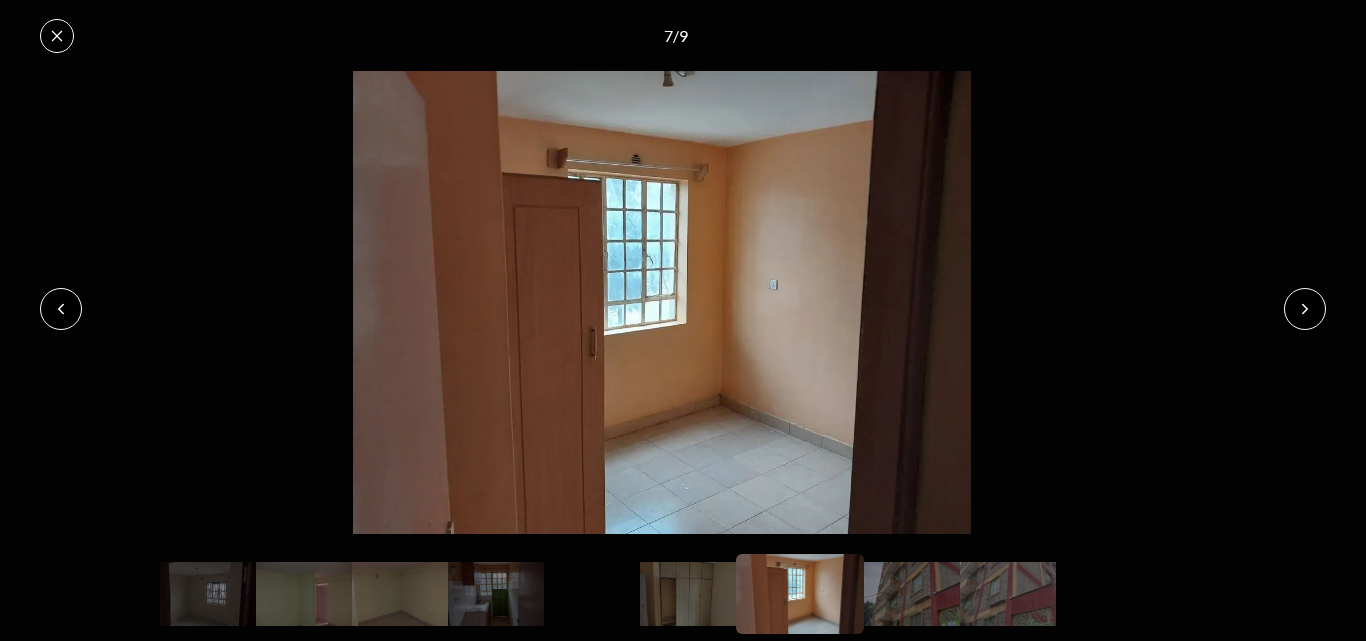 click 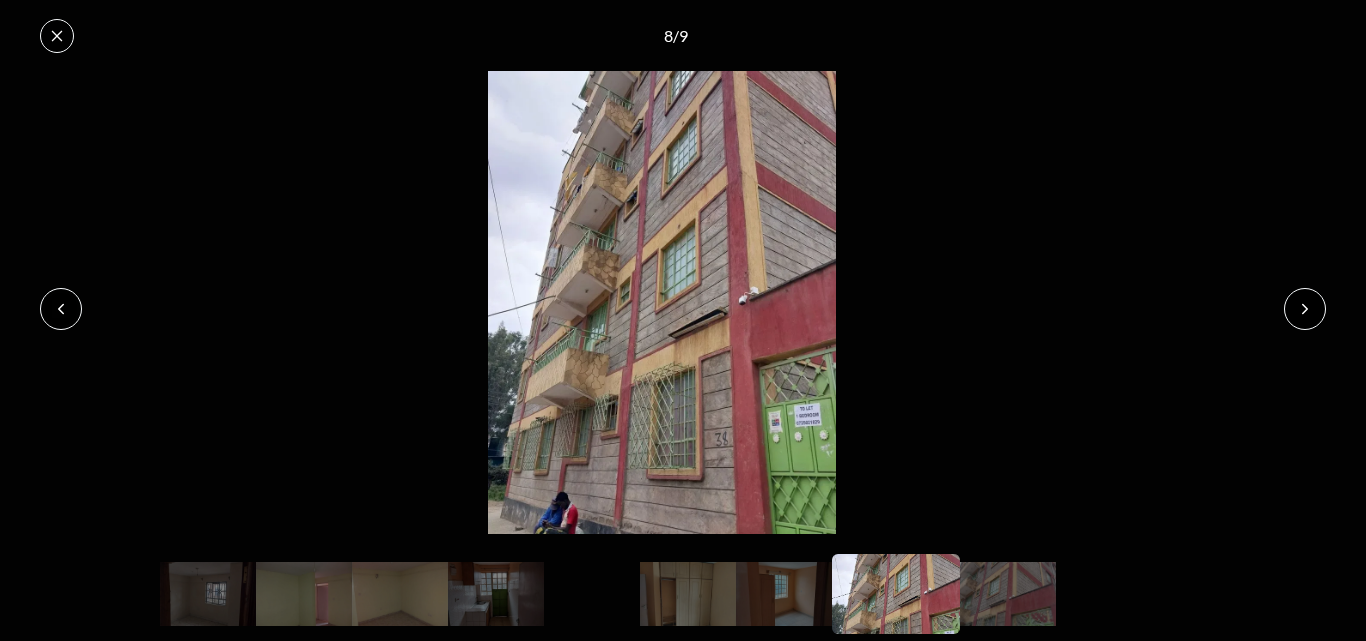 click 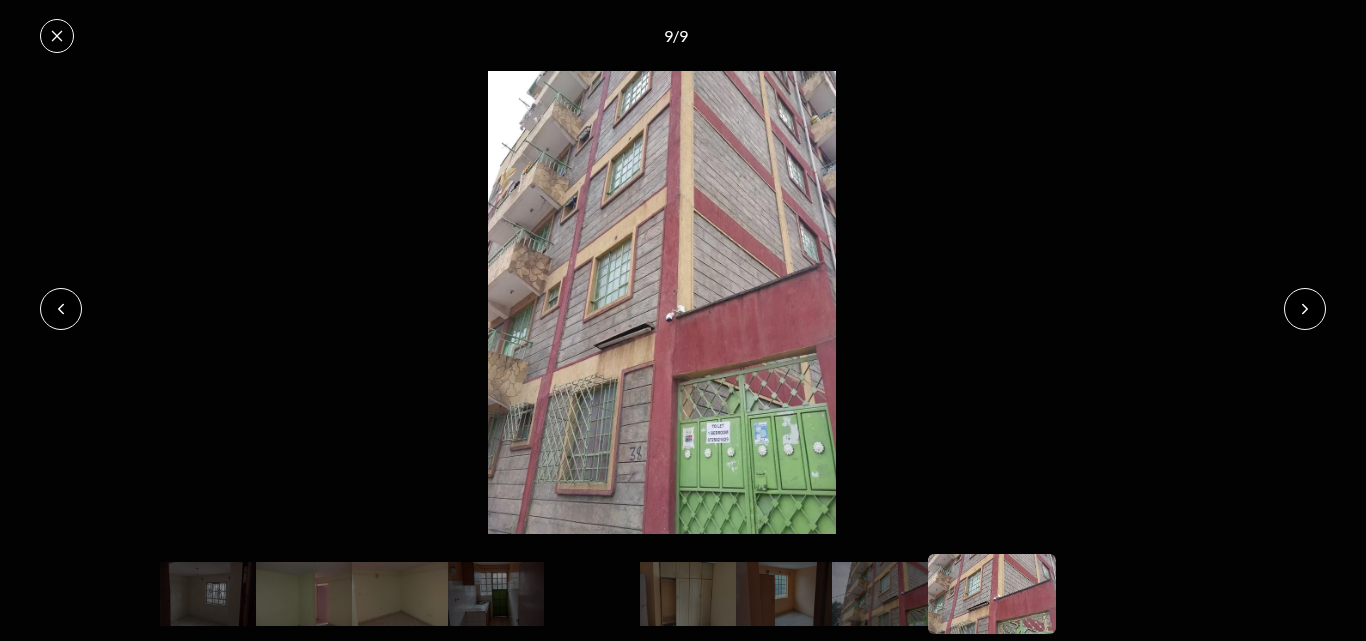 click 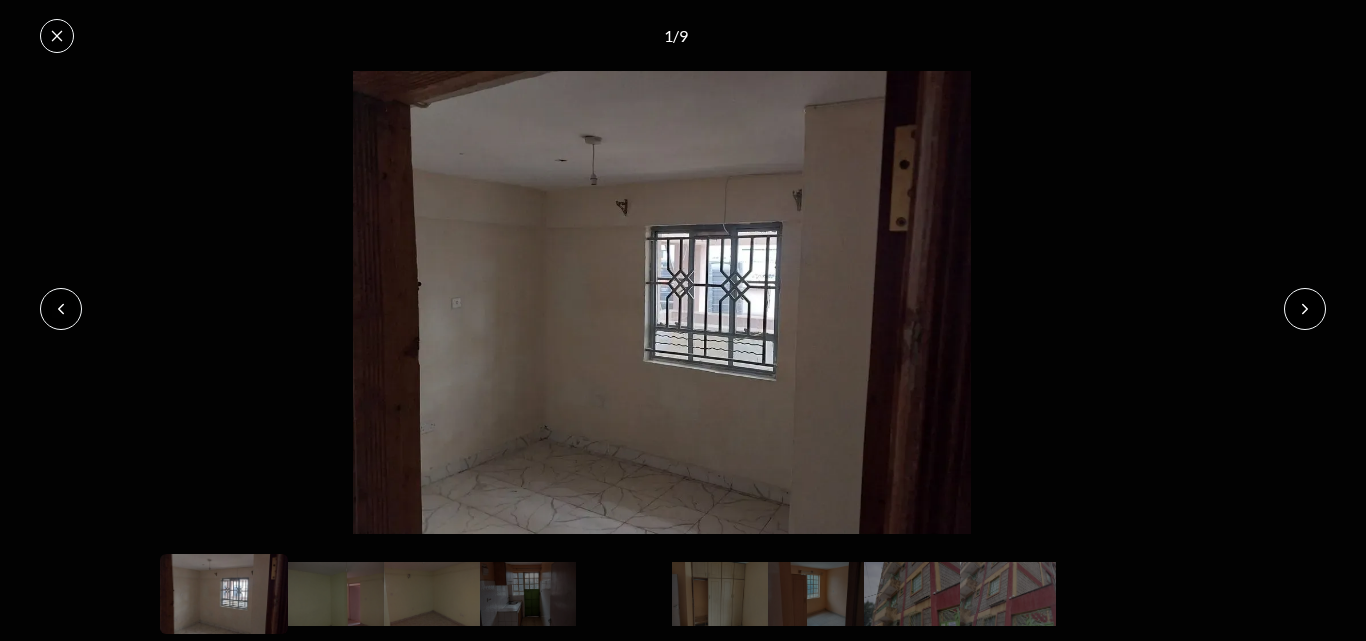 click 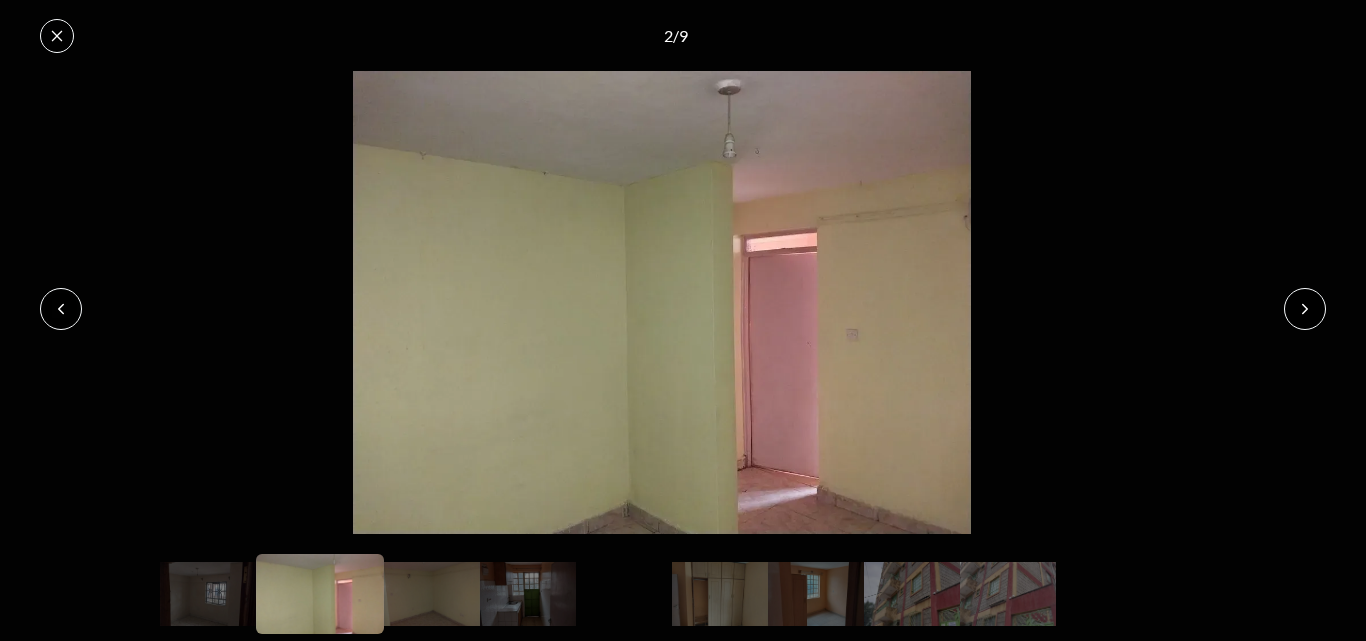 click 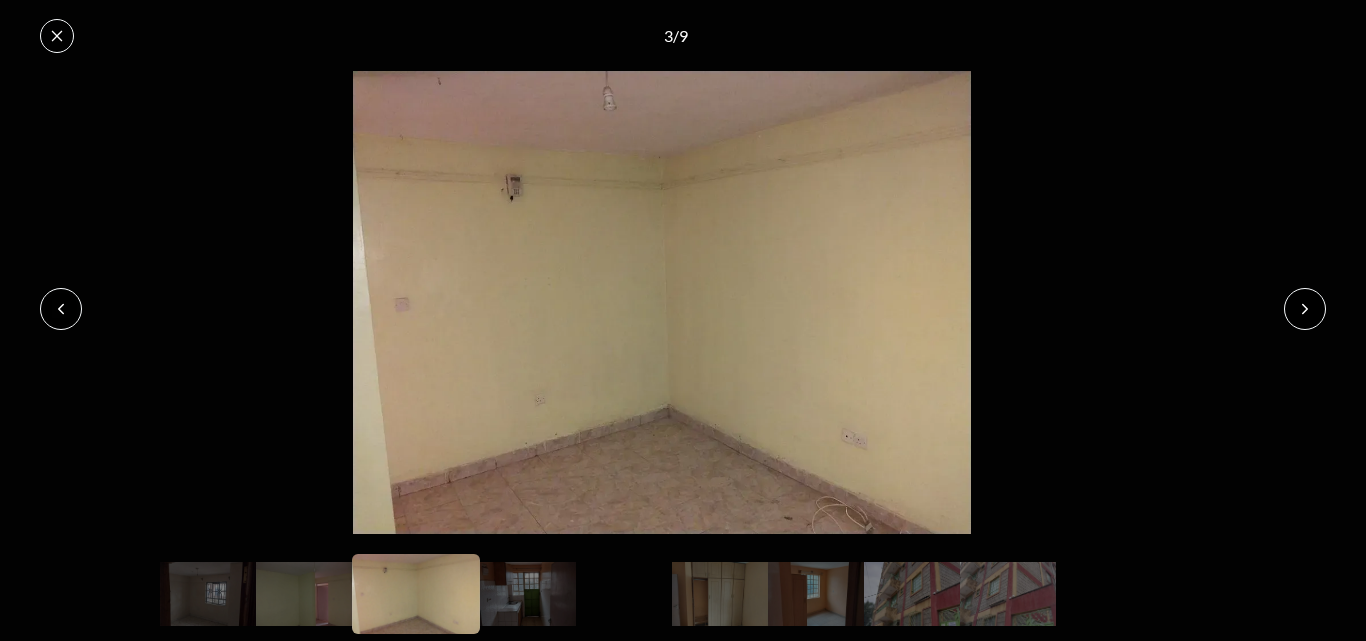 click at bounding box center [1305, 309] 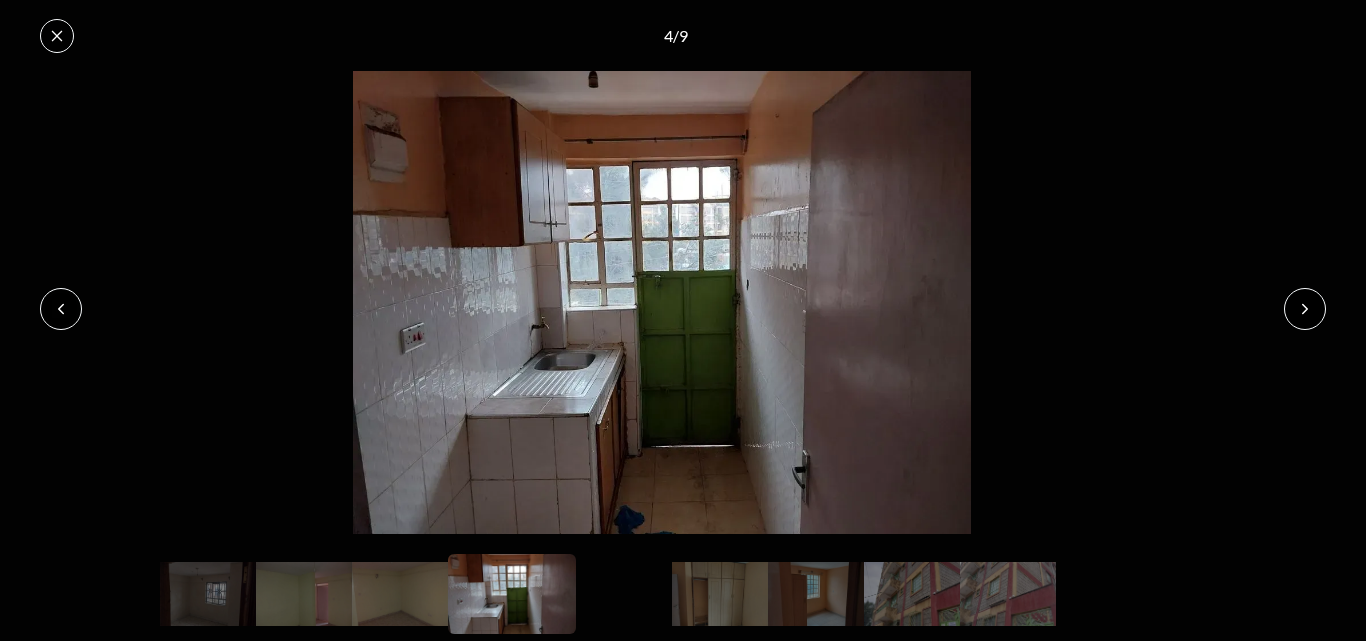 click at bounding box center (1305, 309) 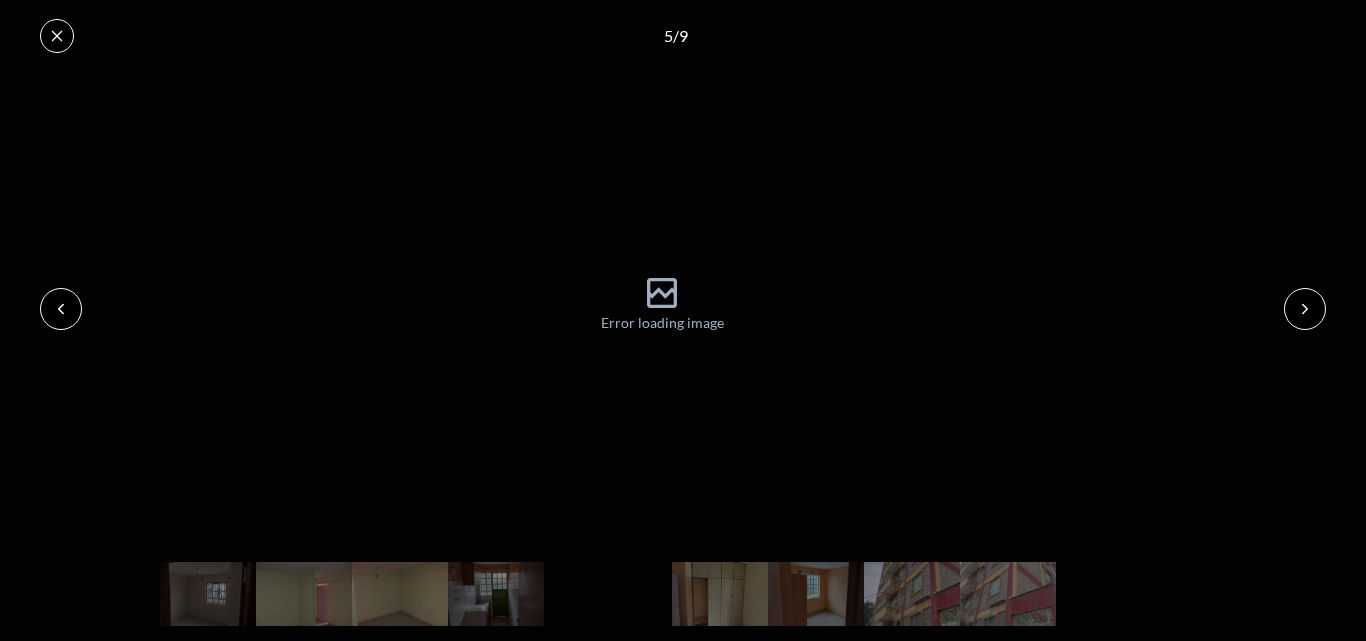 click at bounding box center (57, 36) 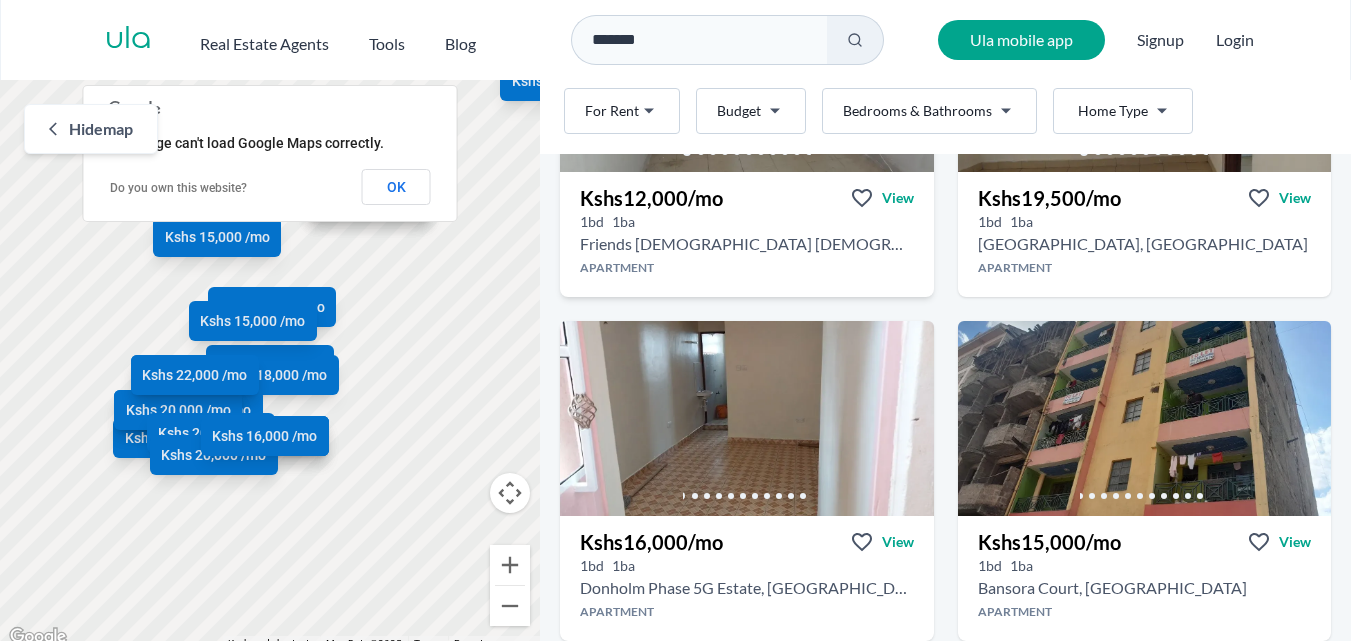 scroll, scrollTop: 1500, scrollLeft: 0, axis: vertical 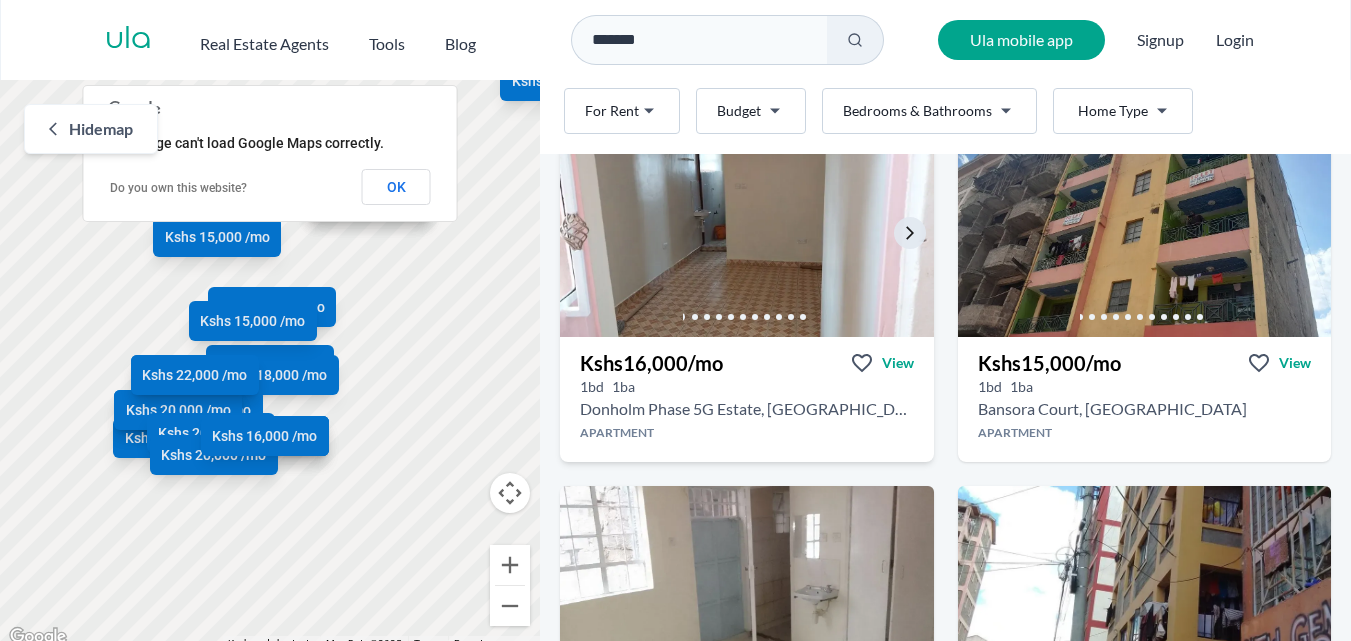 click at bounding box center (747, 239) 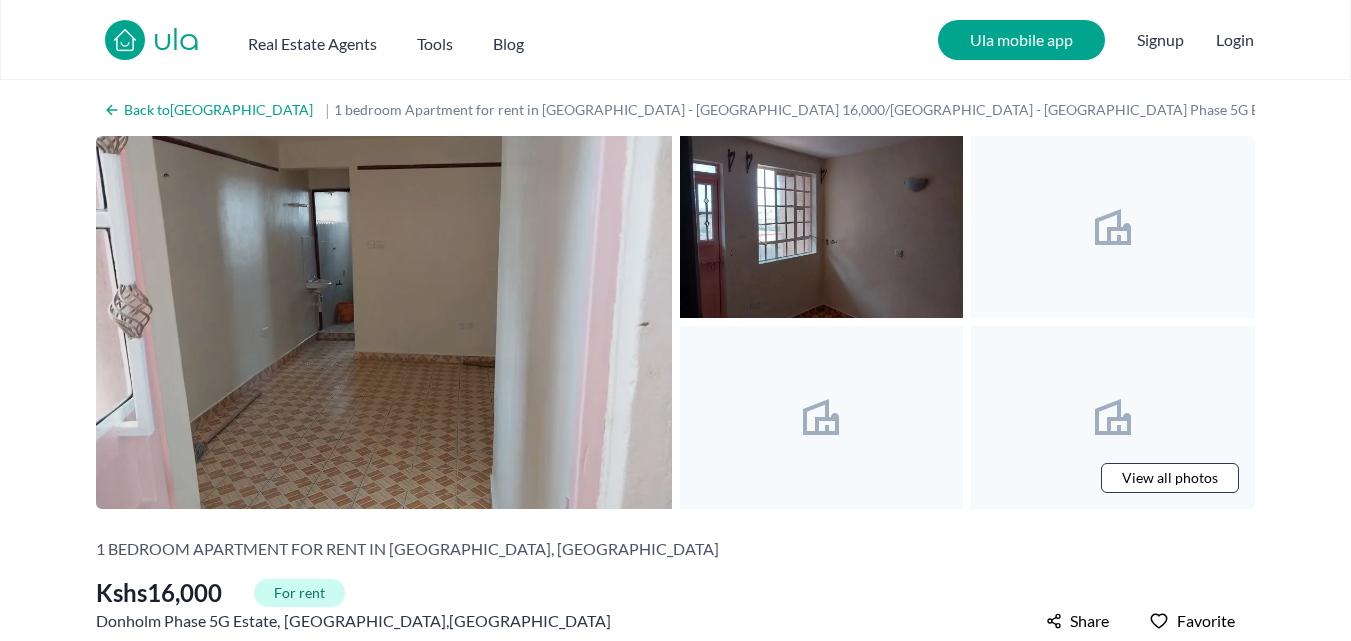 click at bounding box center (384, 322) 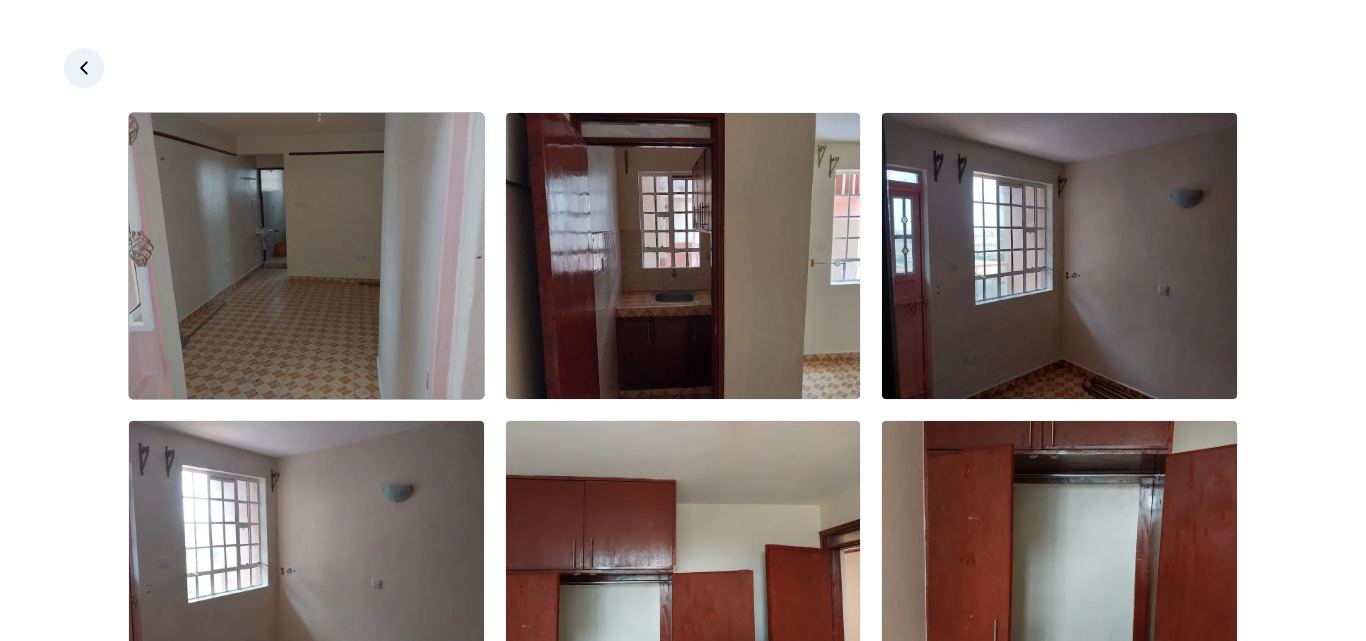 click at bounding box center [306, 256] 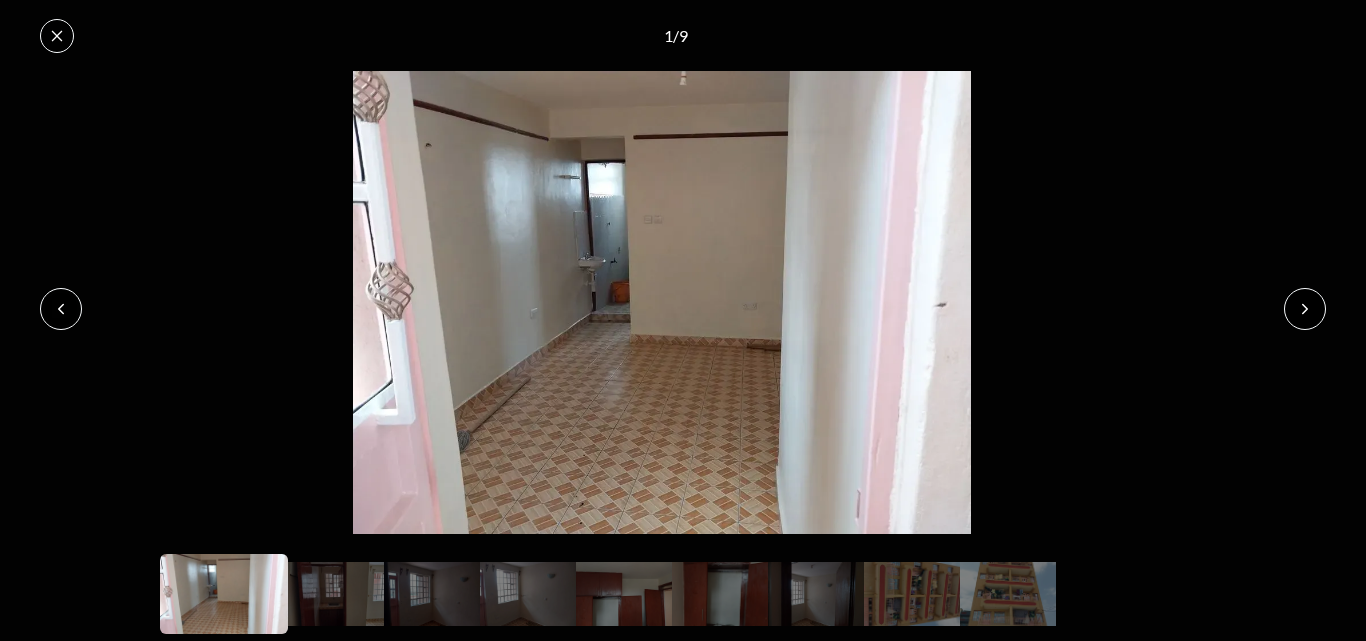 click at bounding box center (1305, 309) 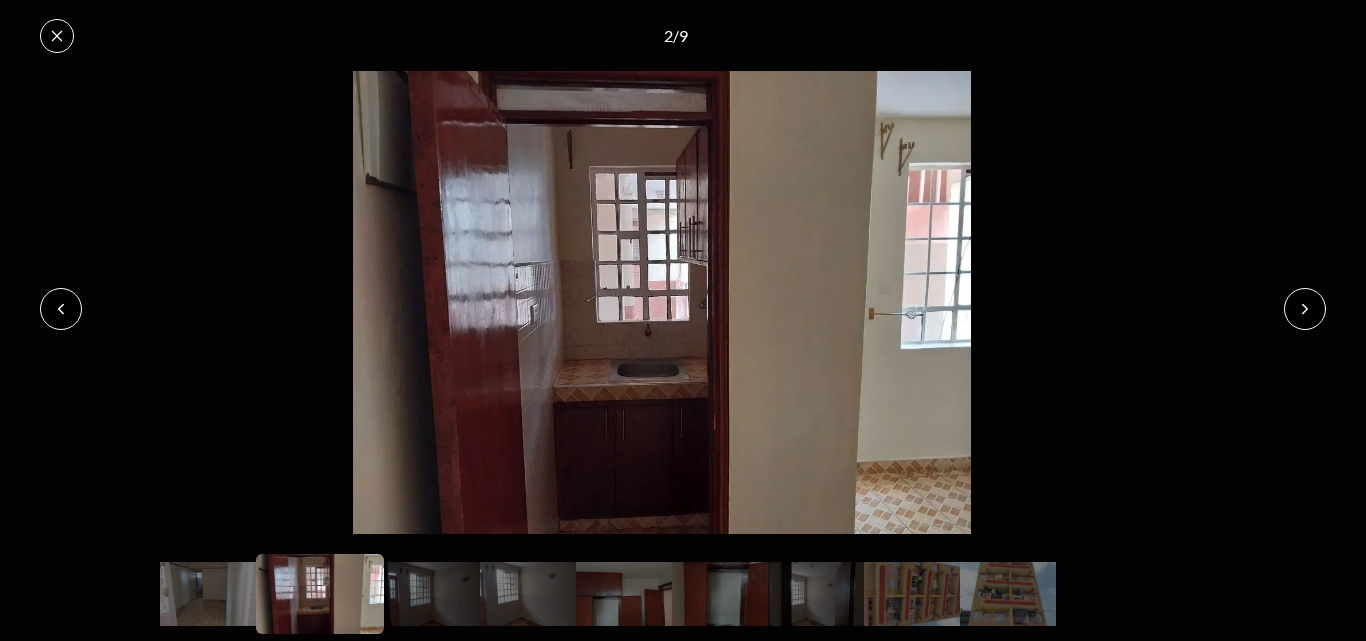 click at bounding box center [1305, 309] 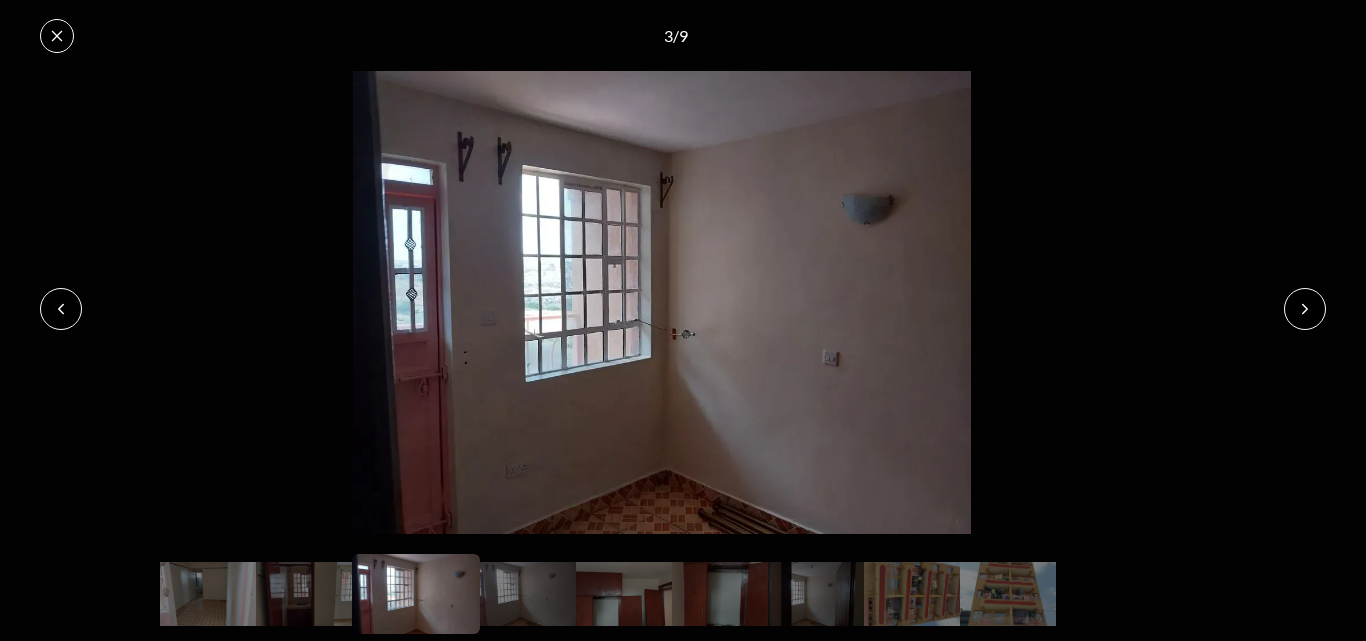 click at bounding box center [1305, 309] 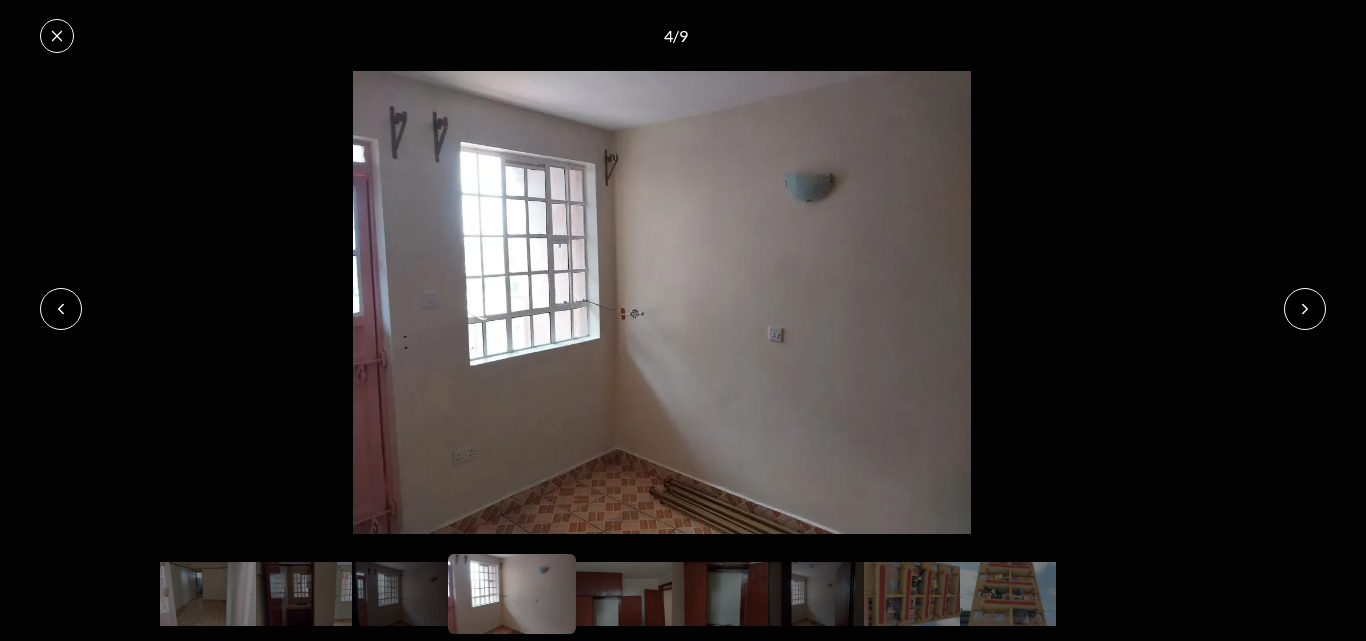 click at bounding box center (1305, 309) 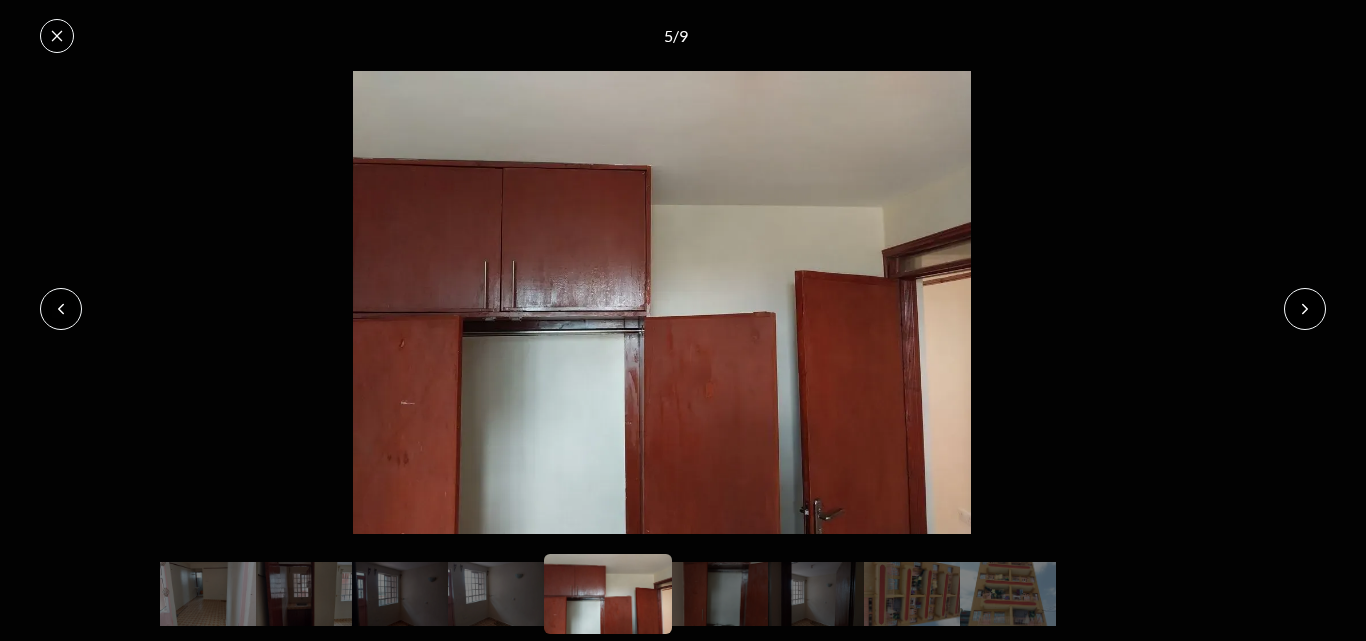 click at bounding box center (1305, 309) 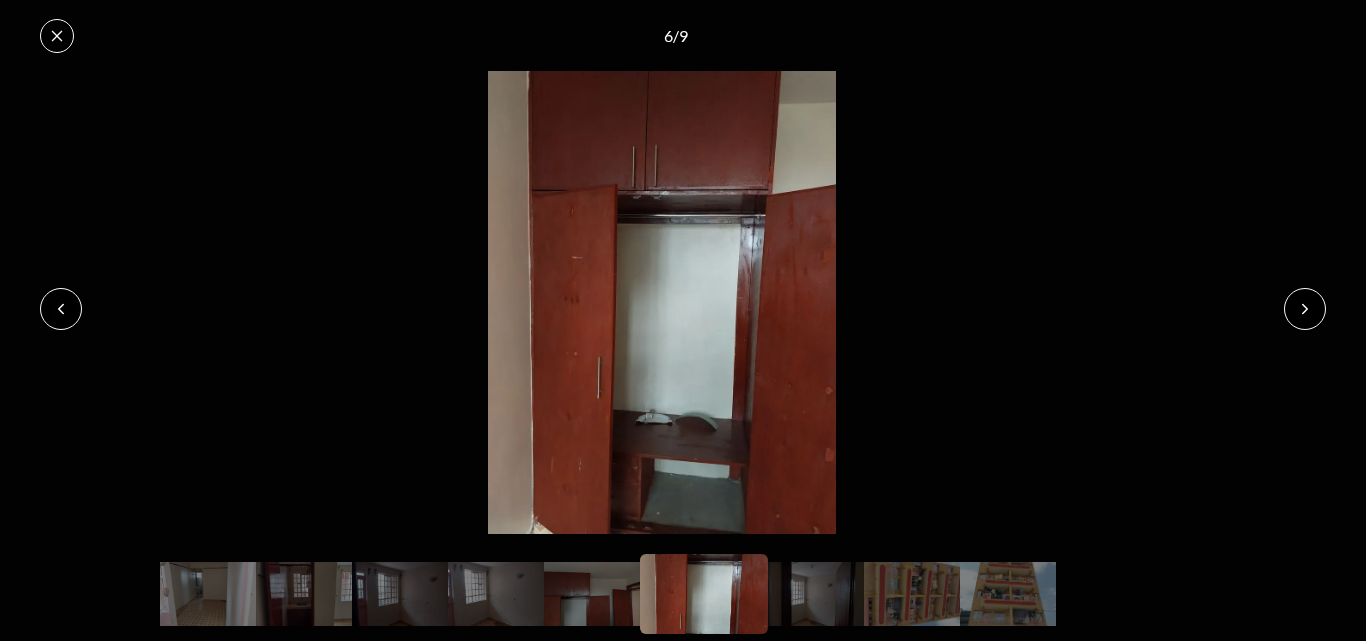 click at bounding box center (1305, 309) 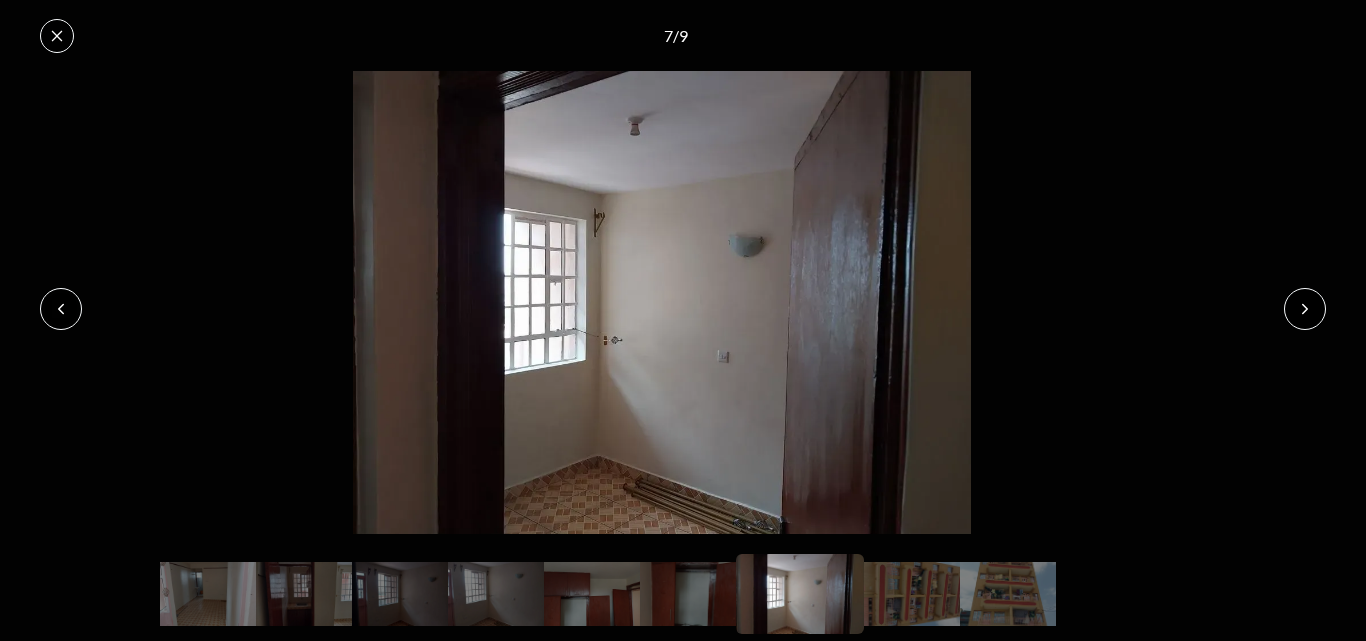 click at bounding box center [1305, 309] 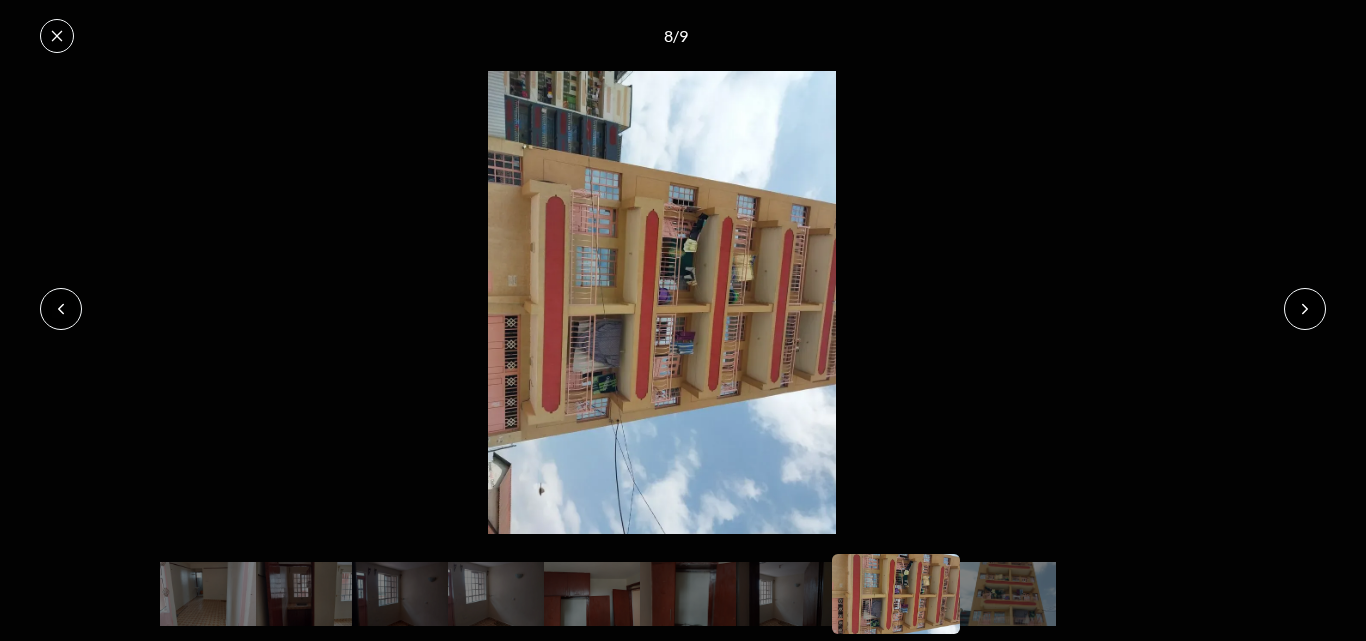 click at bounding box center [1305, 309] 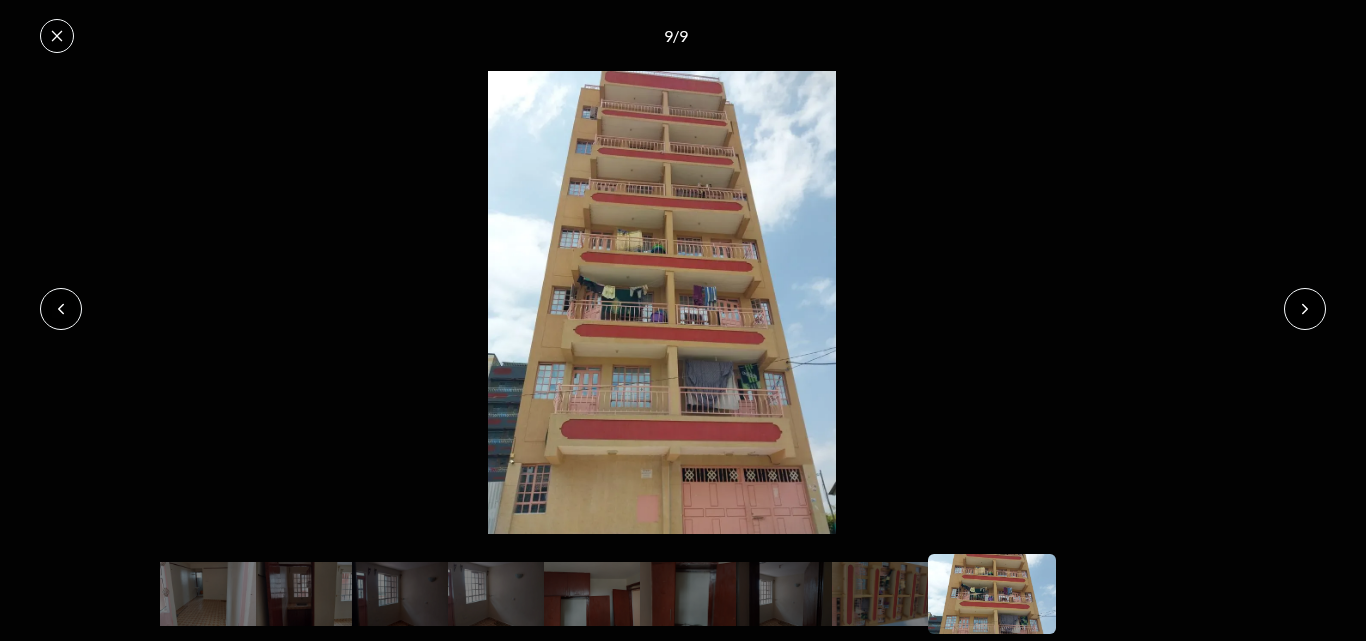 click at bounding box center [1305, 309] 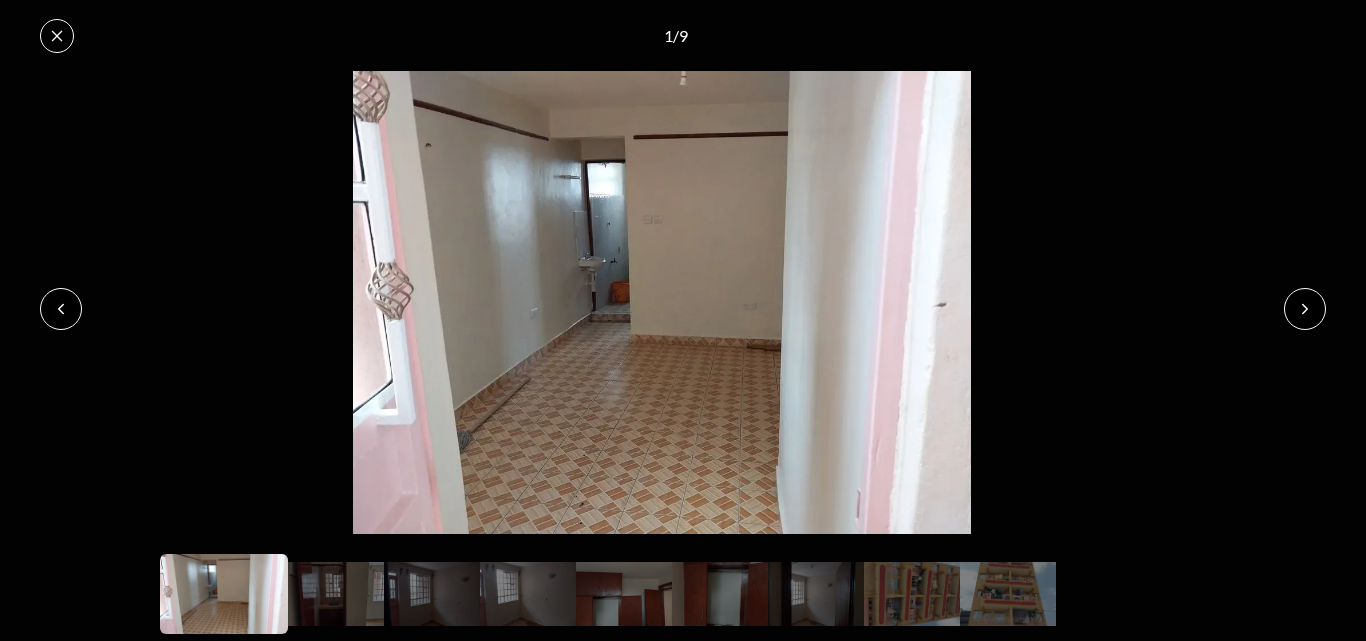 click at bounding box center [1305, 309] 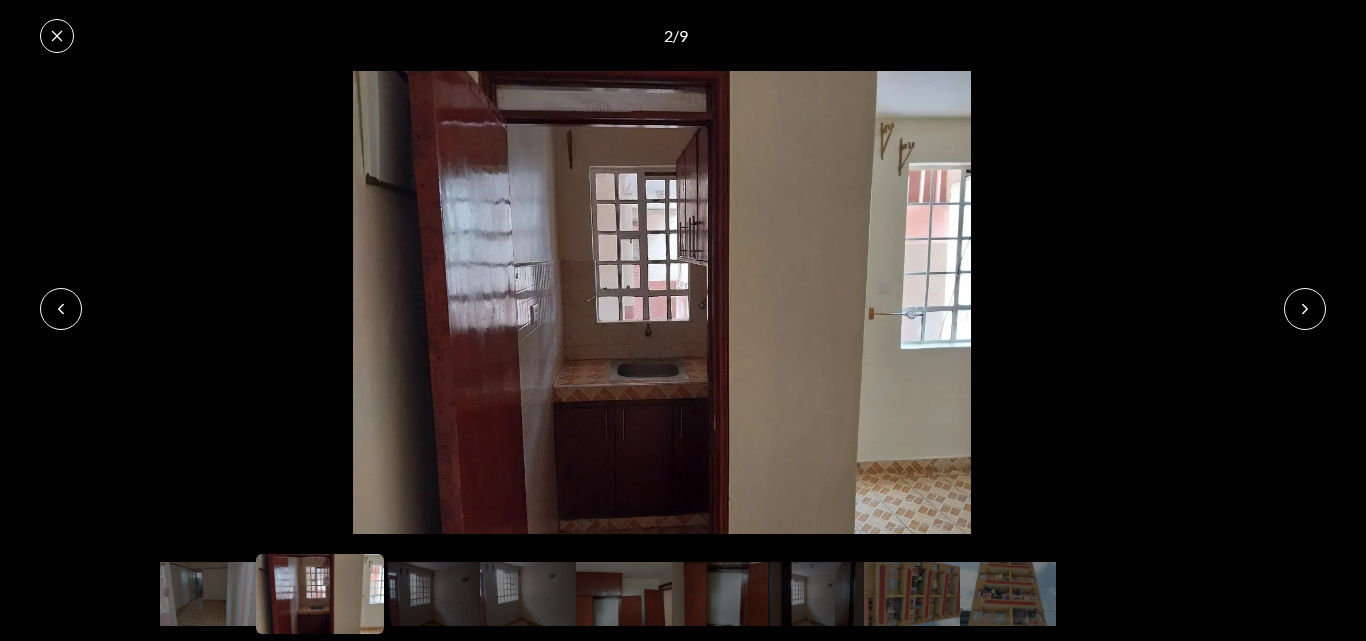 click 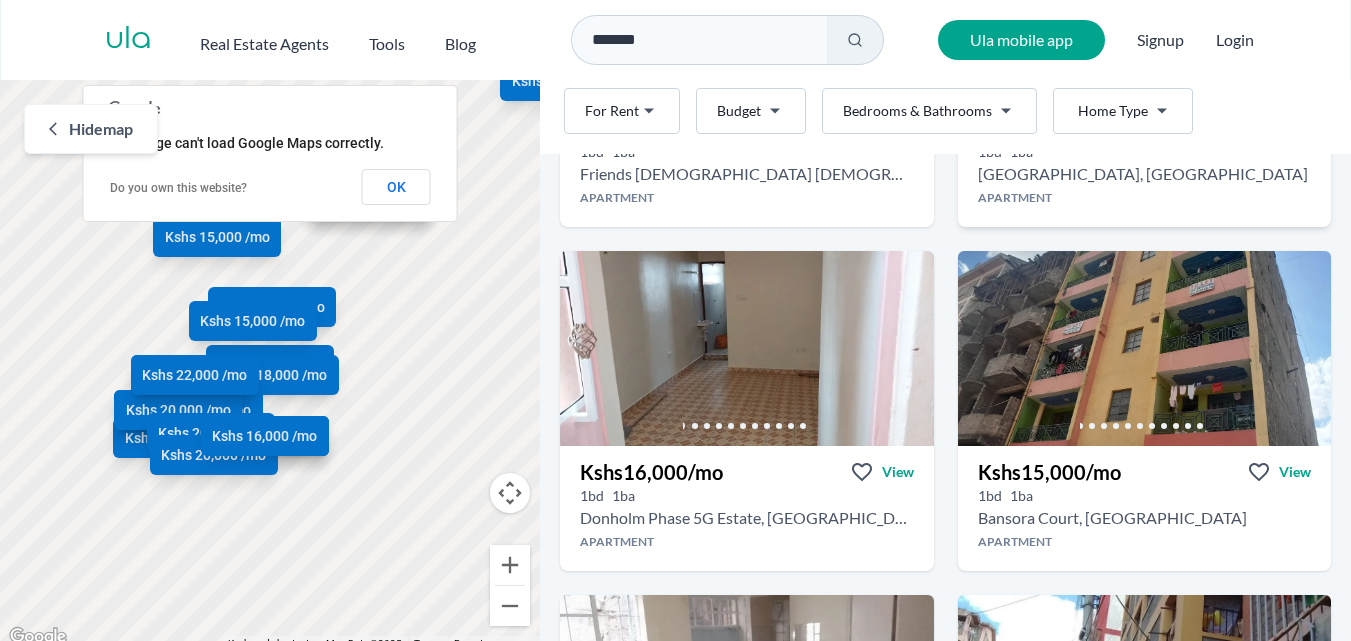 scroll, scrollTop: 1400, scrollLeft: 0, axis: vertical 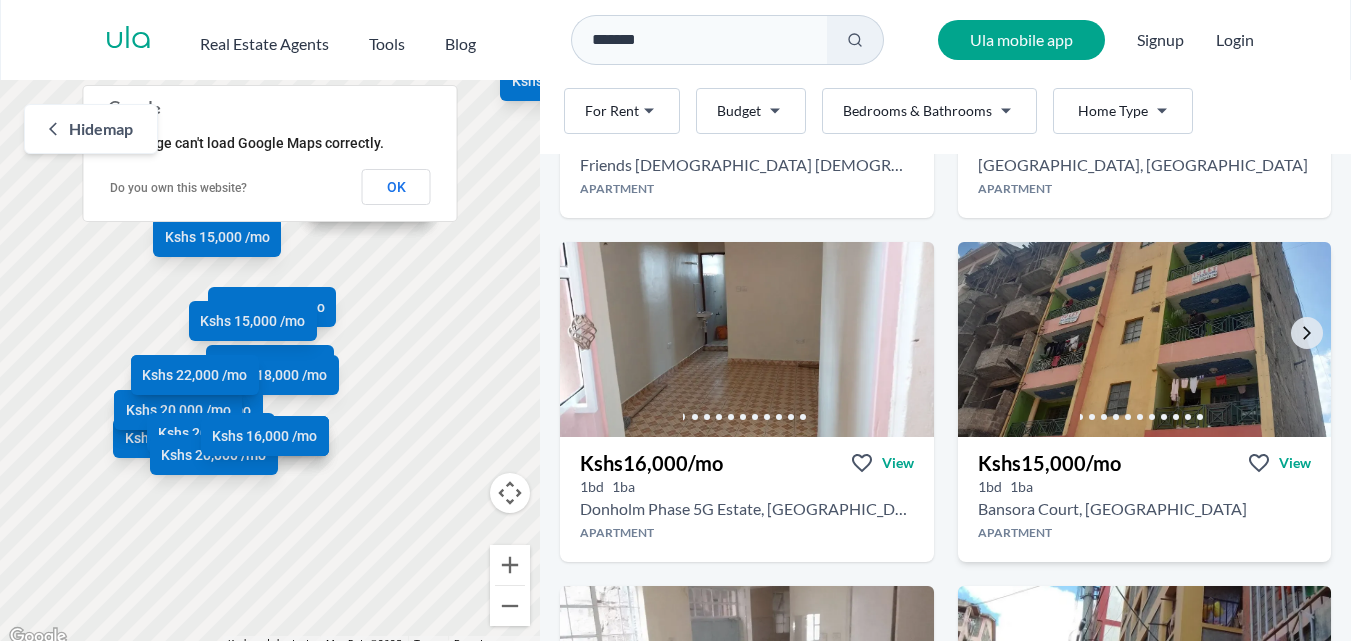 click at bounding box center (1144, 339) 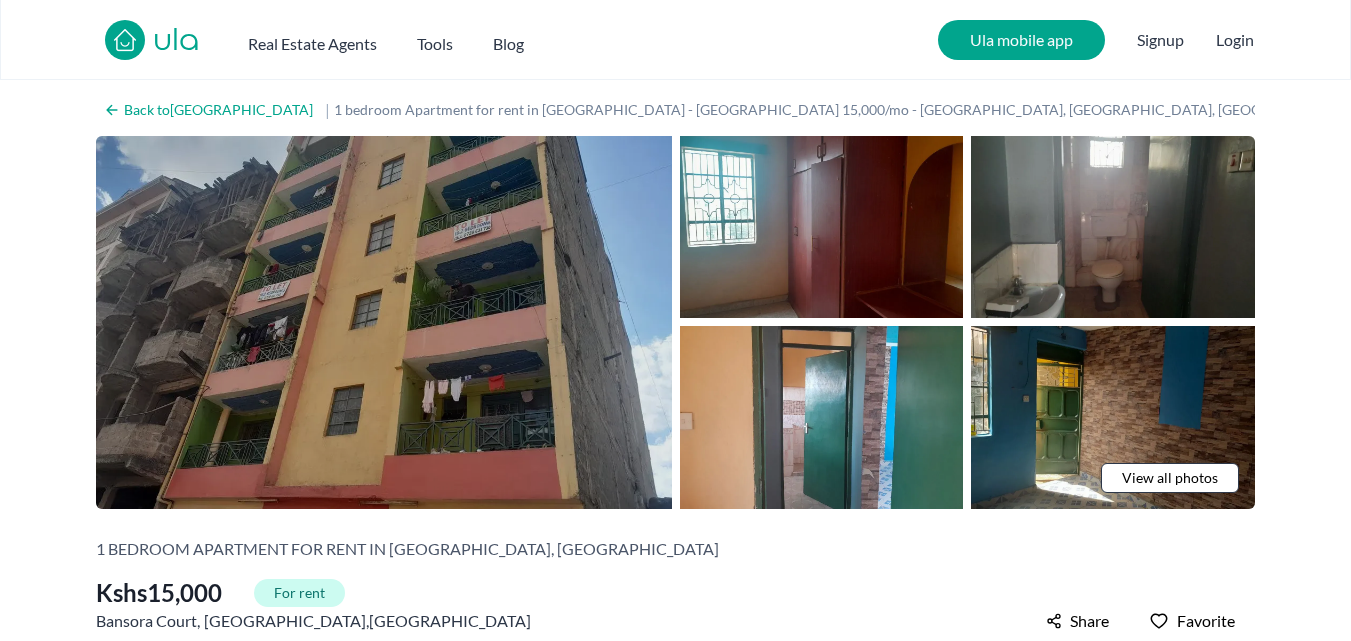 click at bounding box center (384, 322) 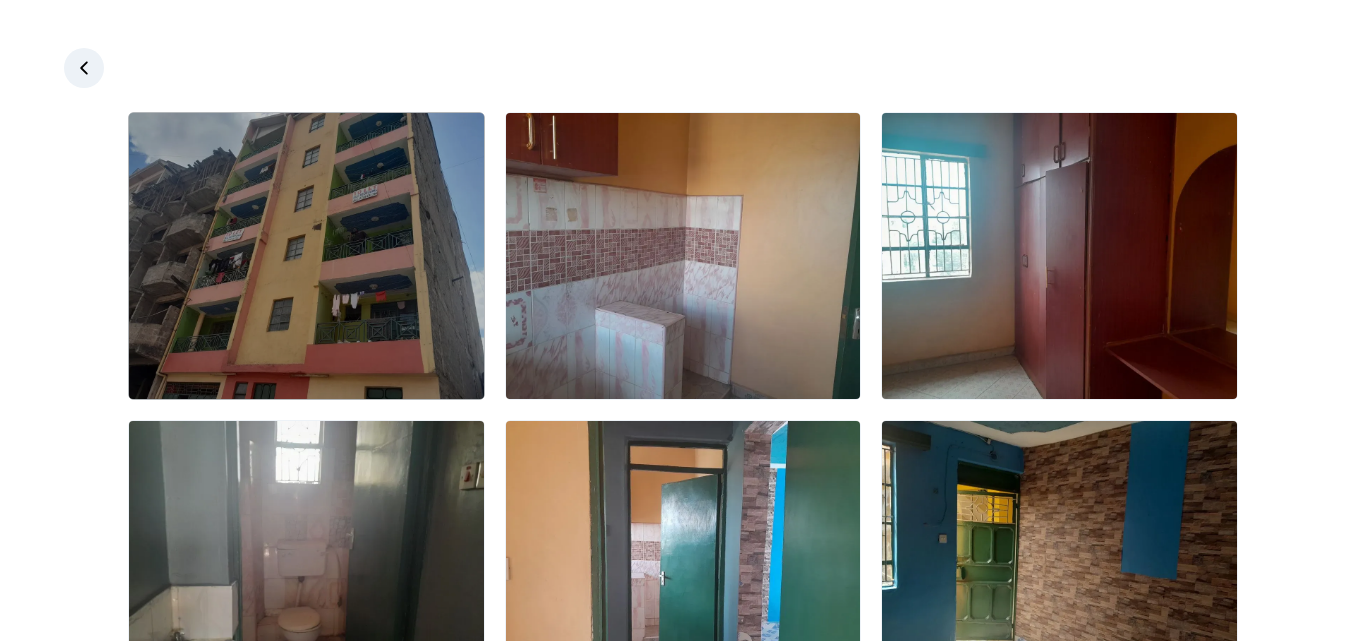 click at bounding box center [306, 256] 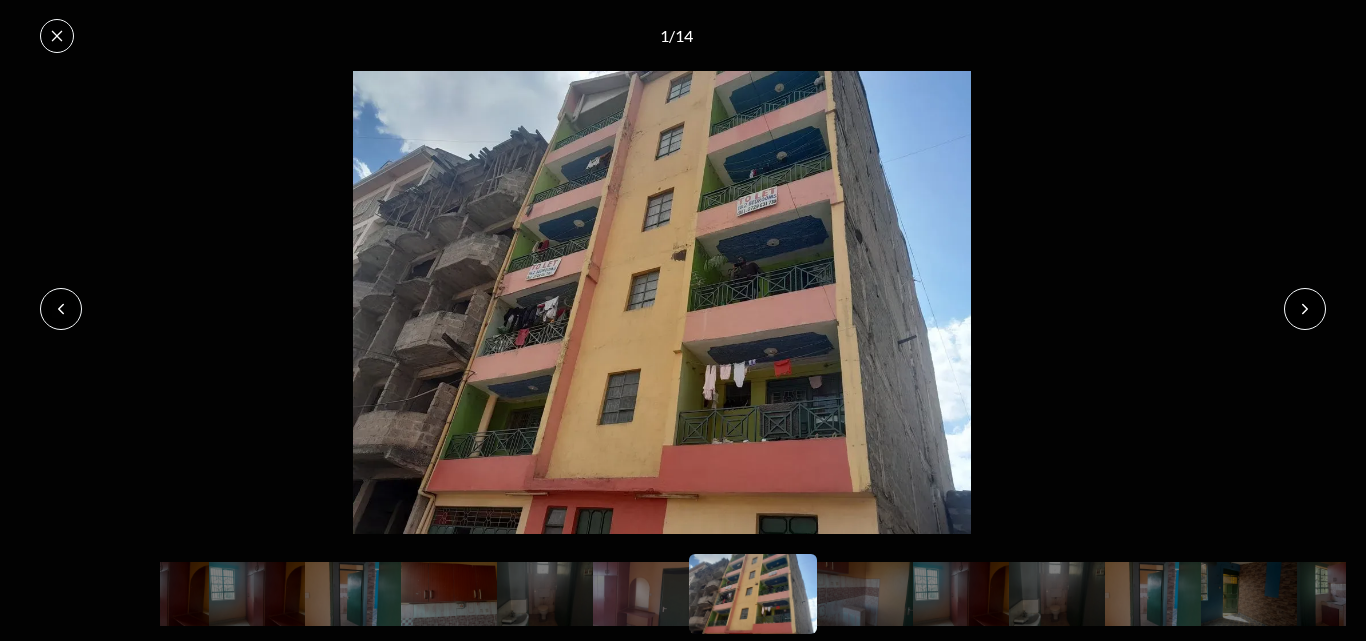 click 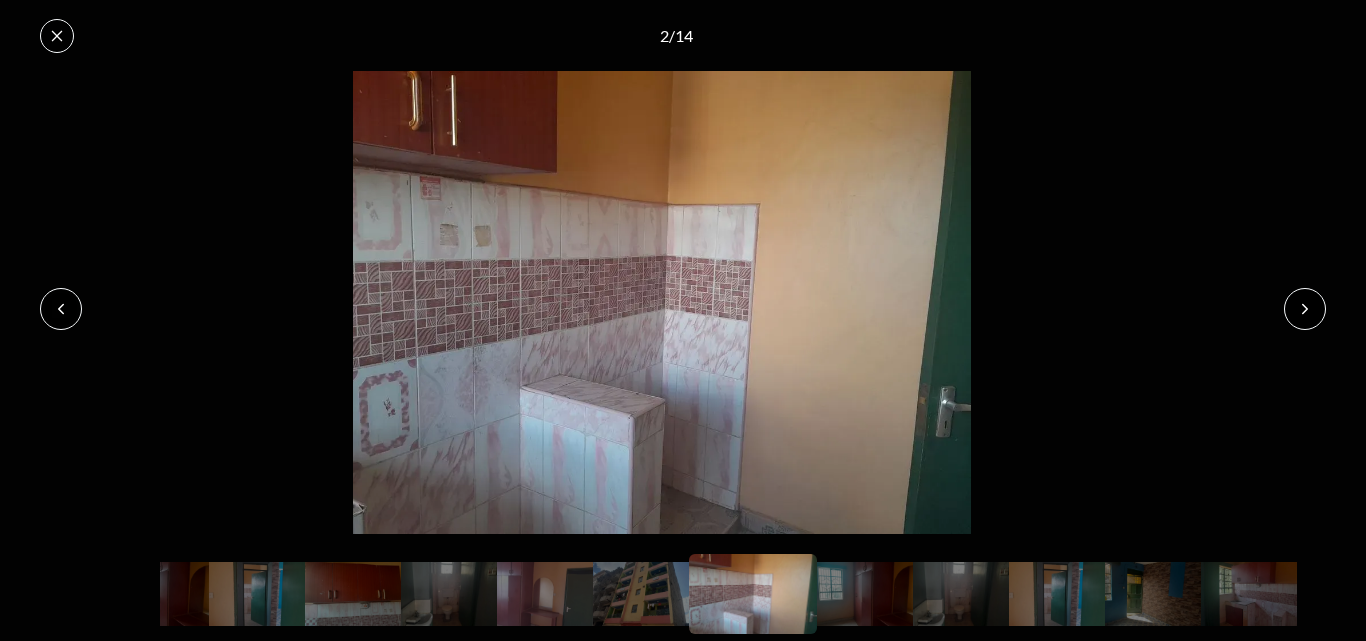 click 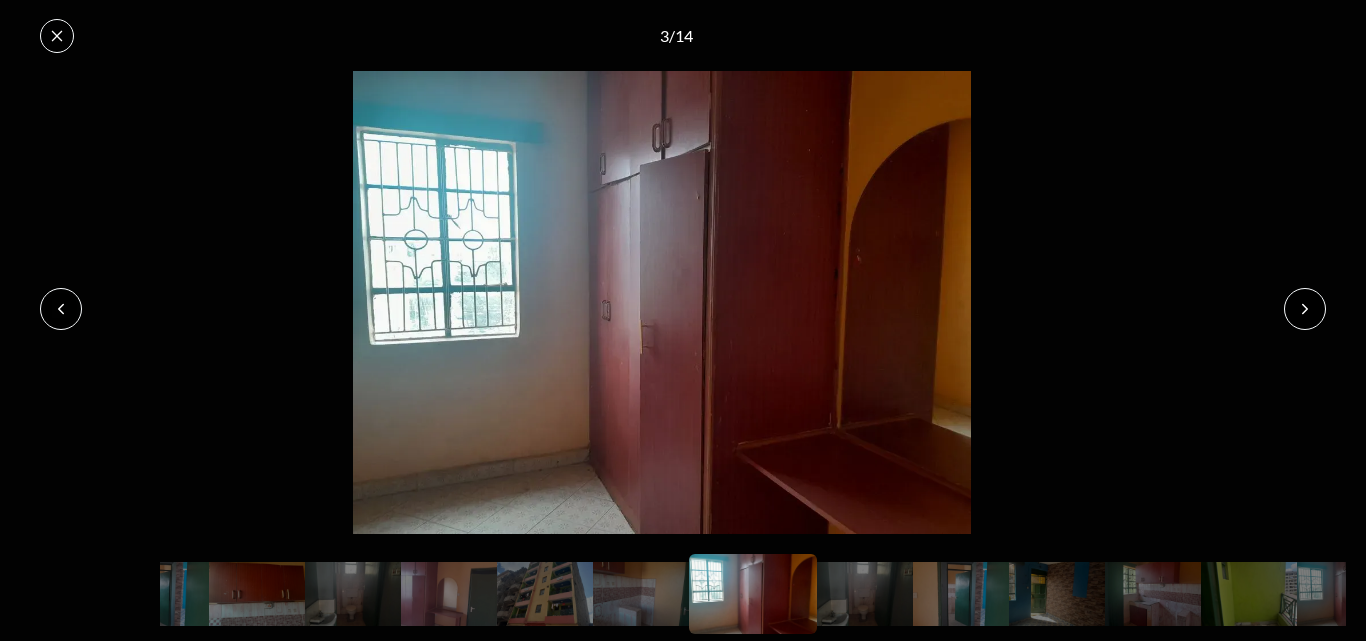 click 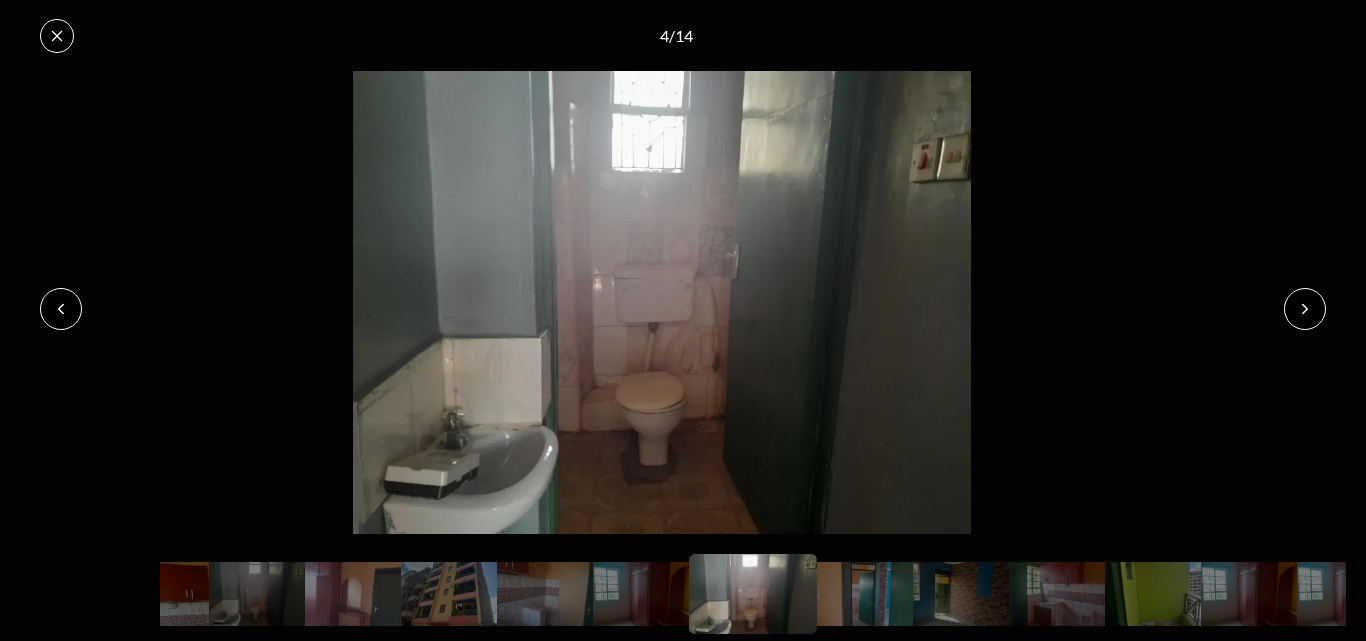 click 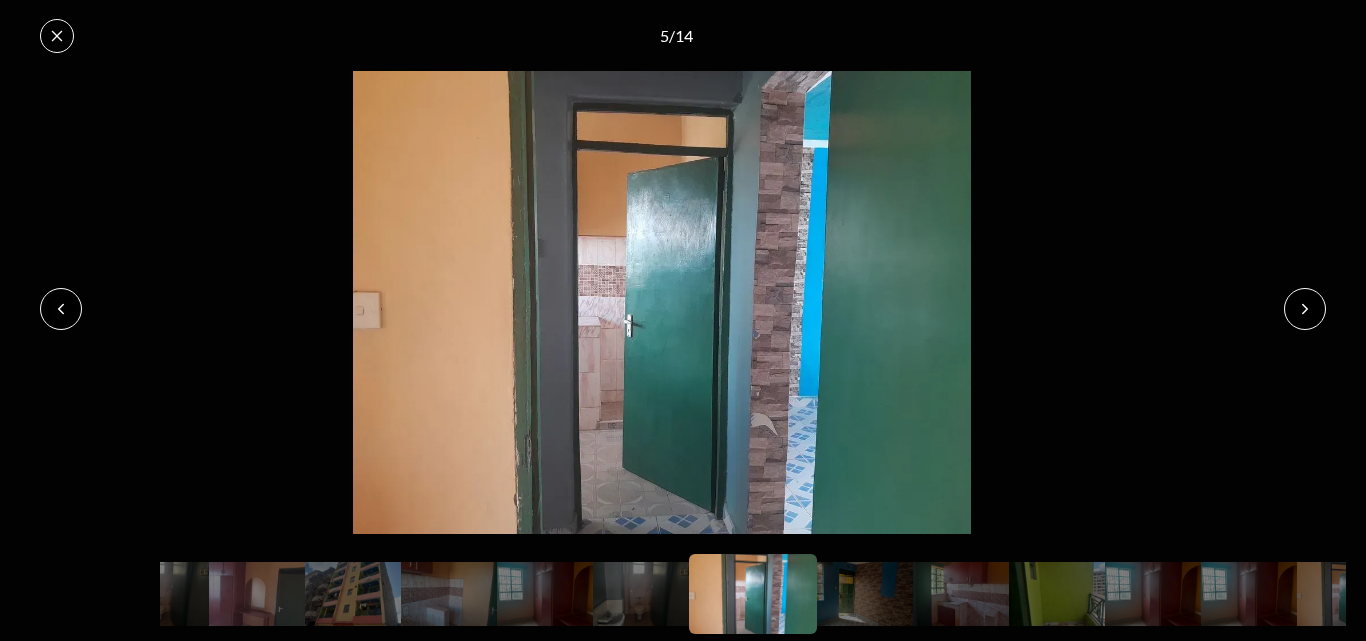 click 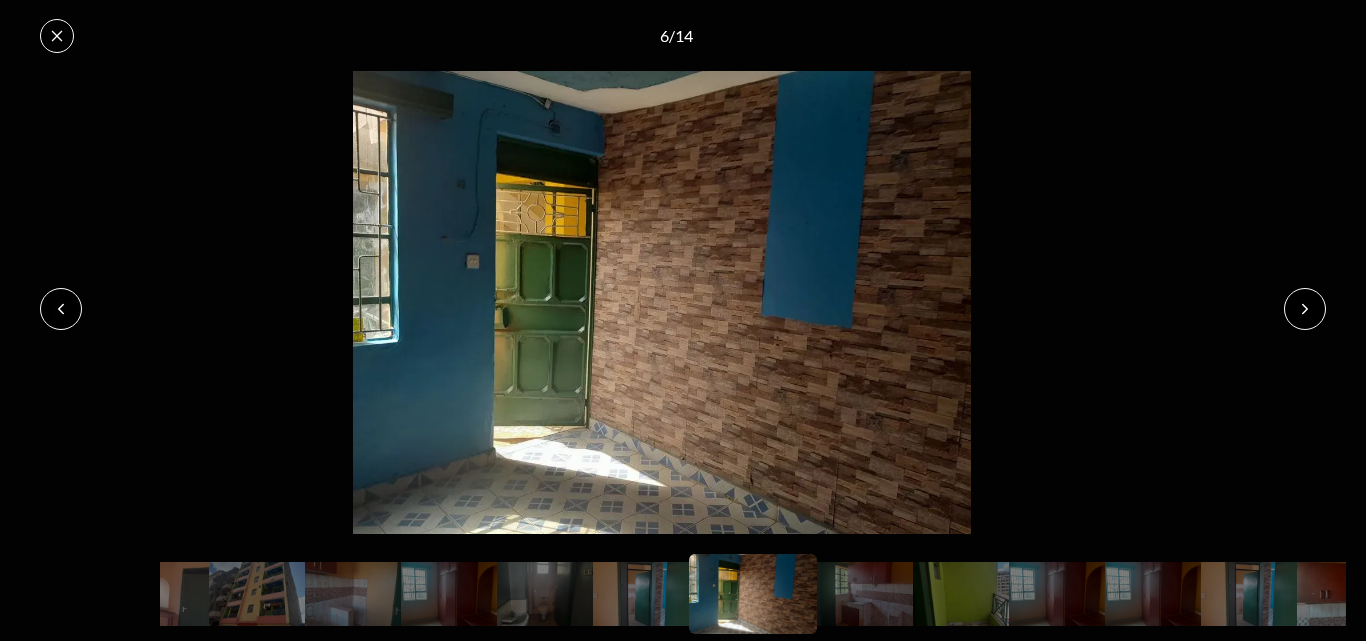 click 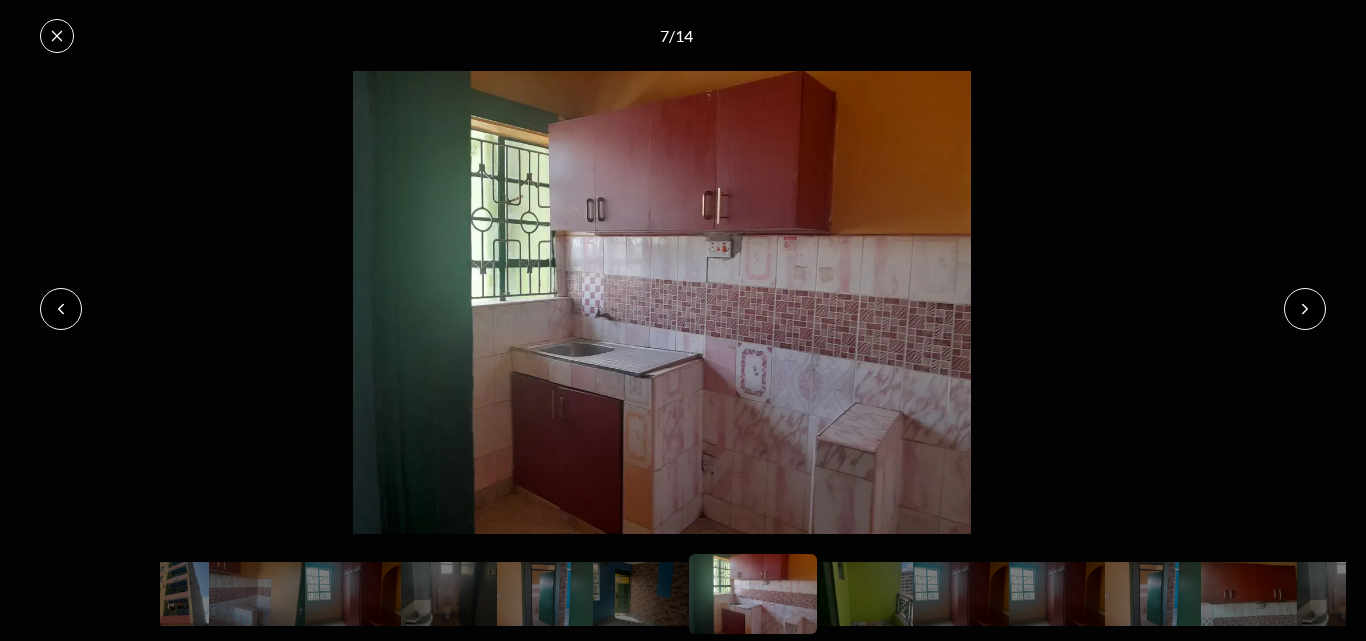click 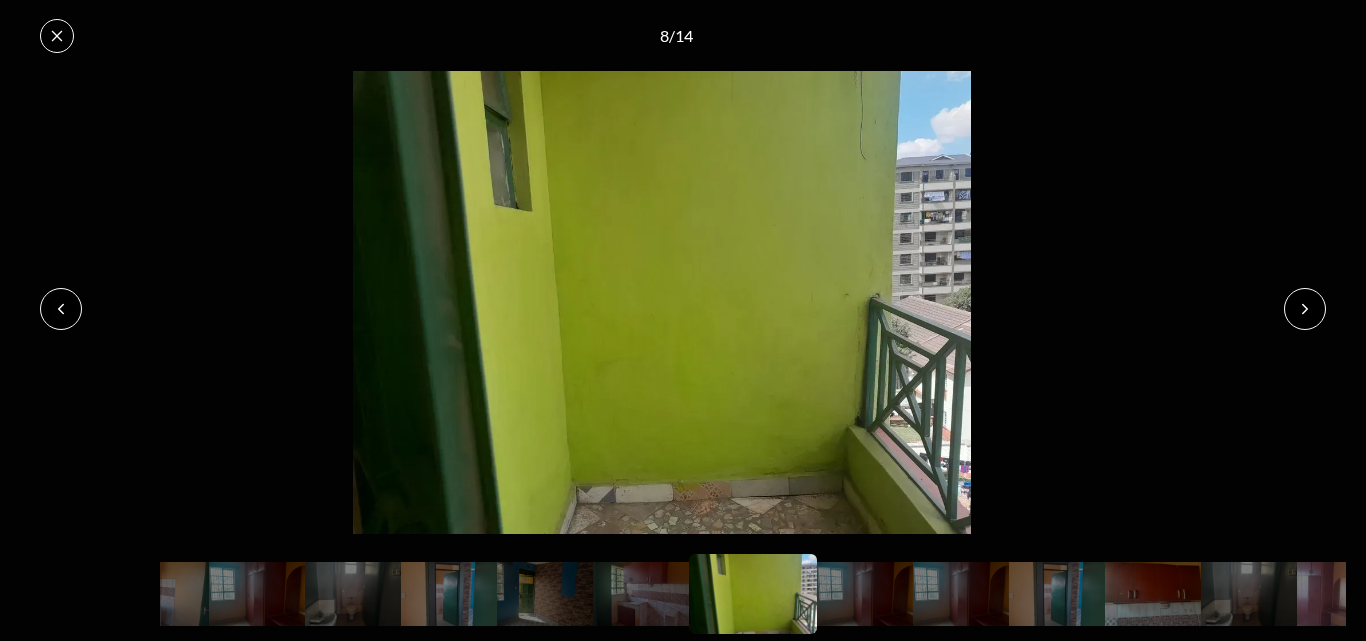 click 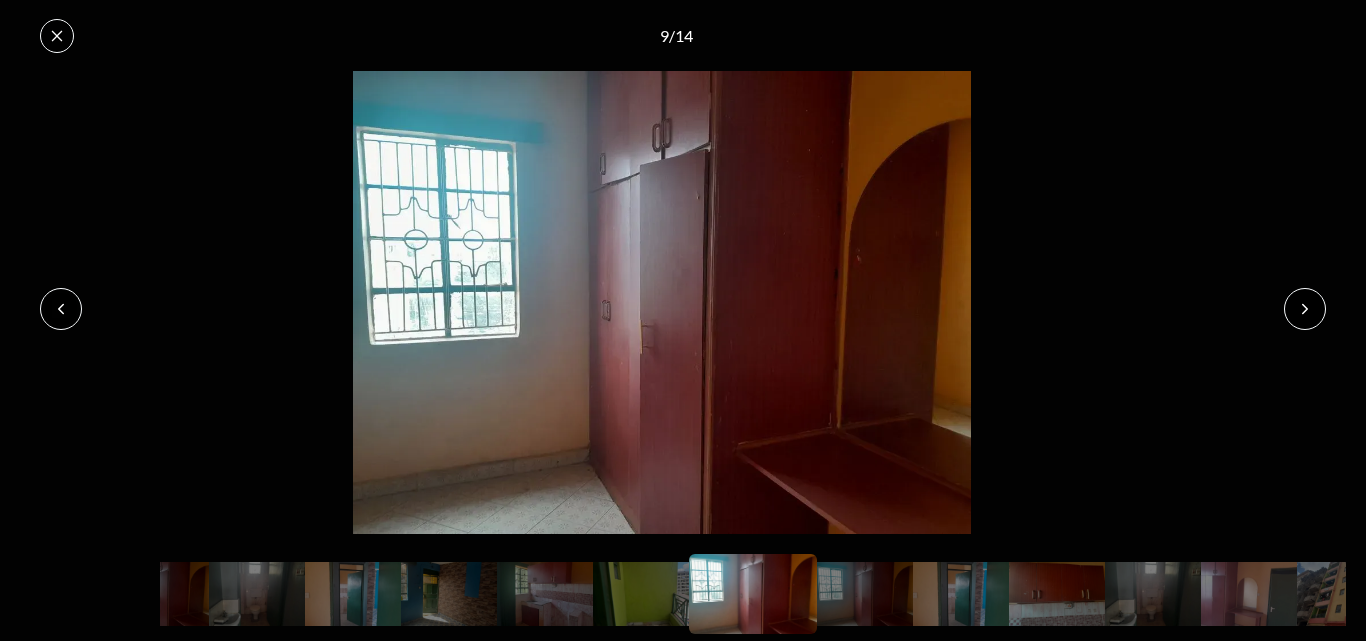 click at bounding box center (1305, 309) 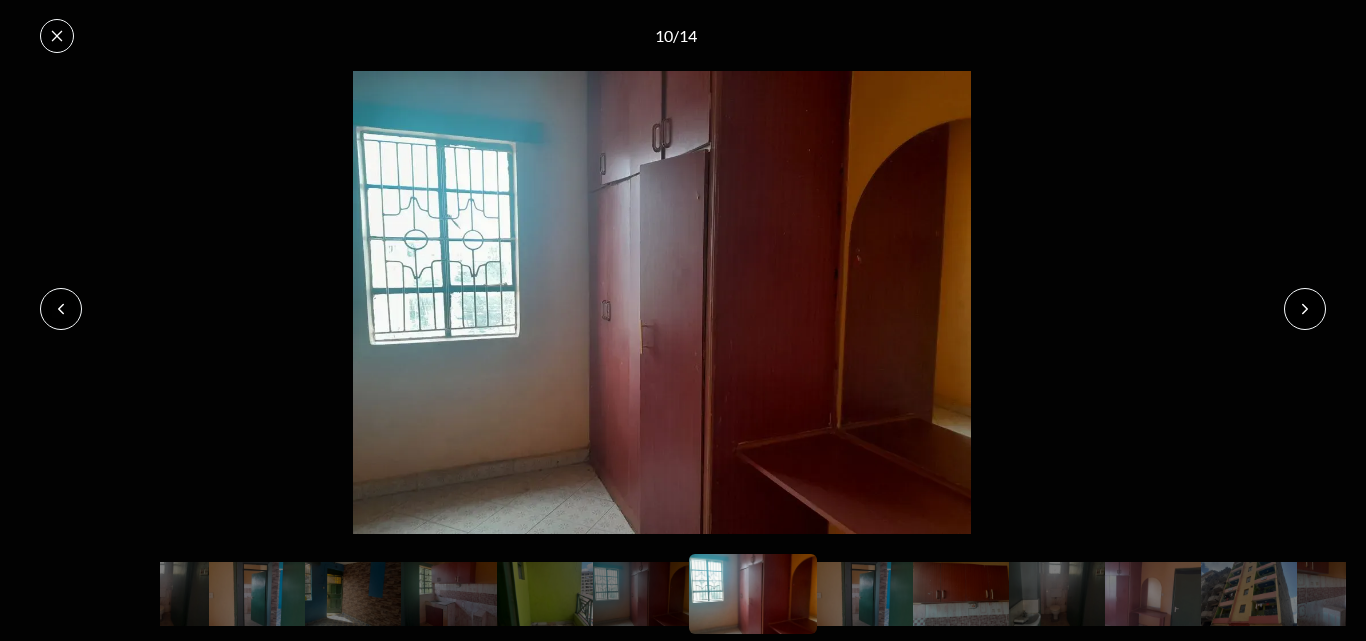 click at bounding box center [1305, 309] 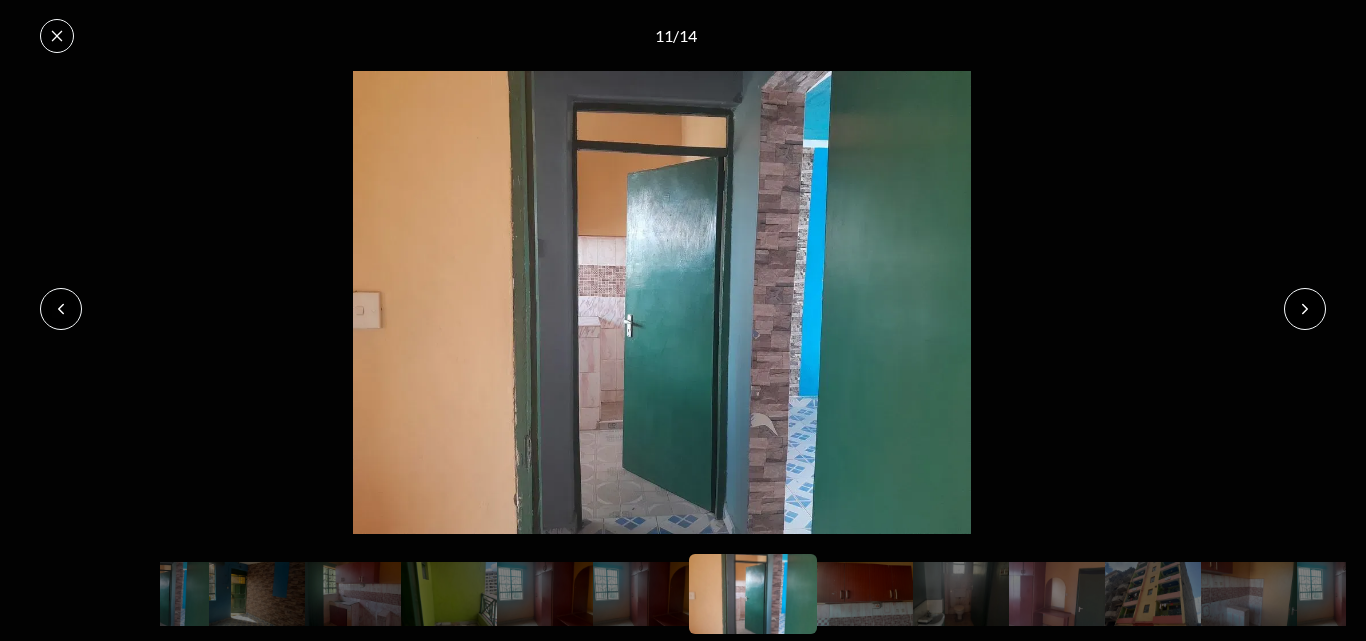 click at bounding box center [1305, 309] 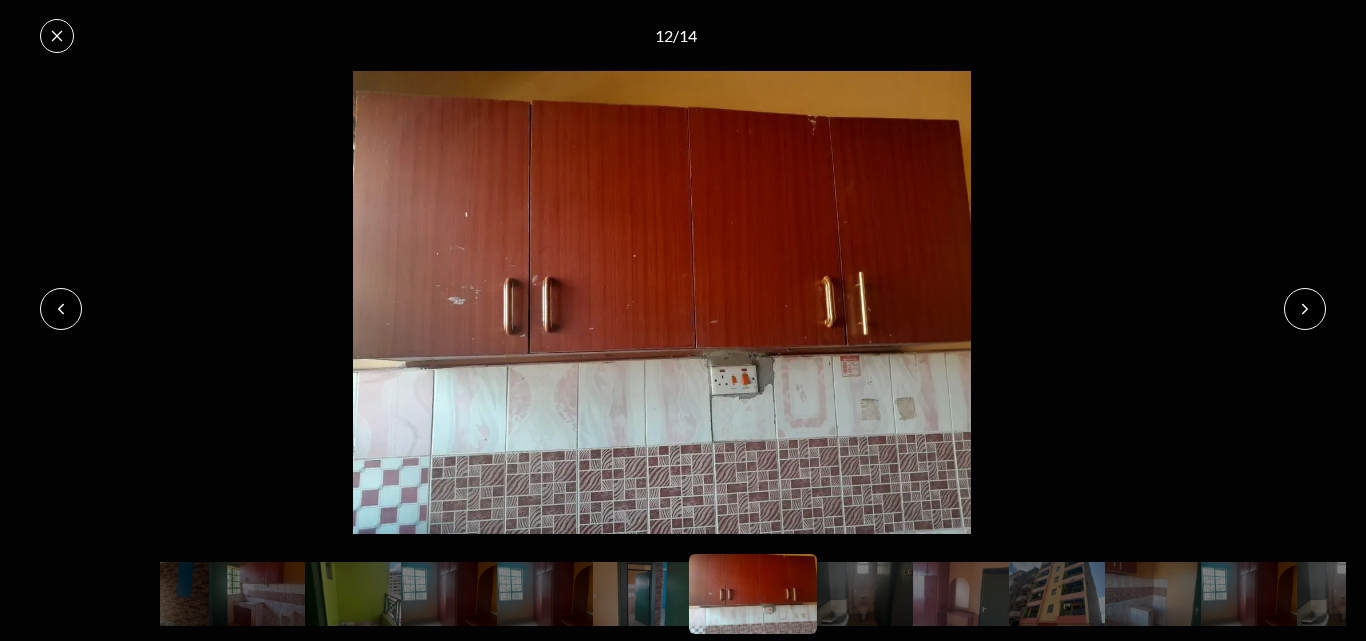 click at bounding box center [1305, 309] 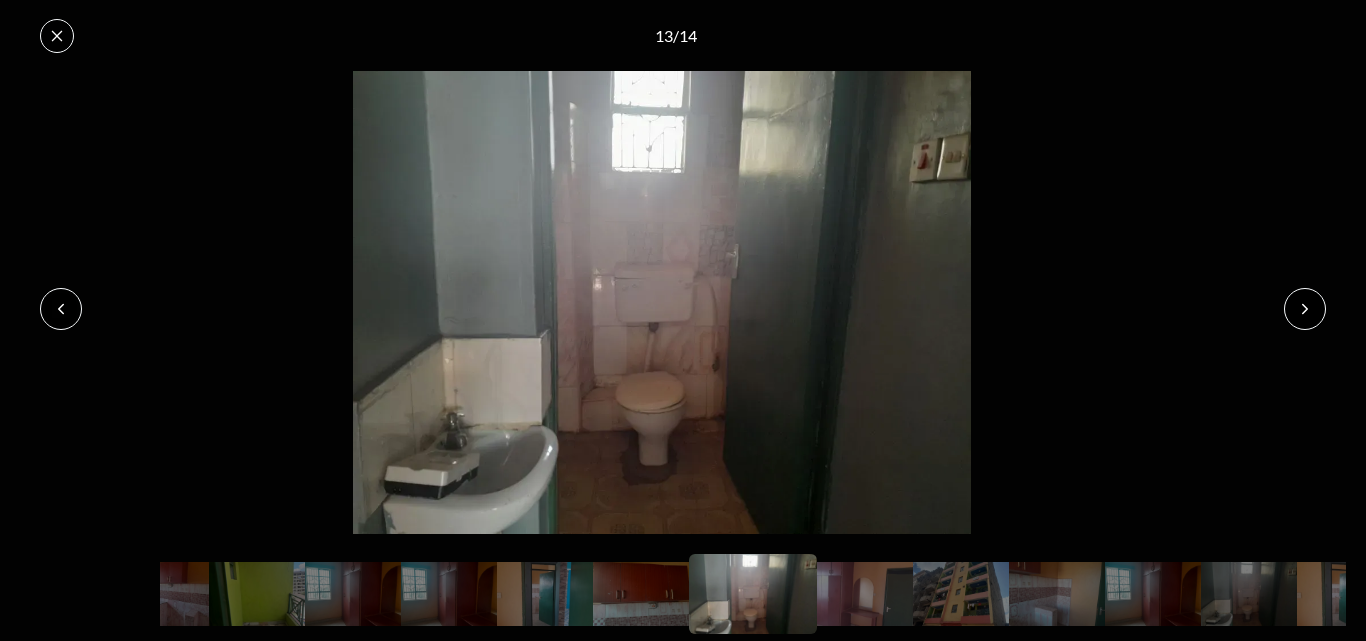 click at bounding box center [1305, 309] 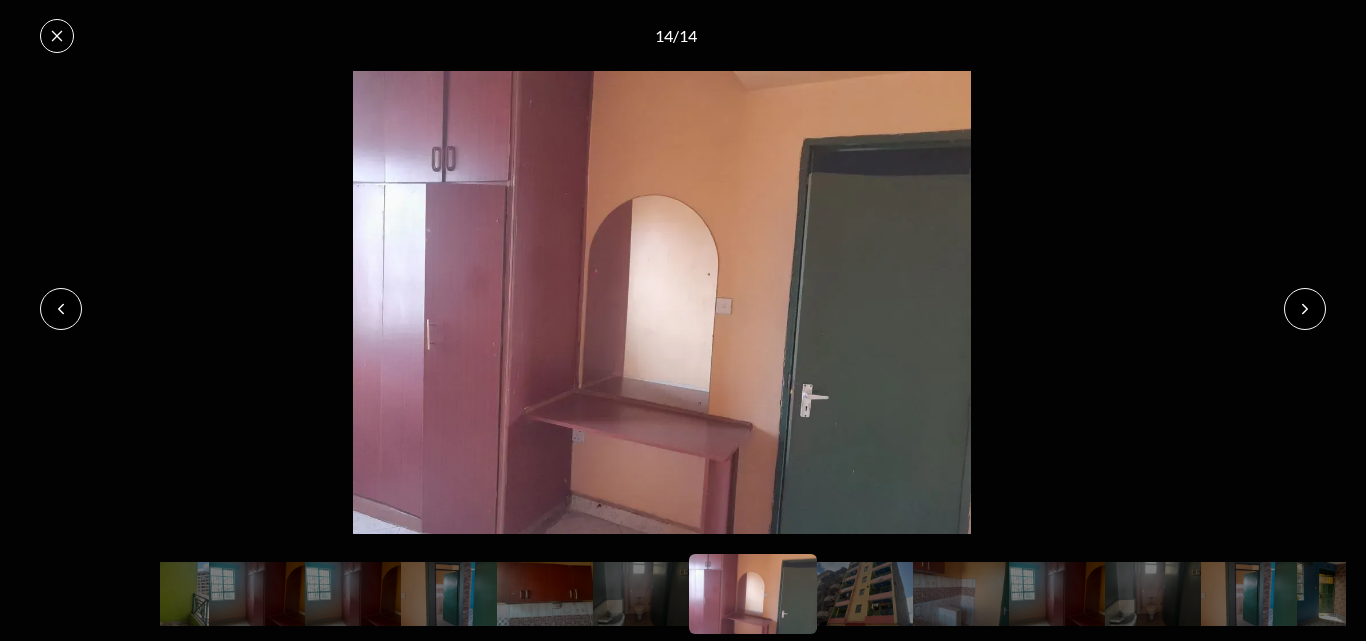 click at bounding box center [1305, 309] 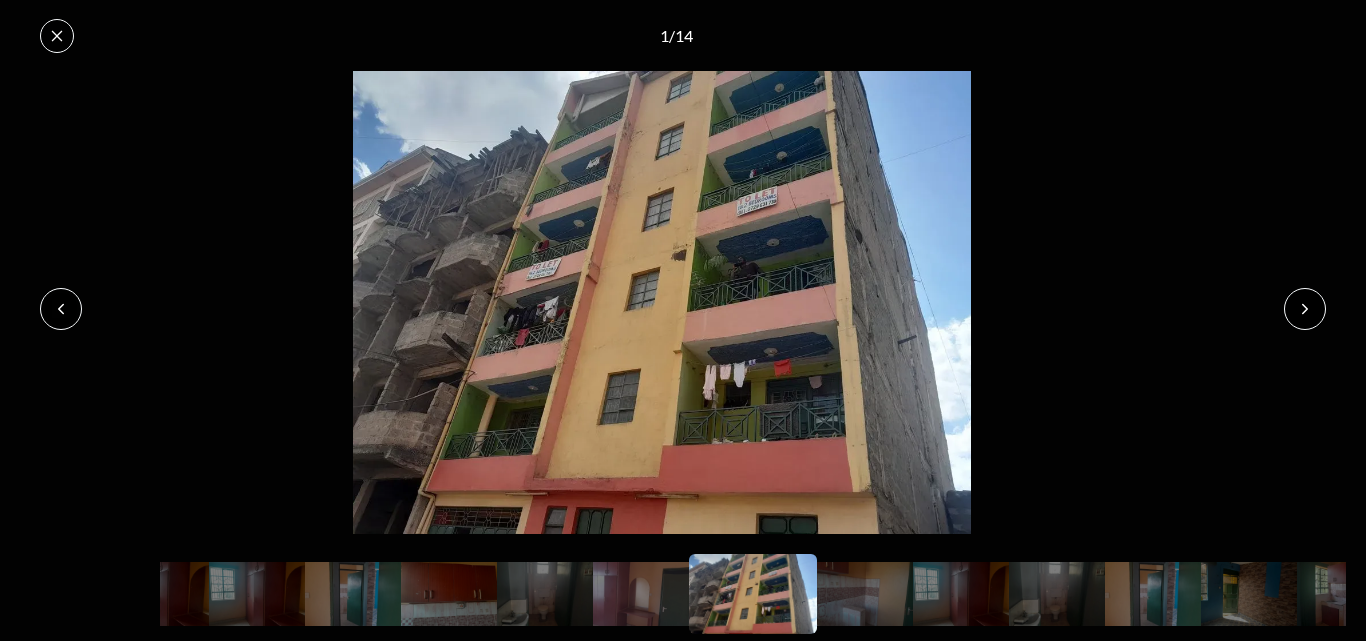click at bounding box center [1305, 309] 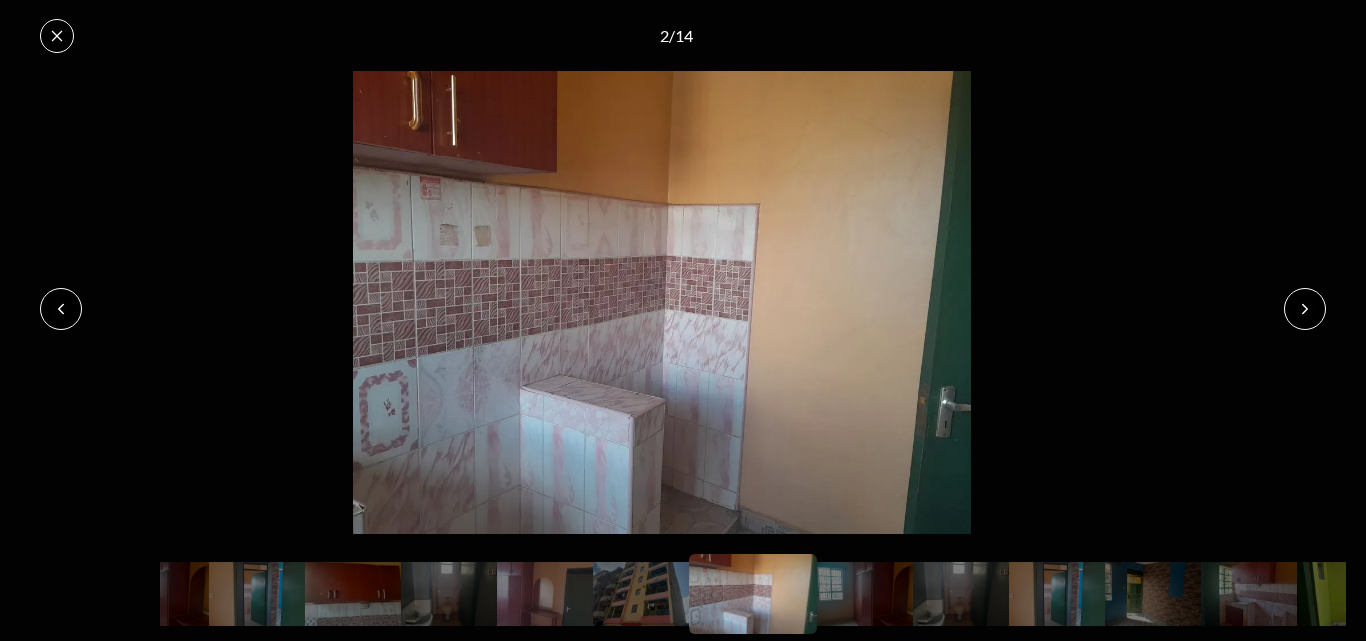 click 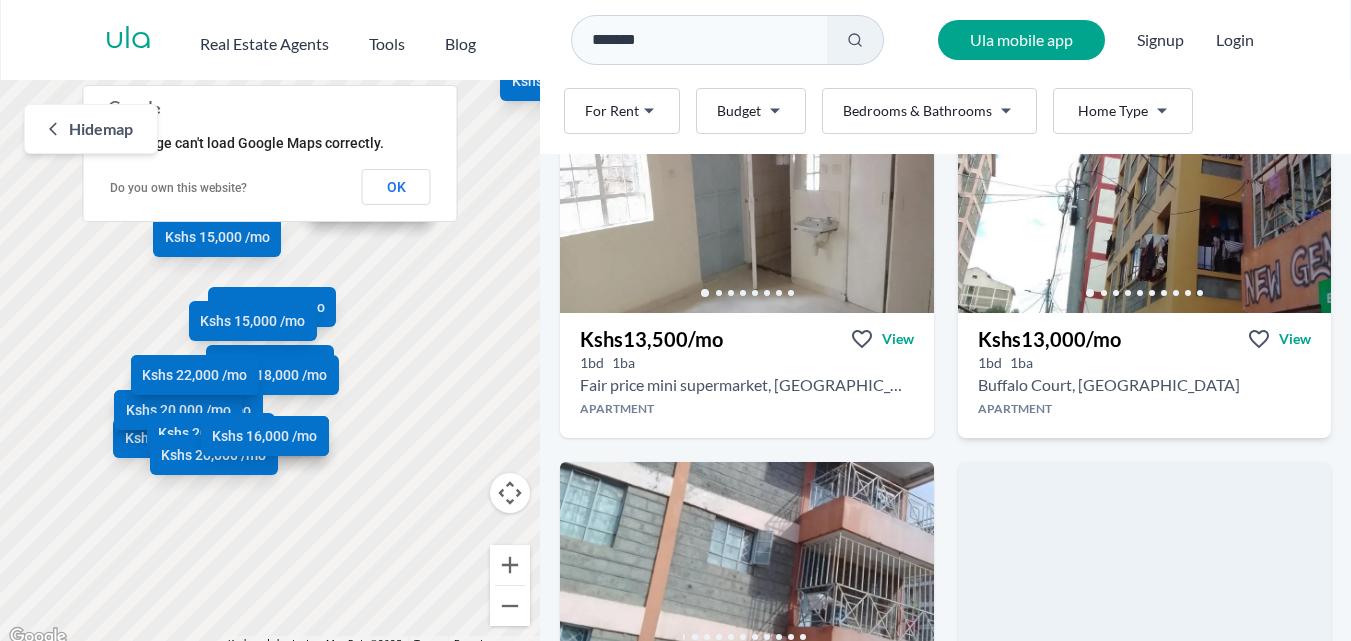 scroll, scrollTop: 1900, scrollLeft: 0, axis: vertical 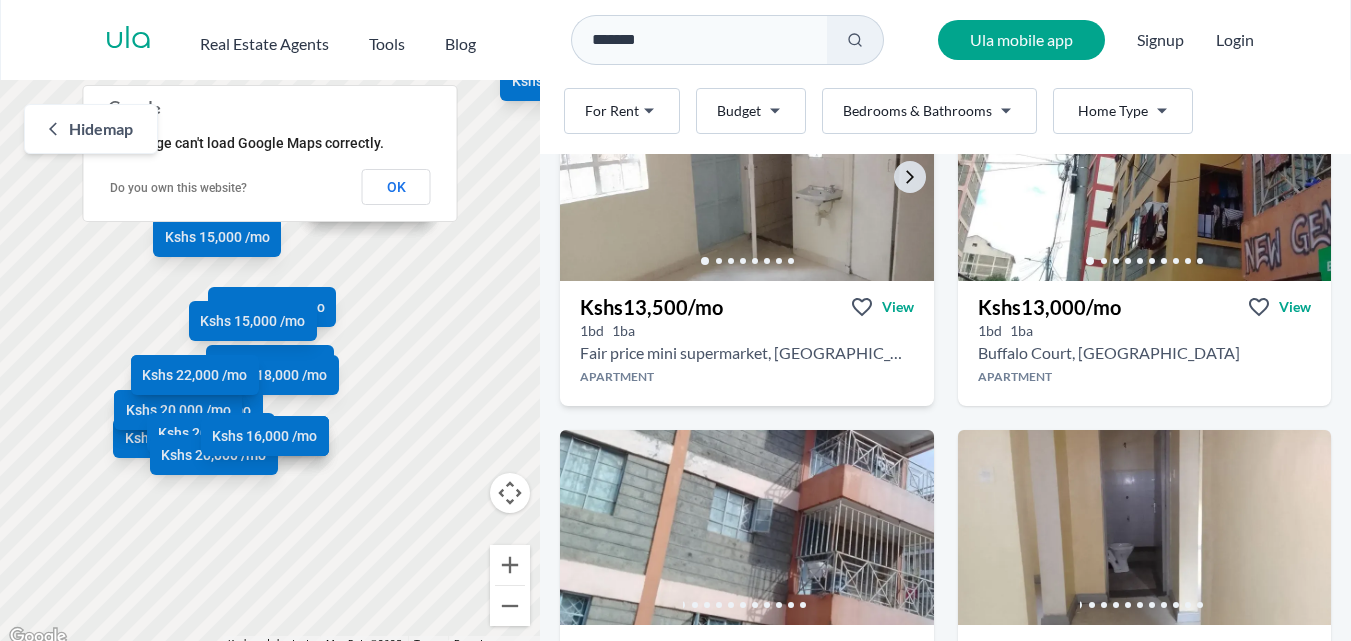 click at bounding box center [747, 183] 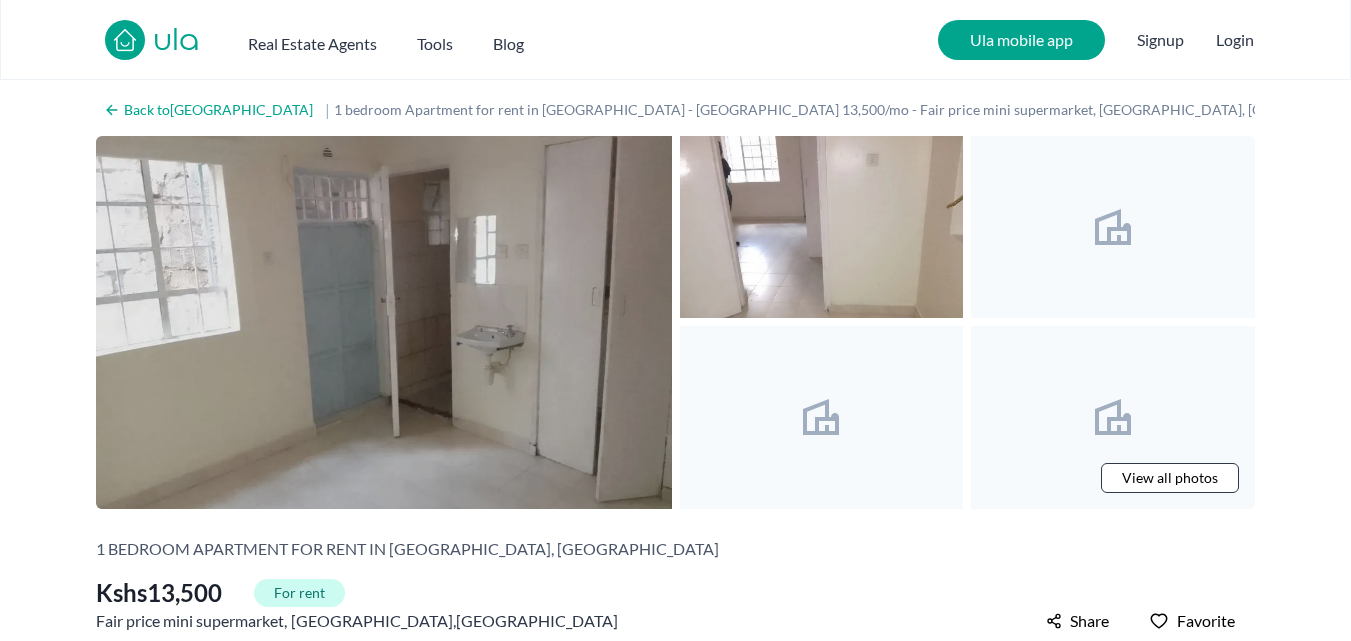 click at bounding box center (384, 322) 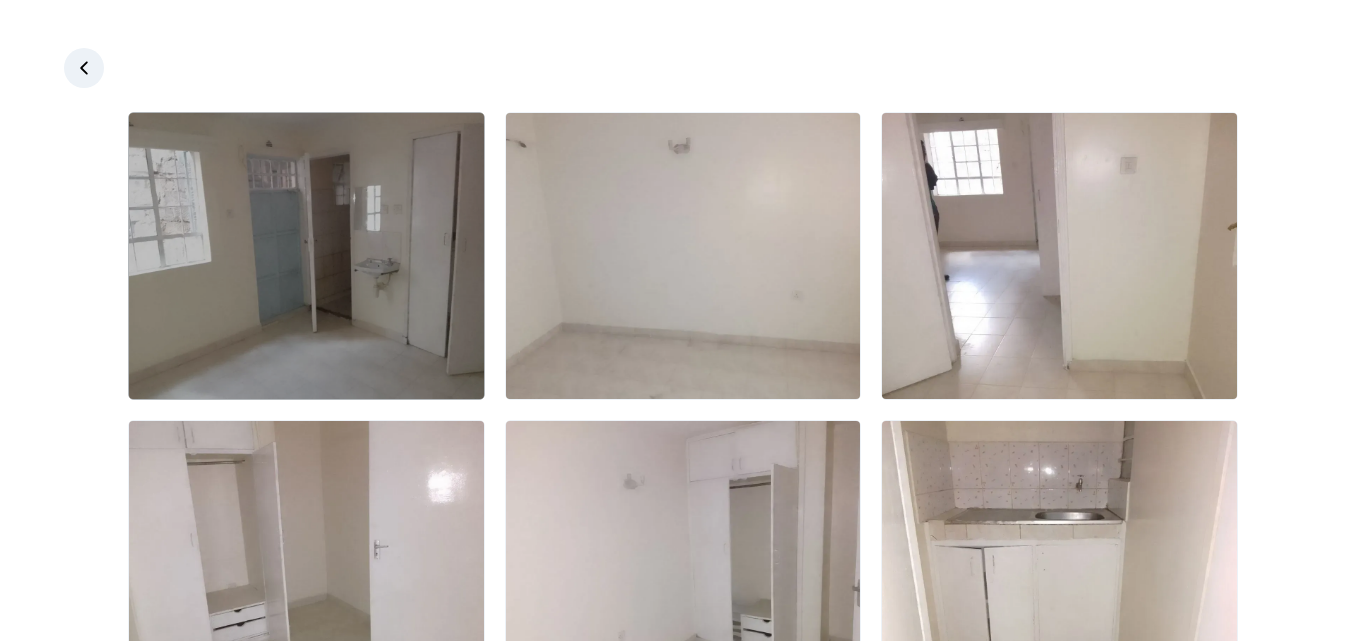 click at bounding box center [306, 256] 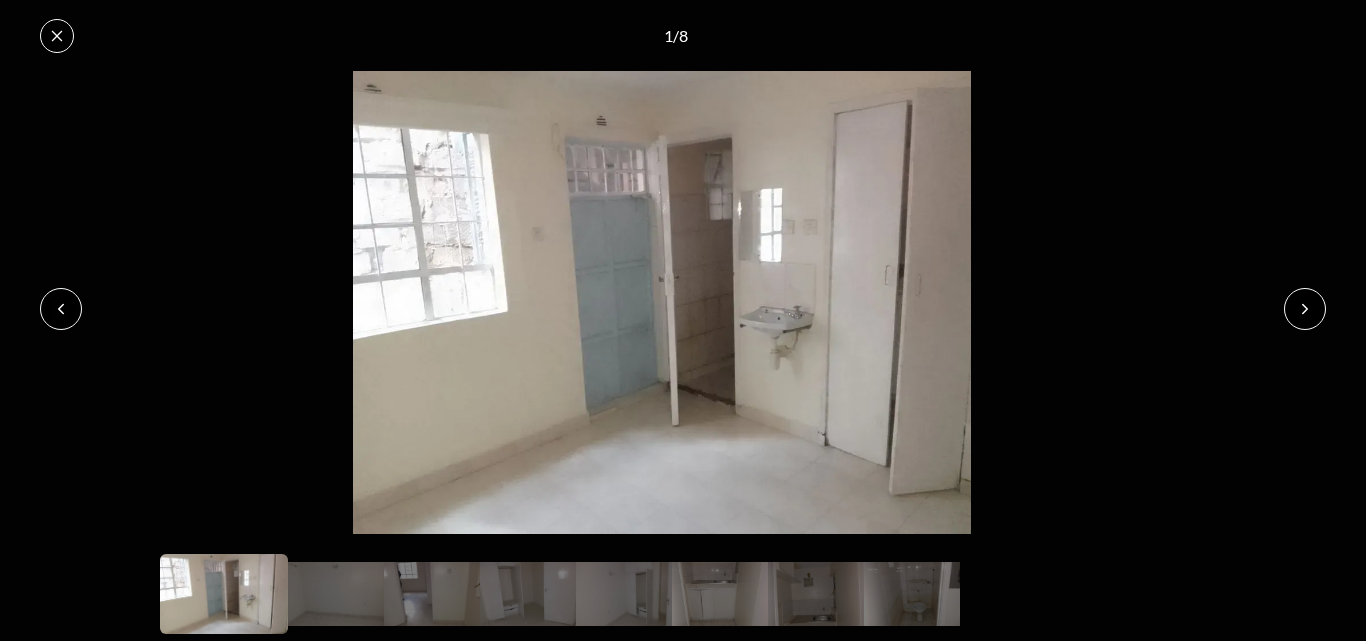 click 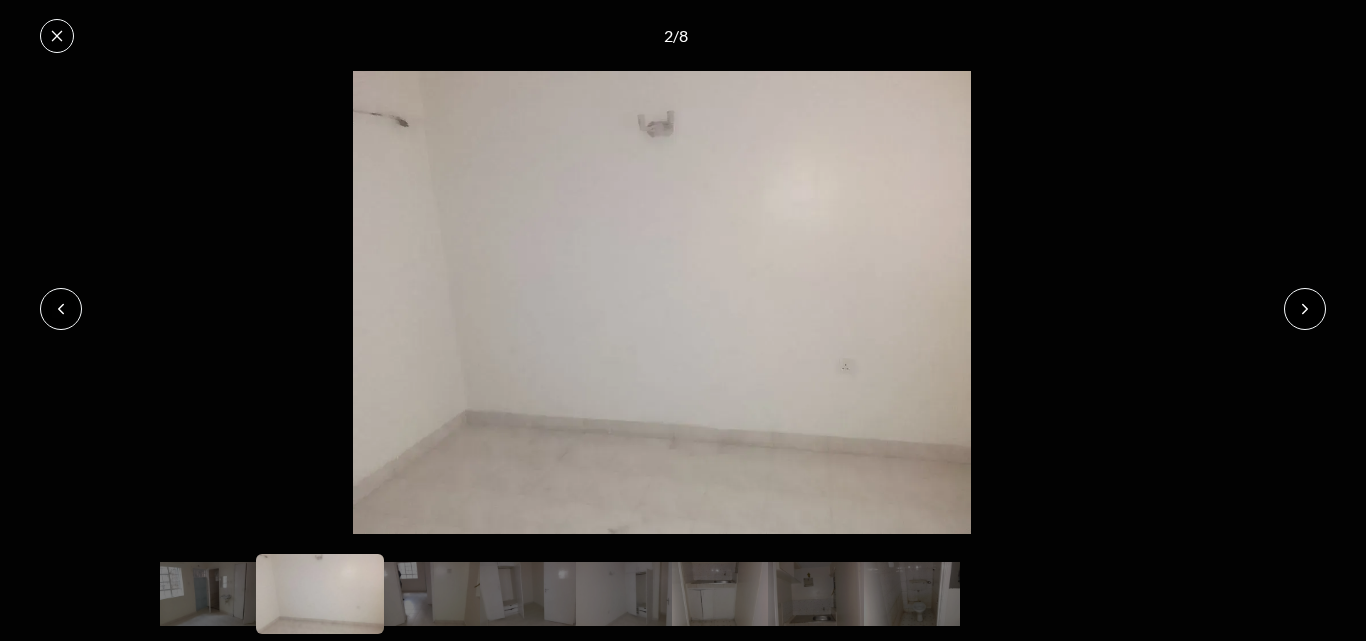 click 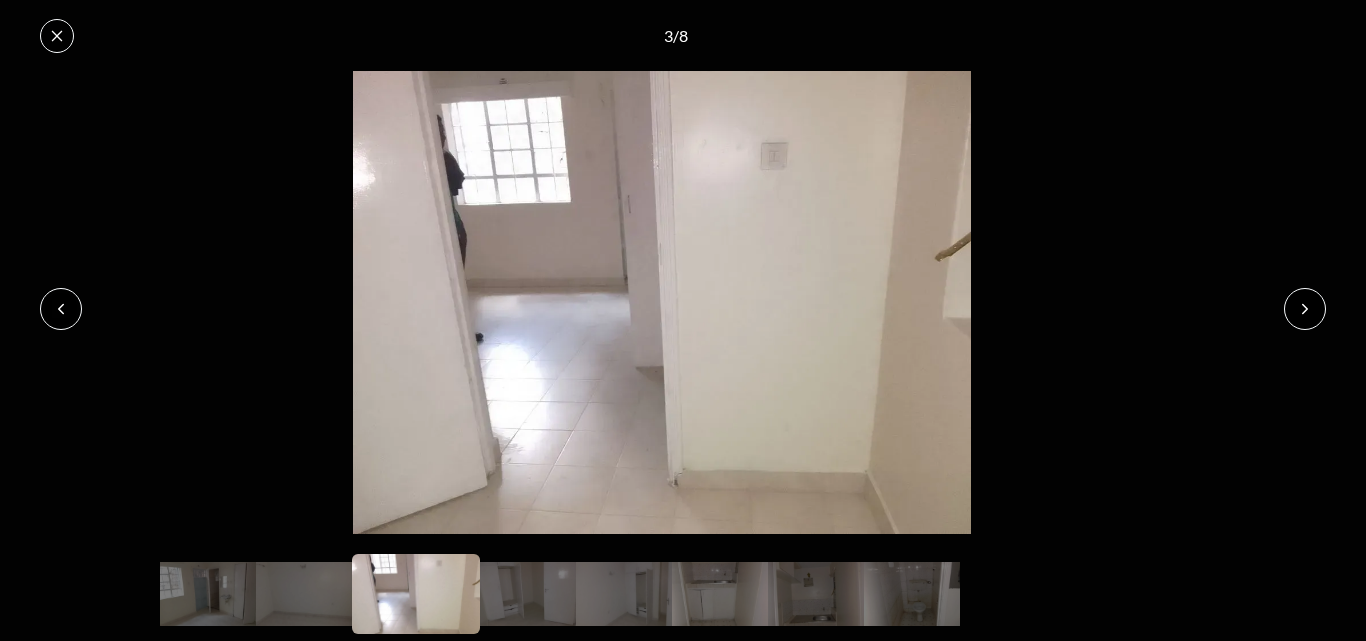 click 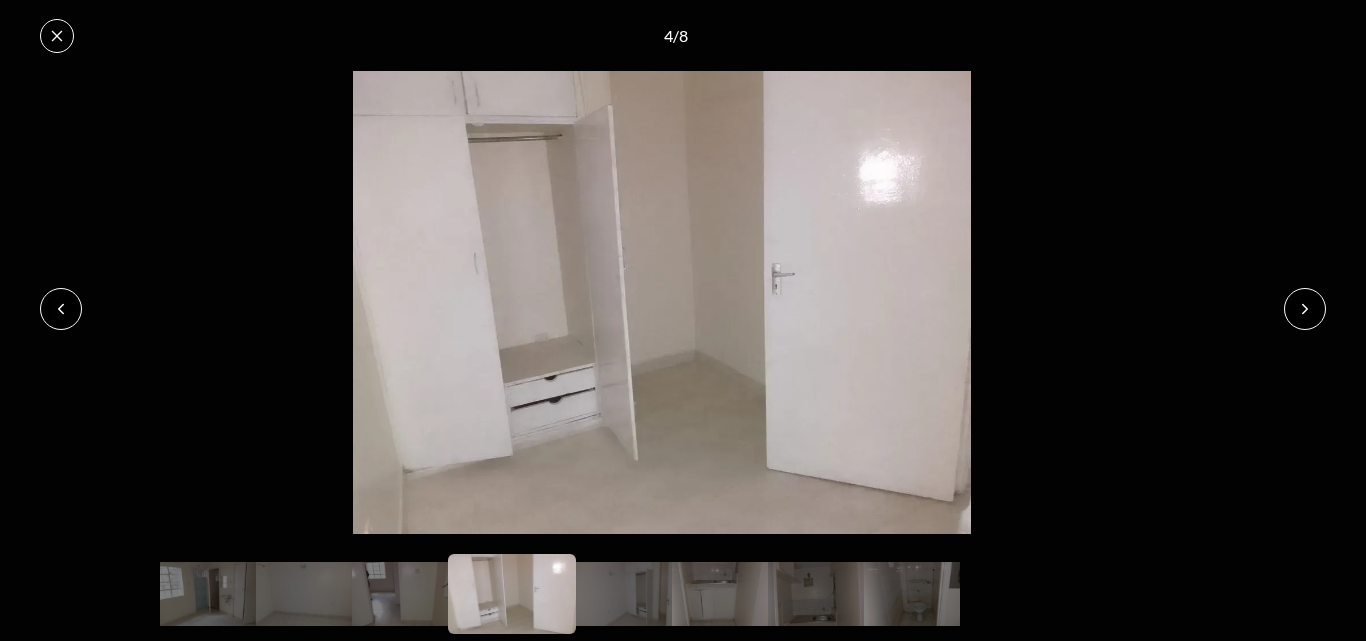 click 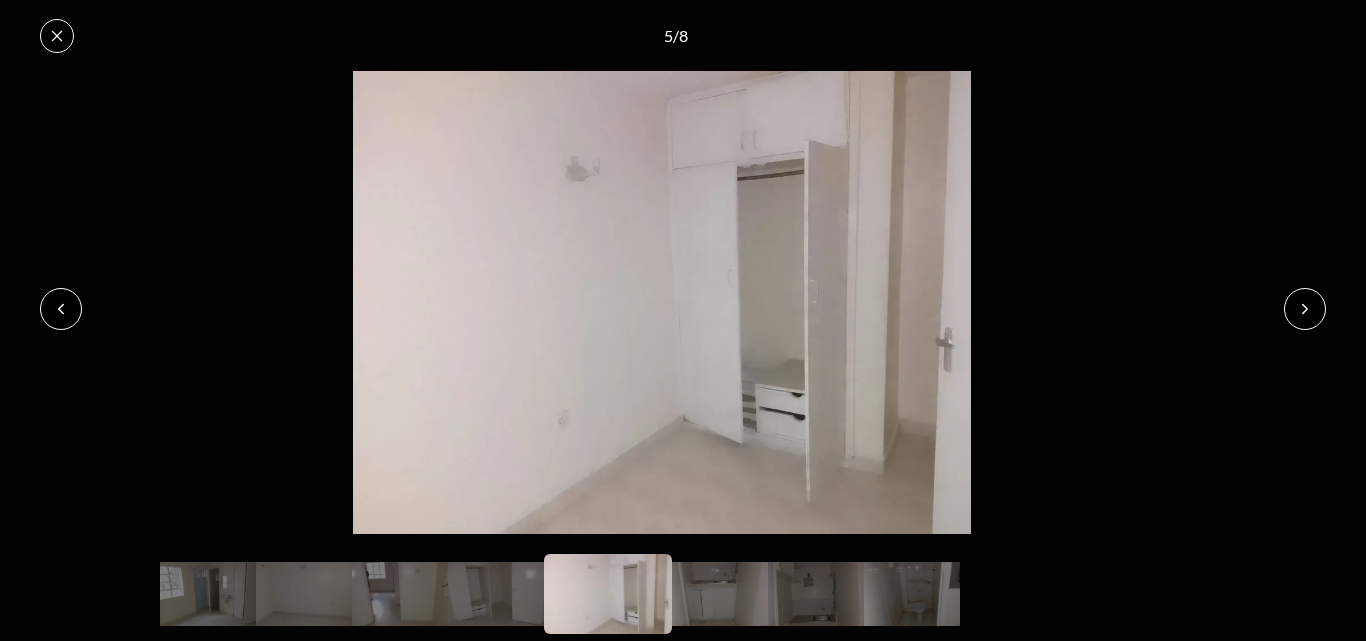 click 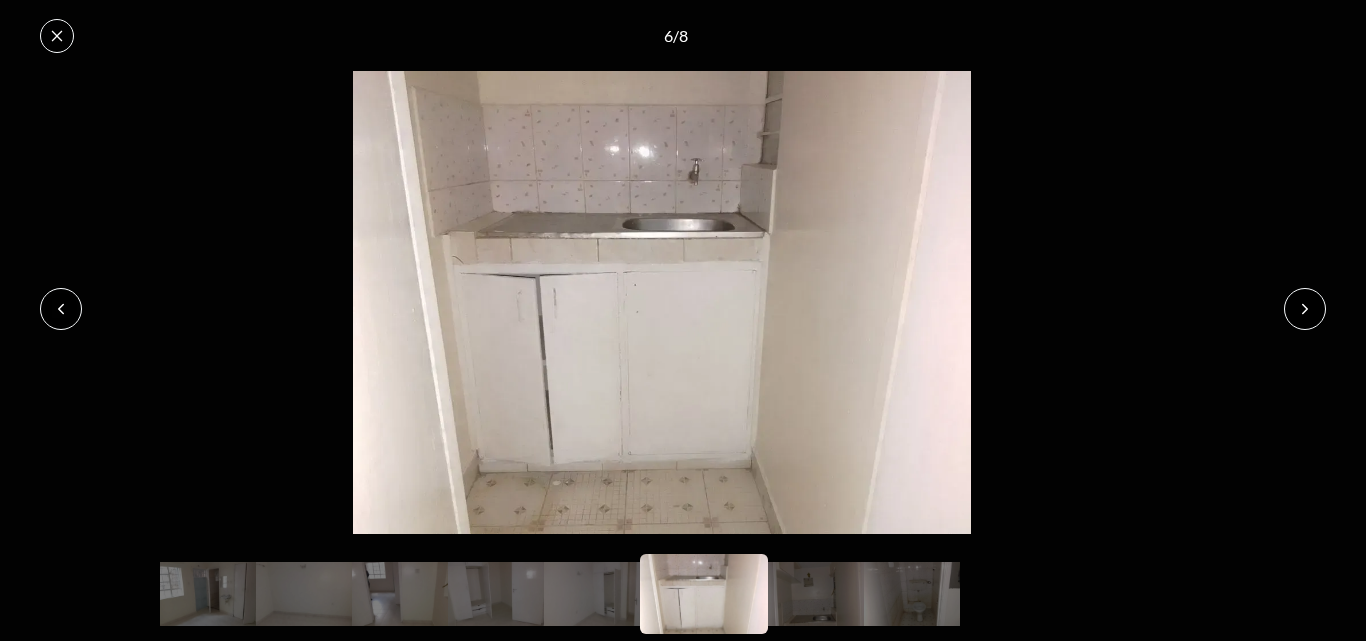 click 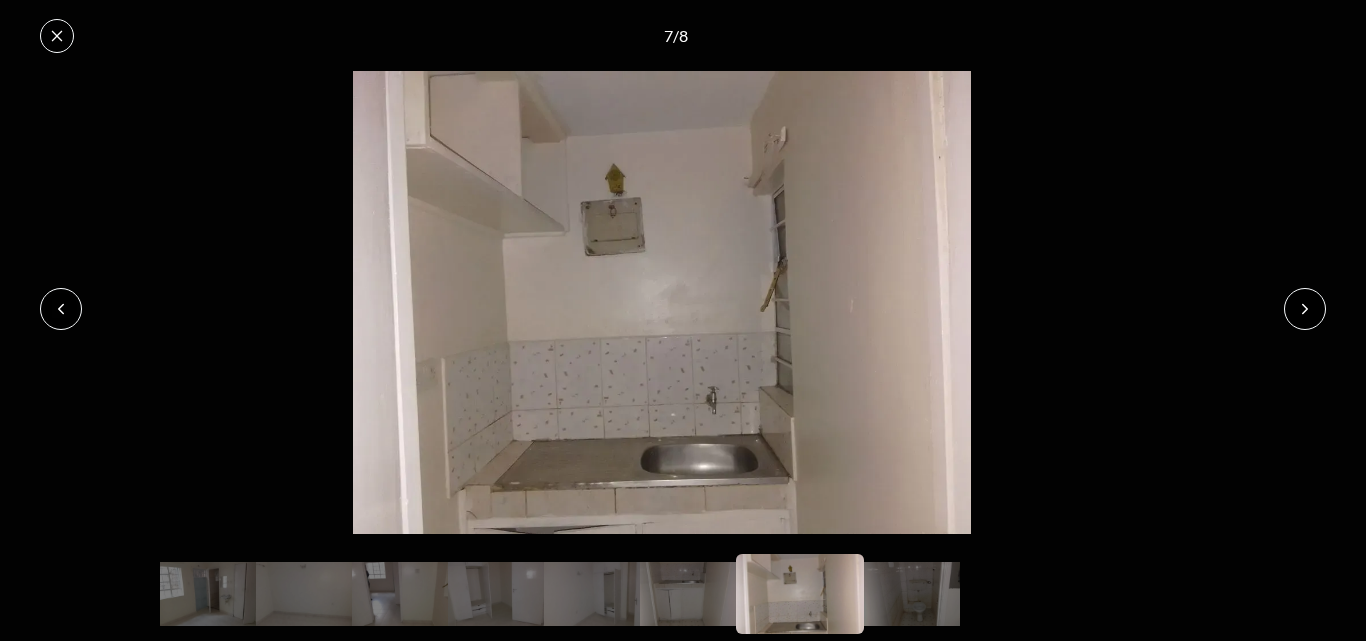 click 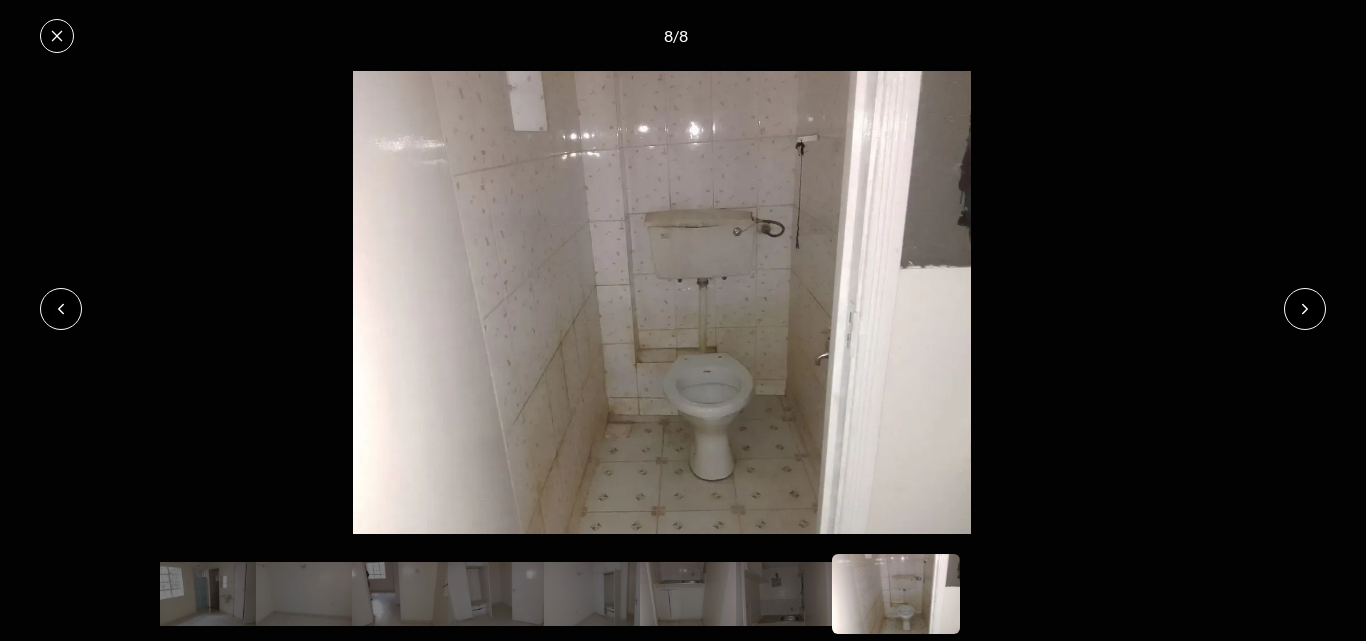 click 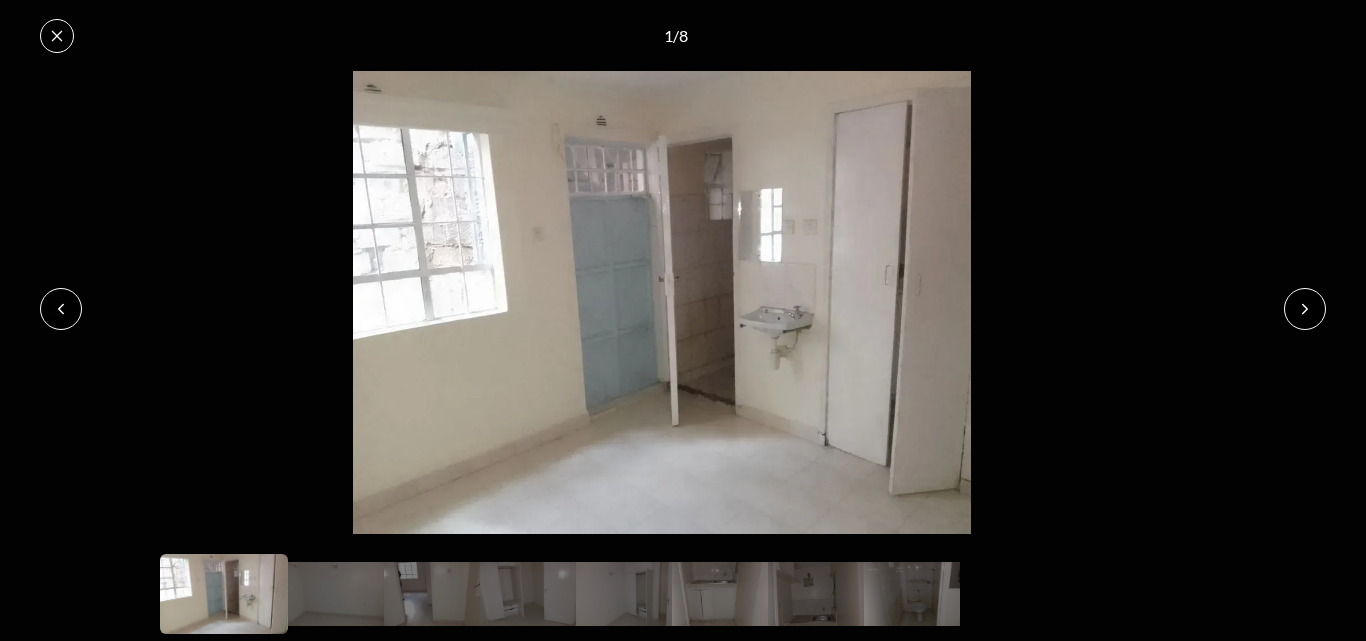 click 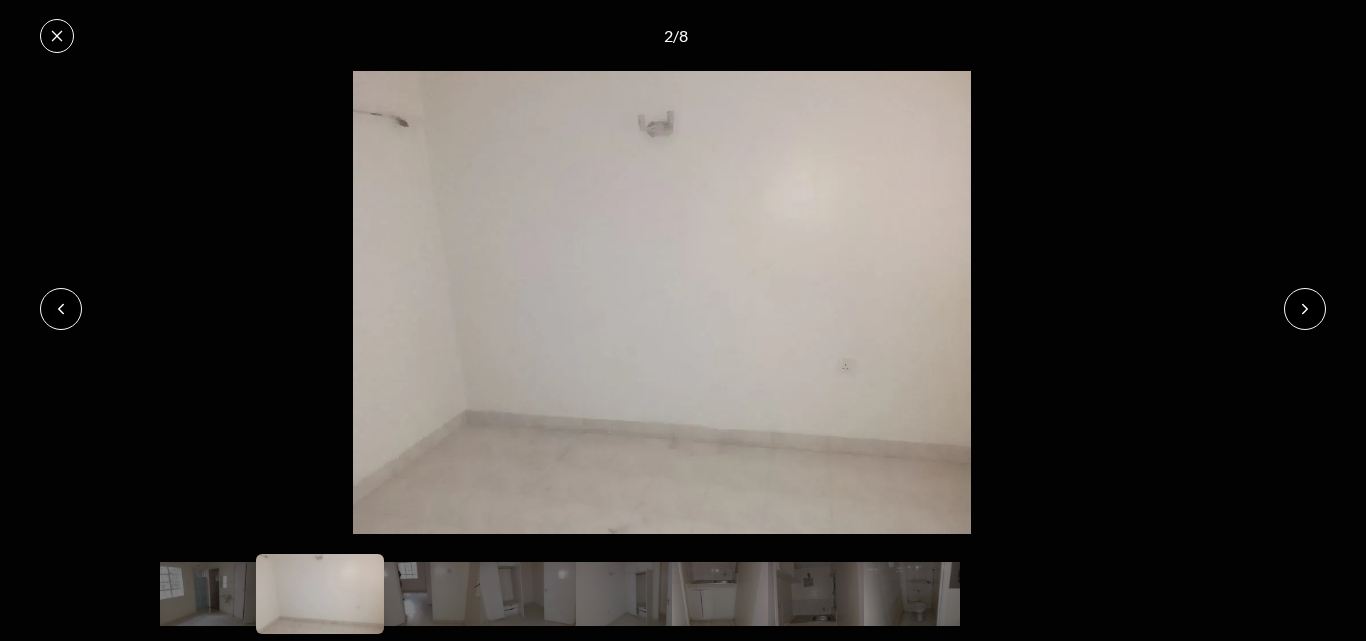 click 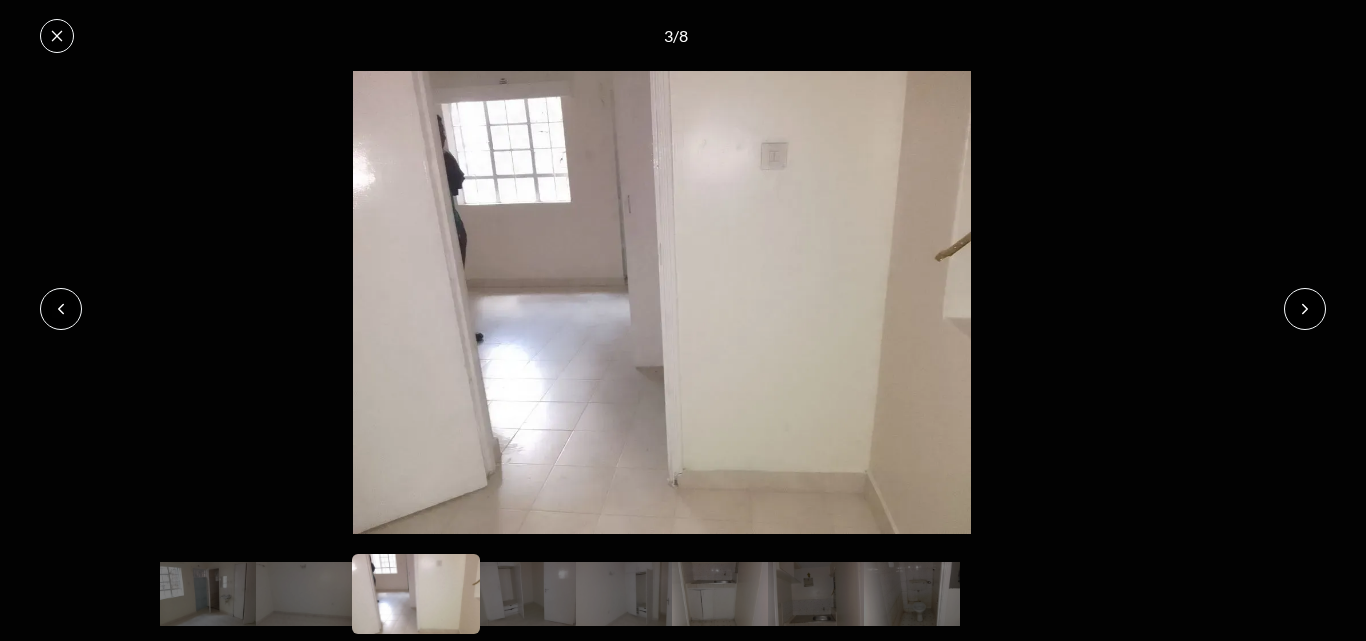 click 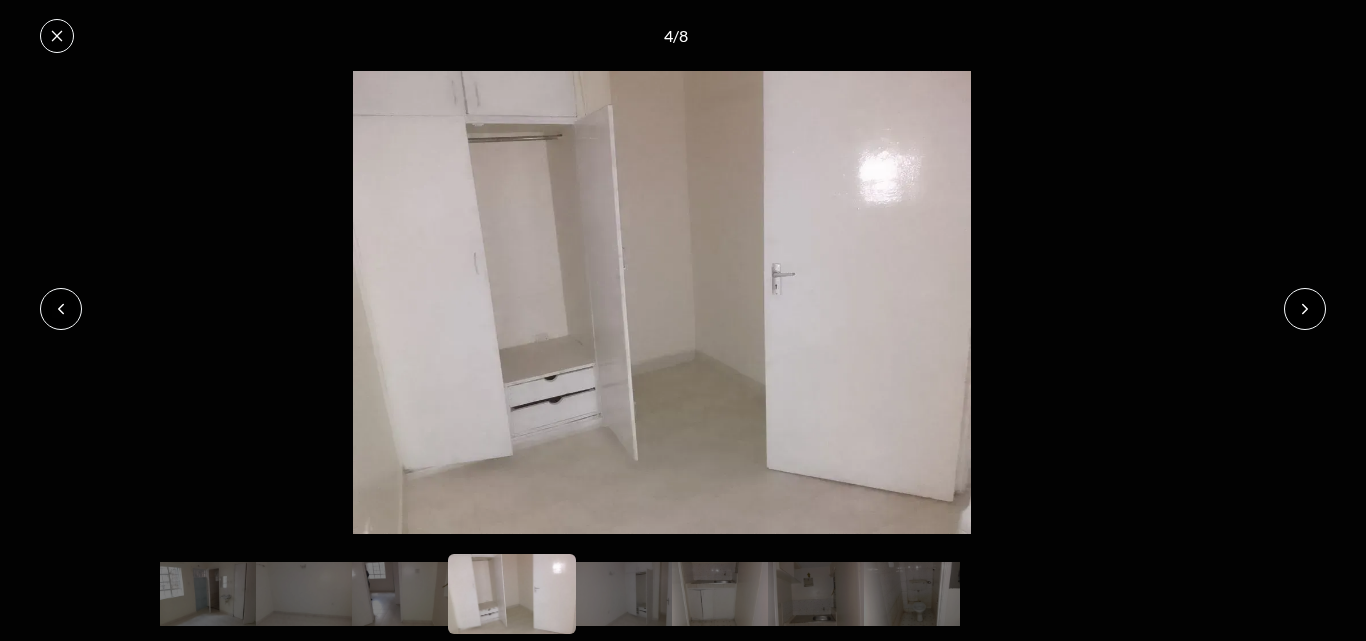 click 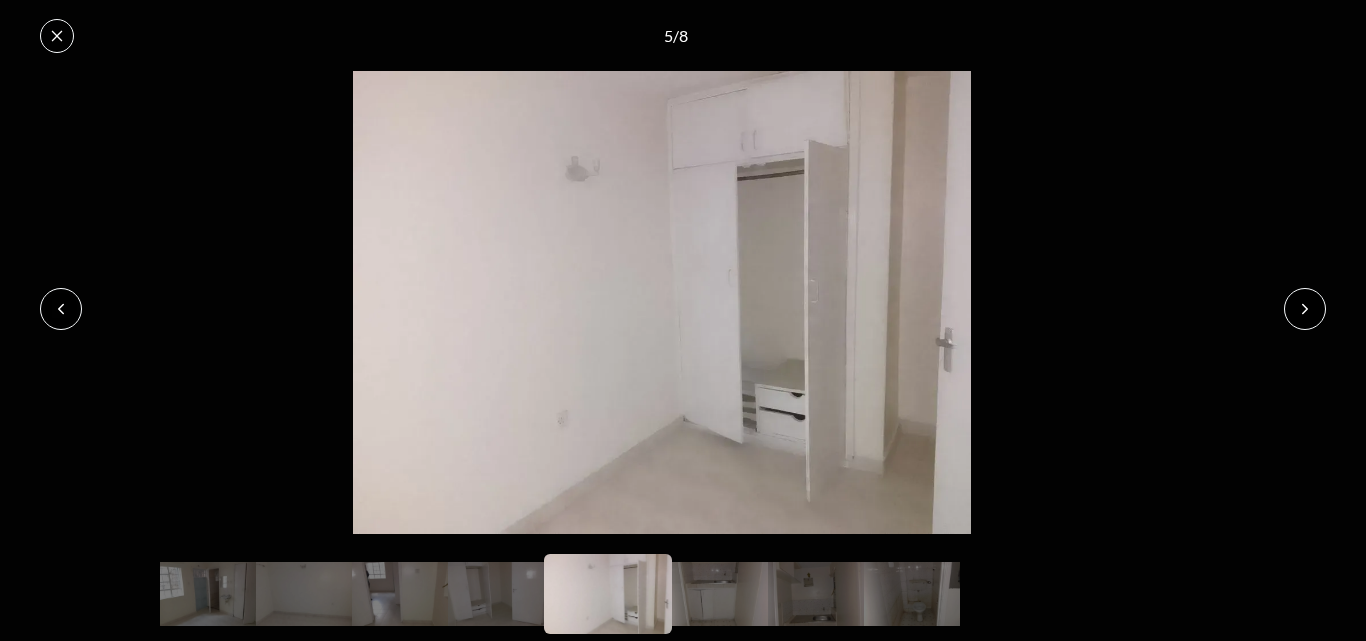 click 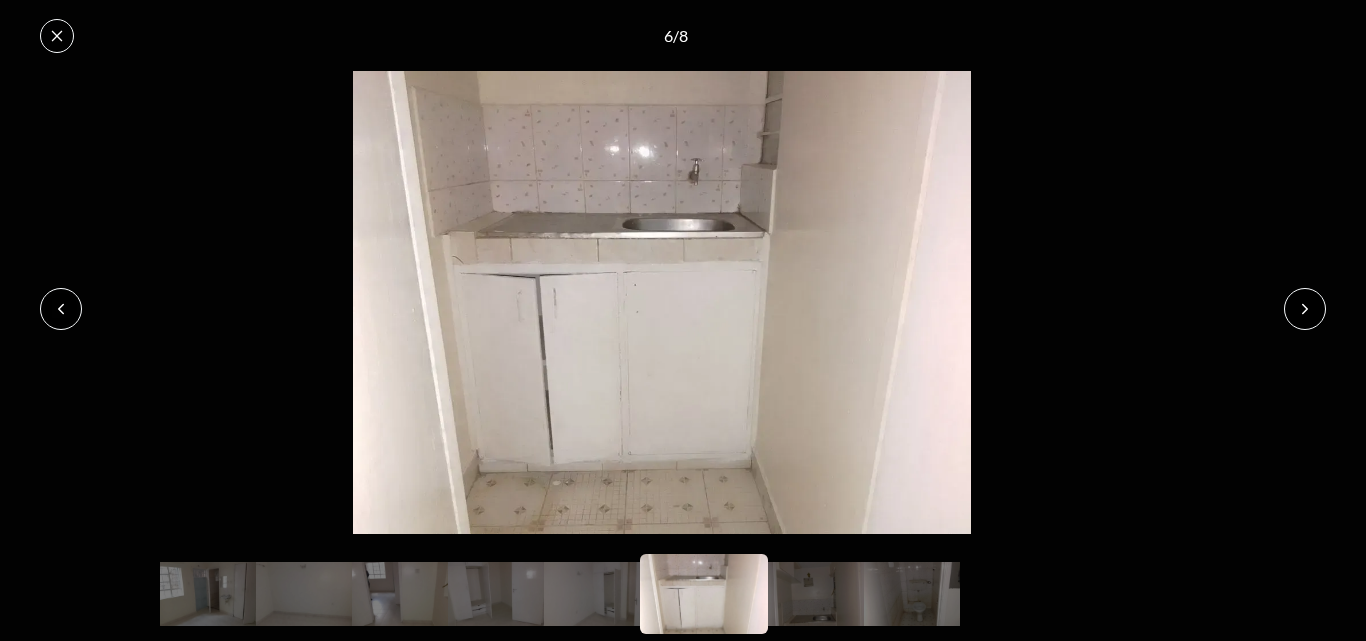 click 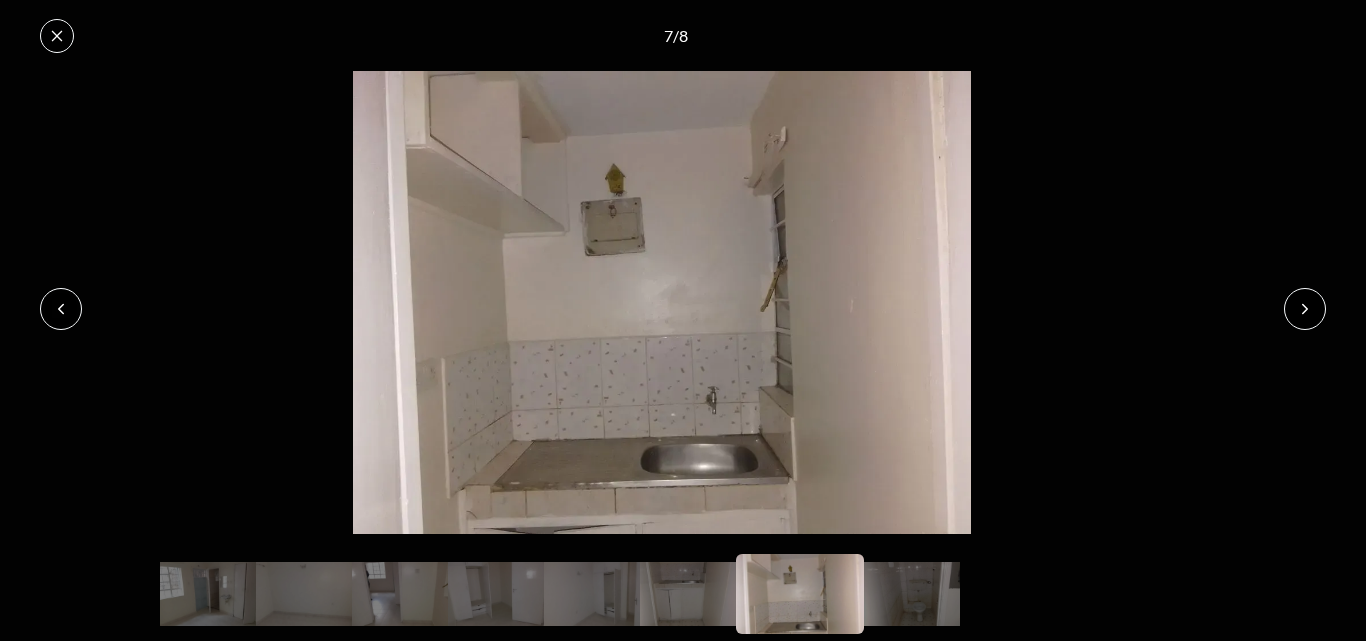 click 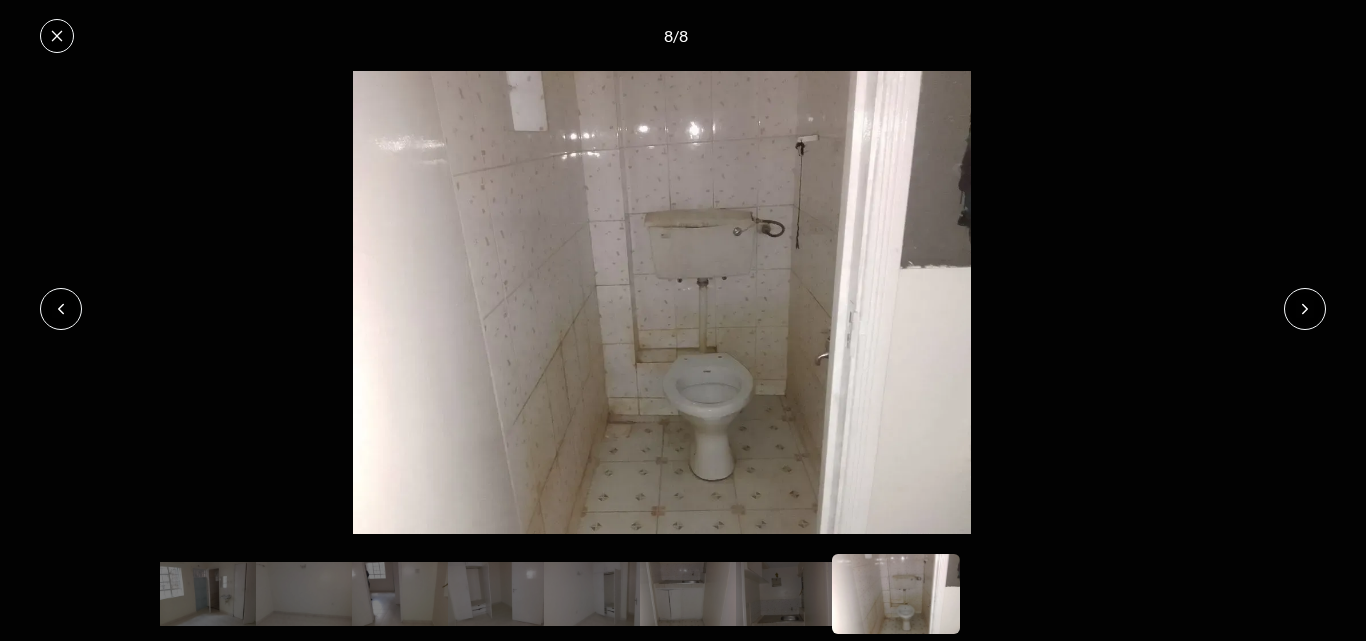 click at bounding box center (57, 36) 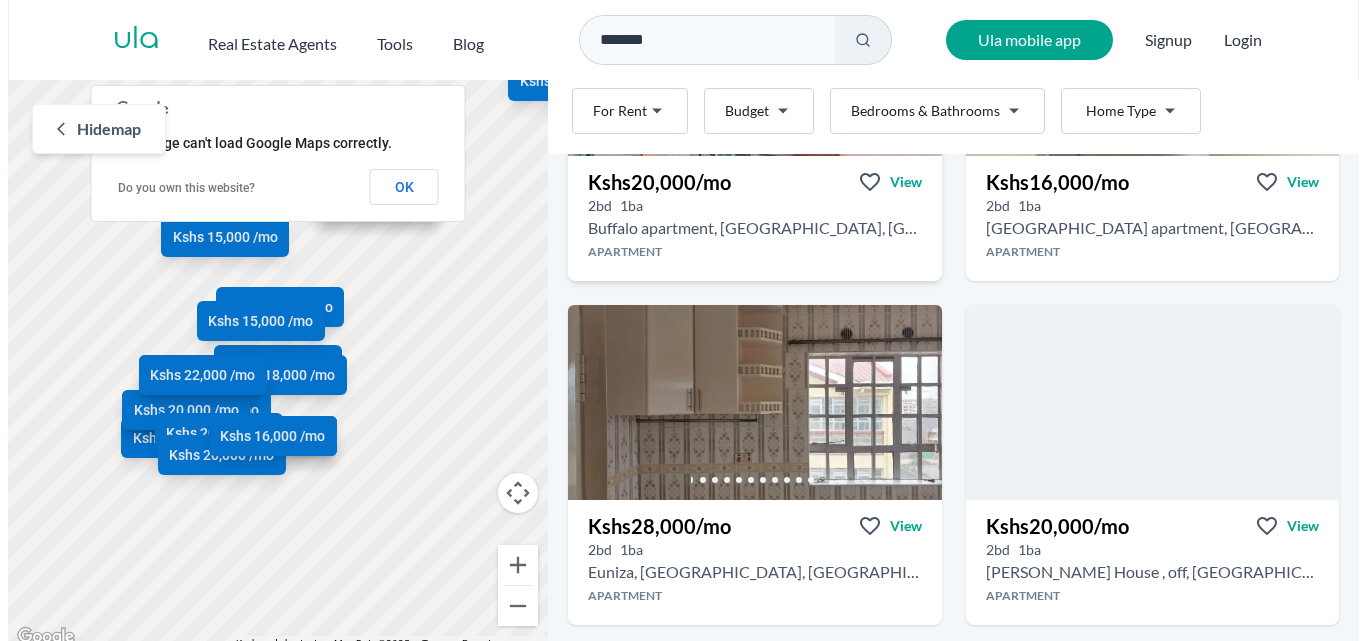scroll, scrollTop: 2400, scrollLeft: 0, axis: vertical 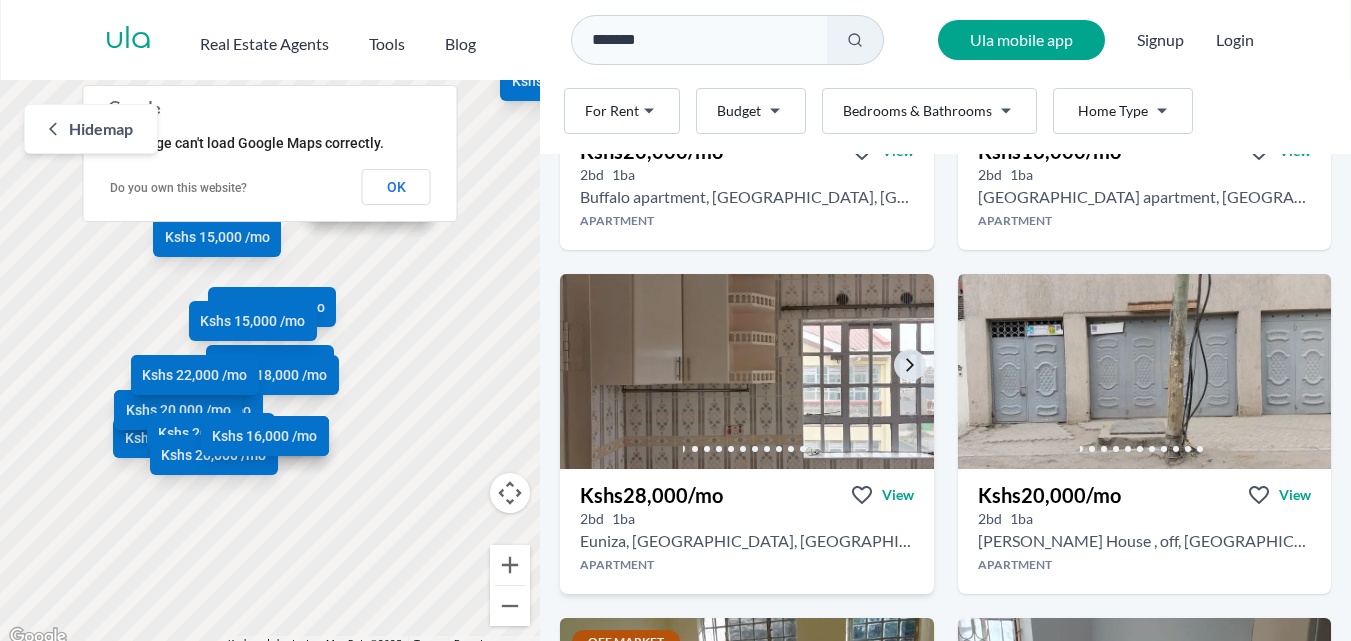 click at bounding box center [747, 371] 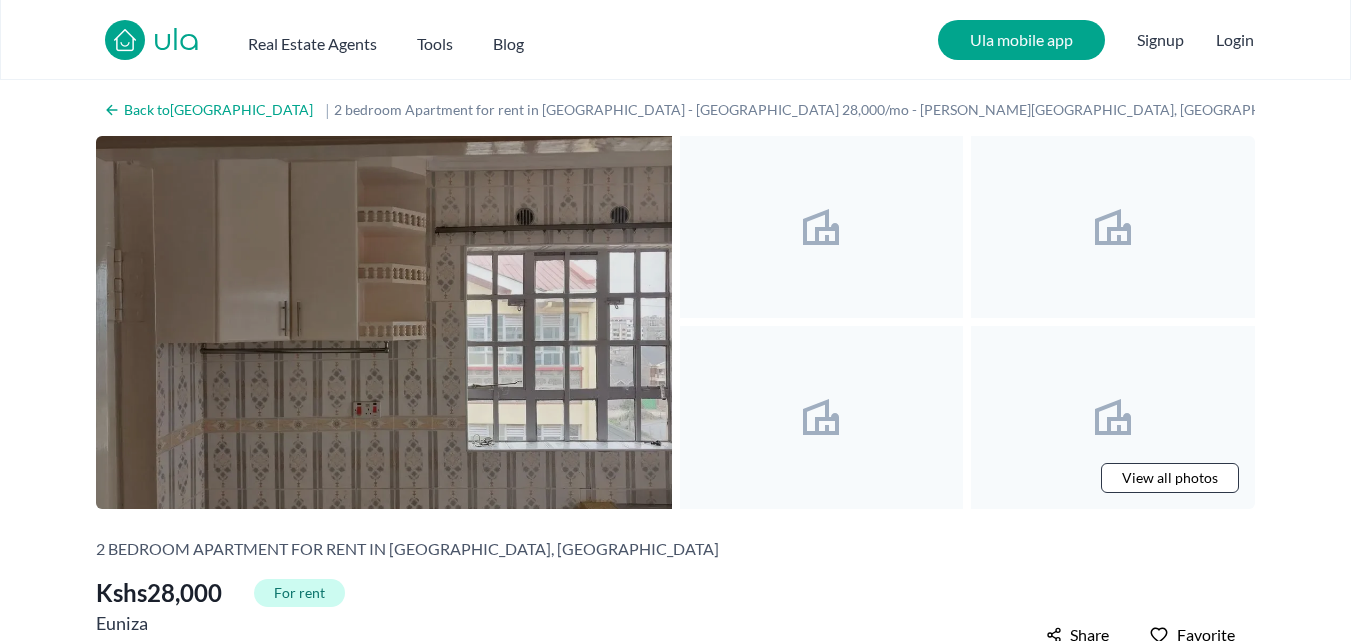 click at bounding box center [384, 322] 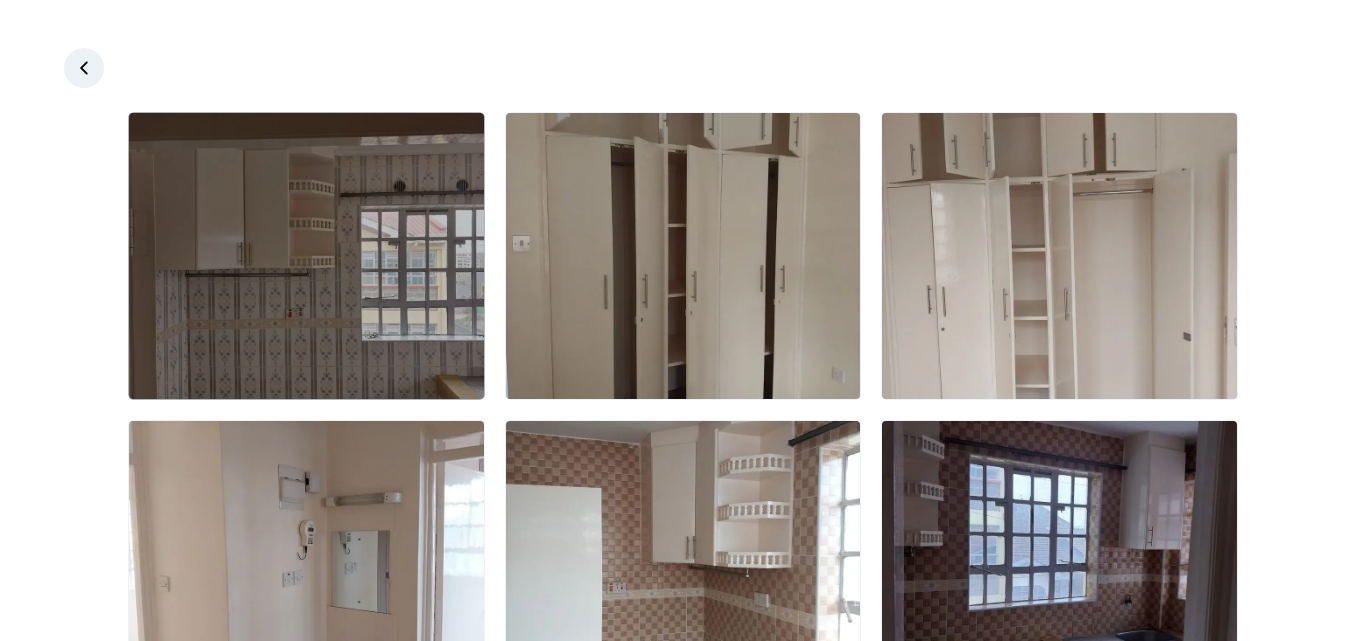 click at bounding box center (306, 256) 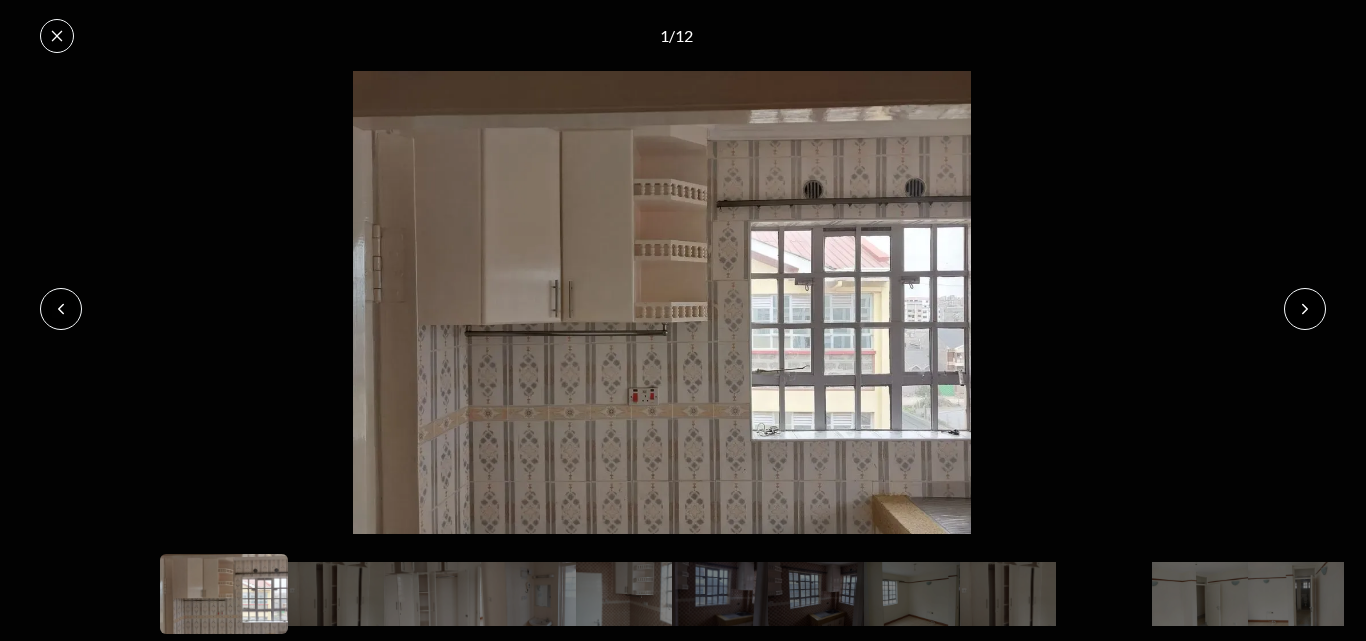 click 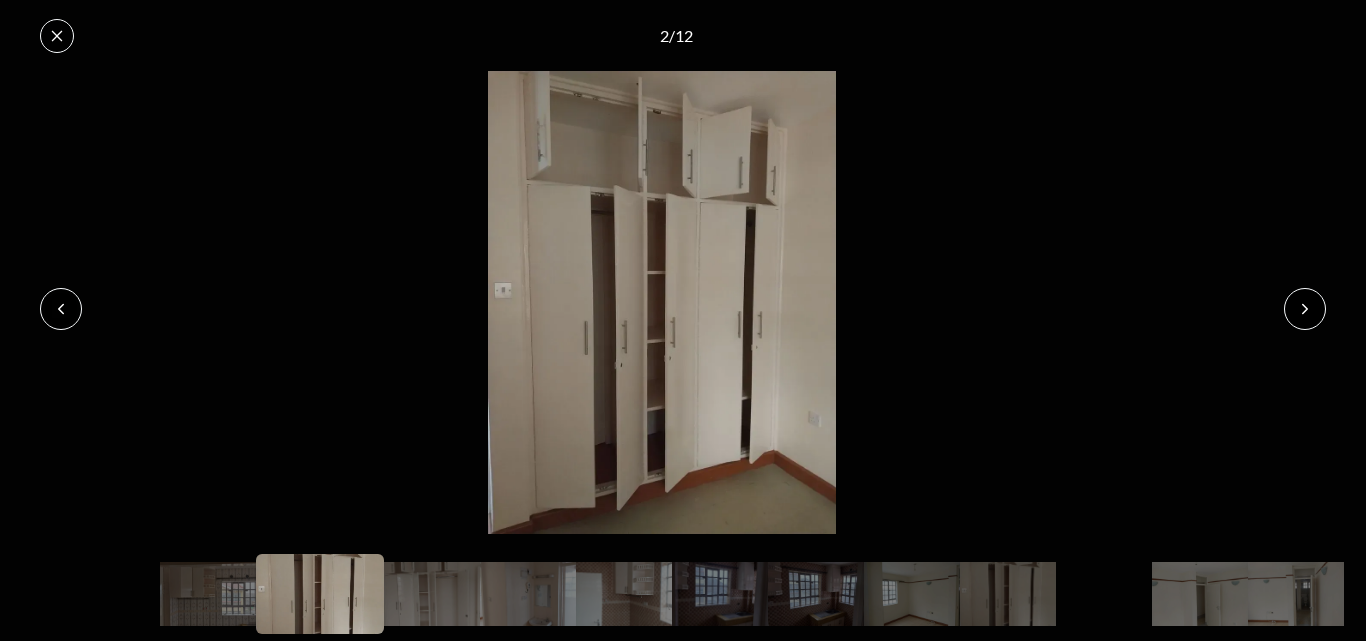 click 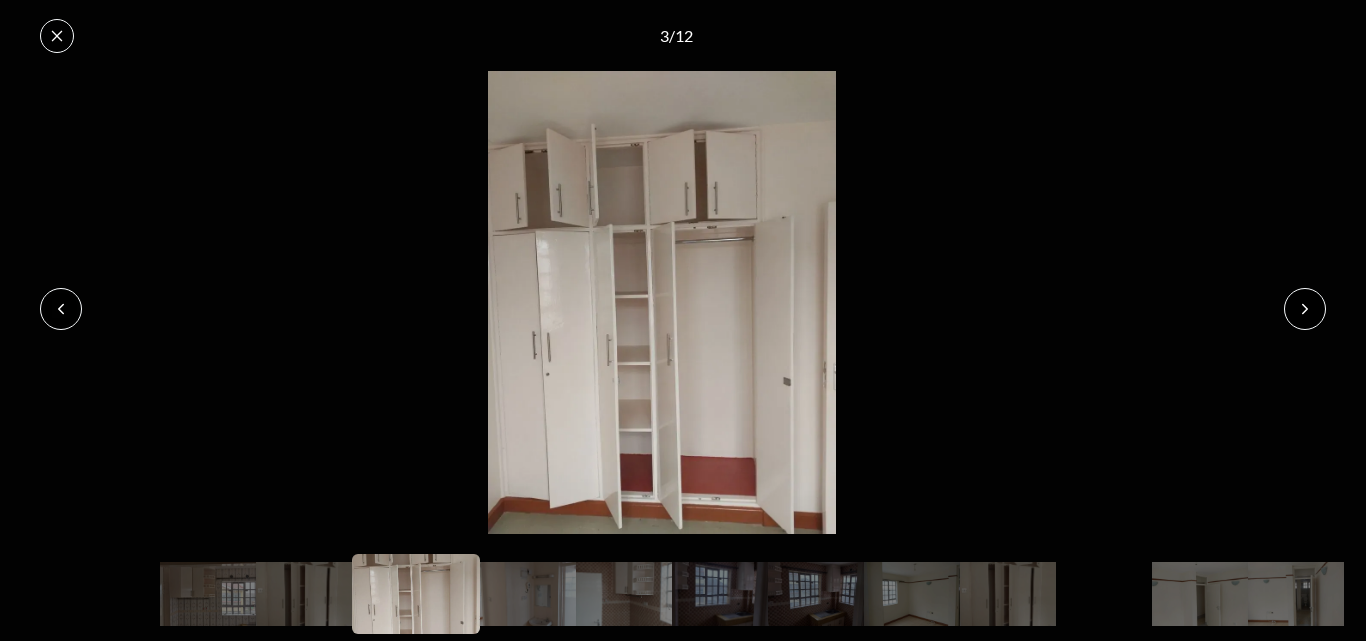 click 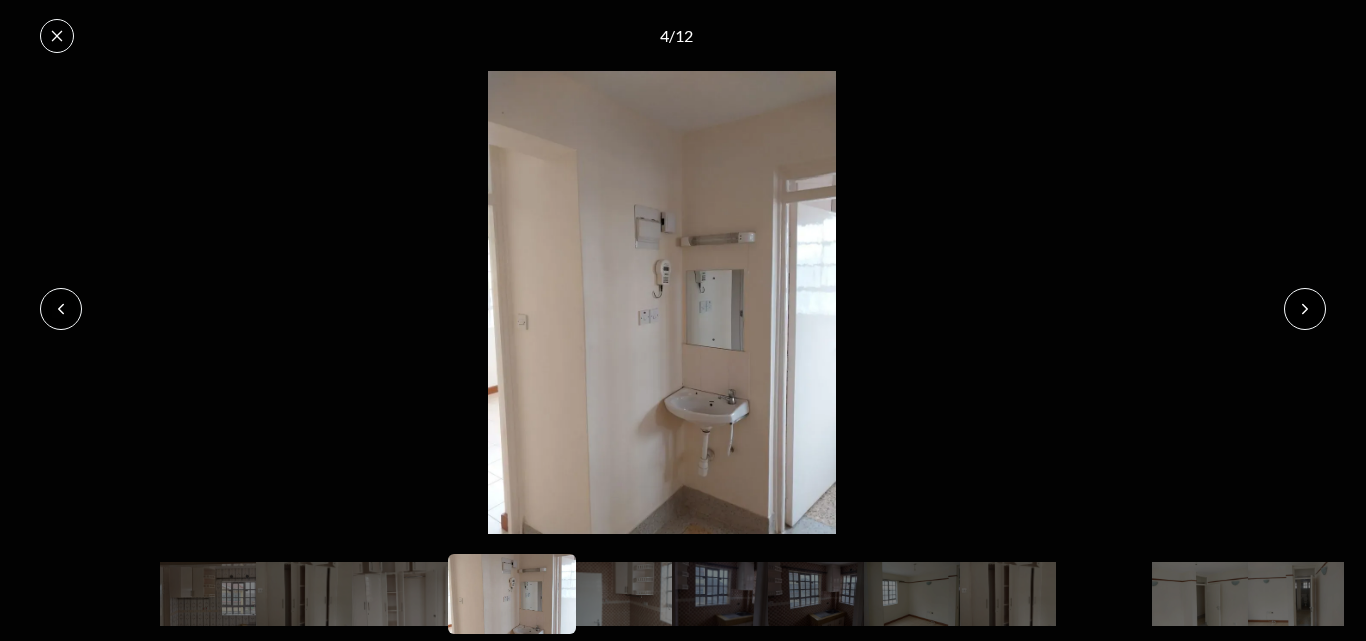 click 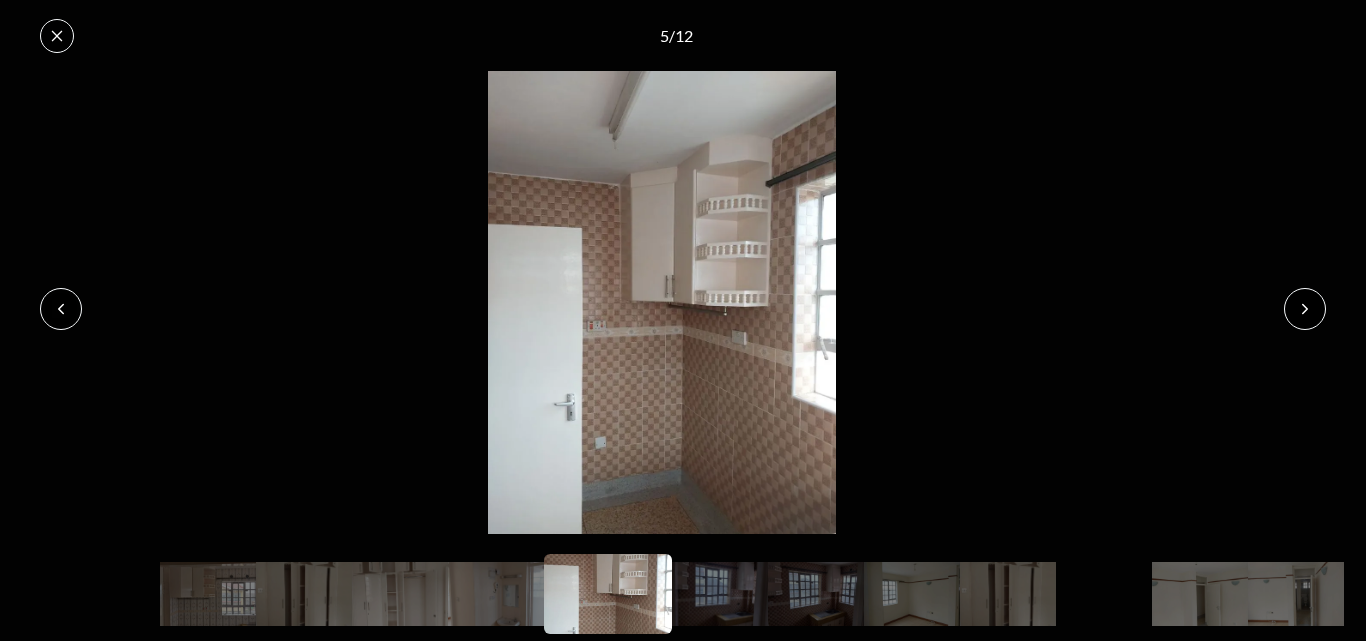 click 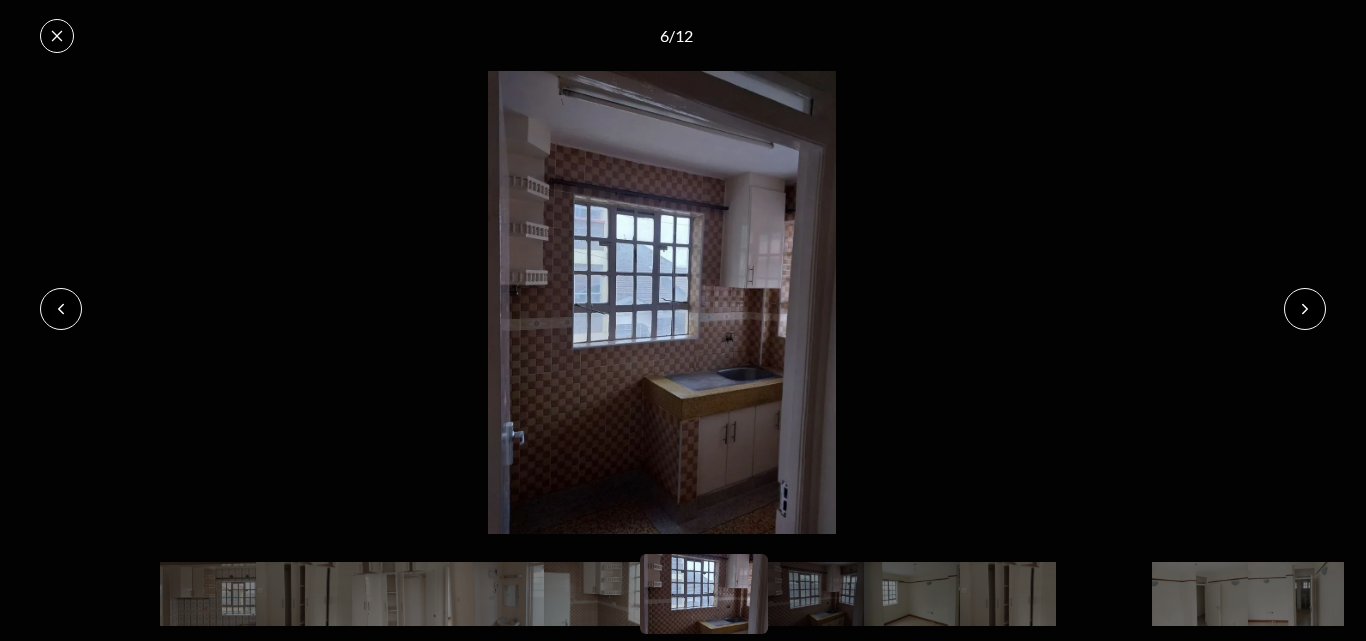 click 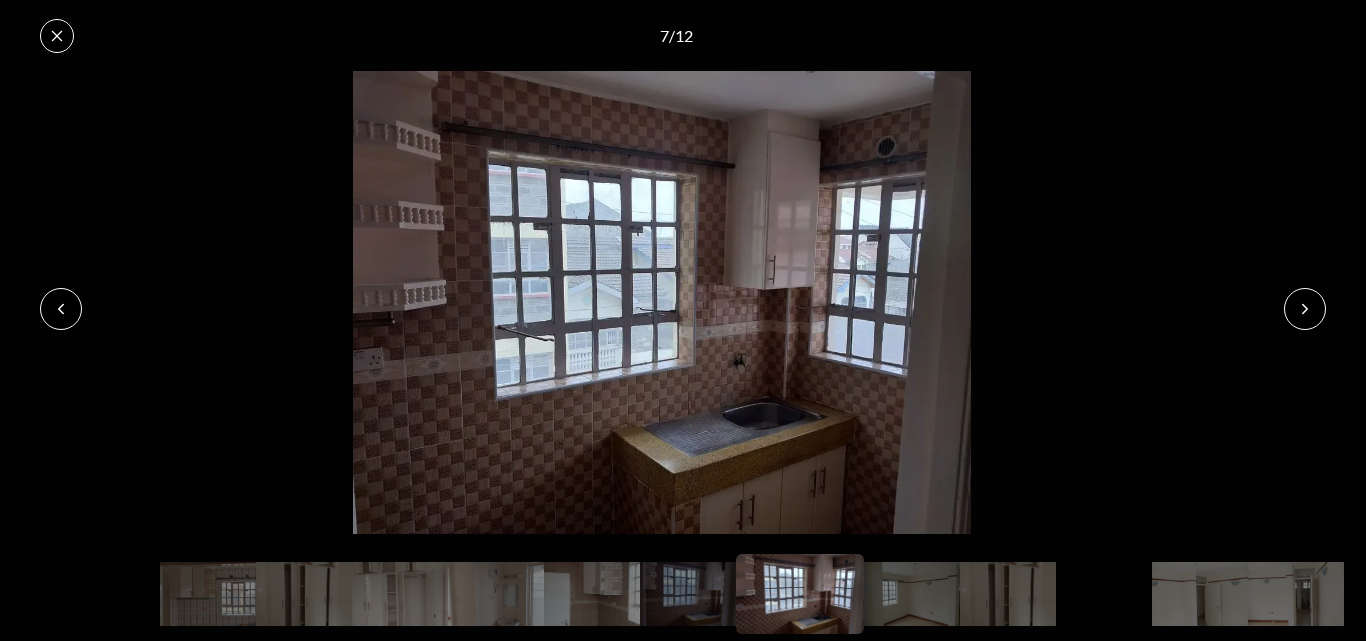 click 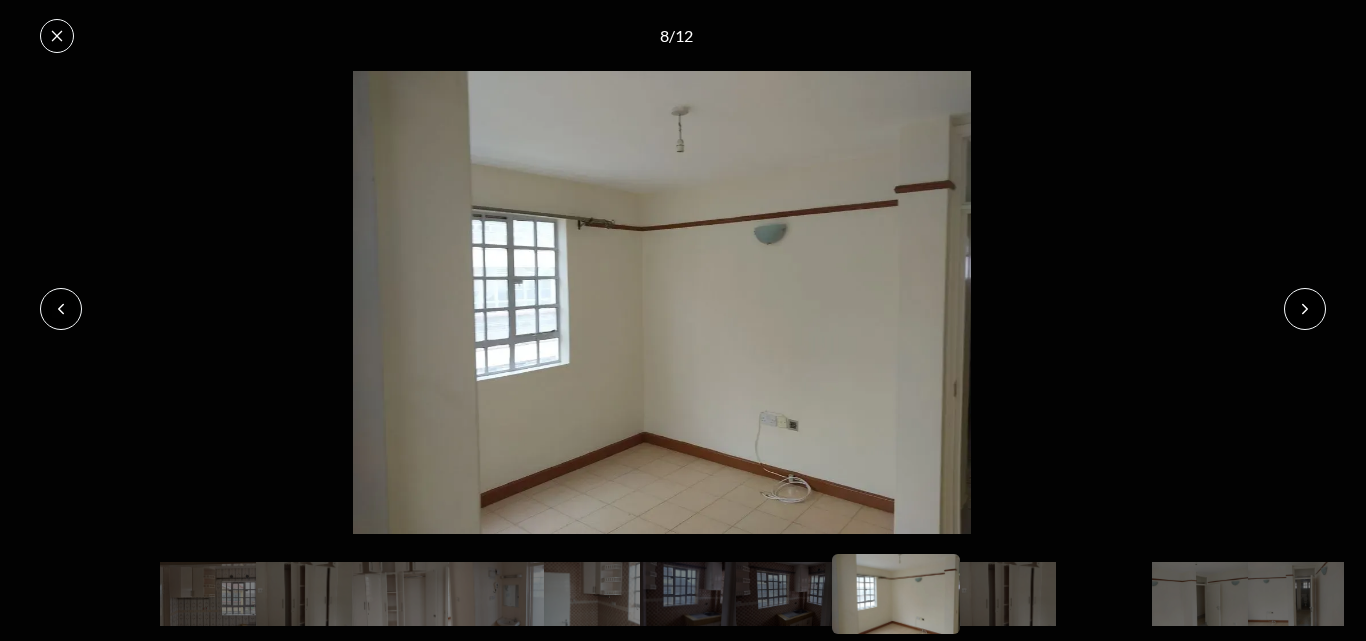 click 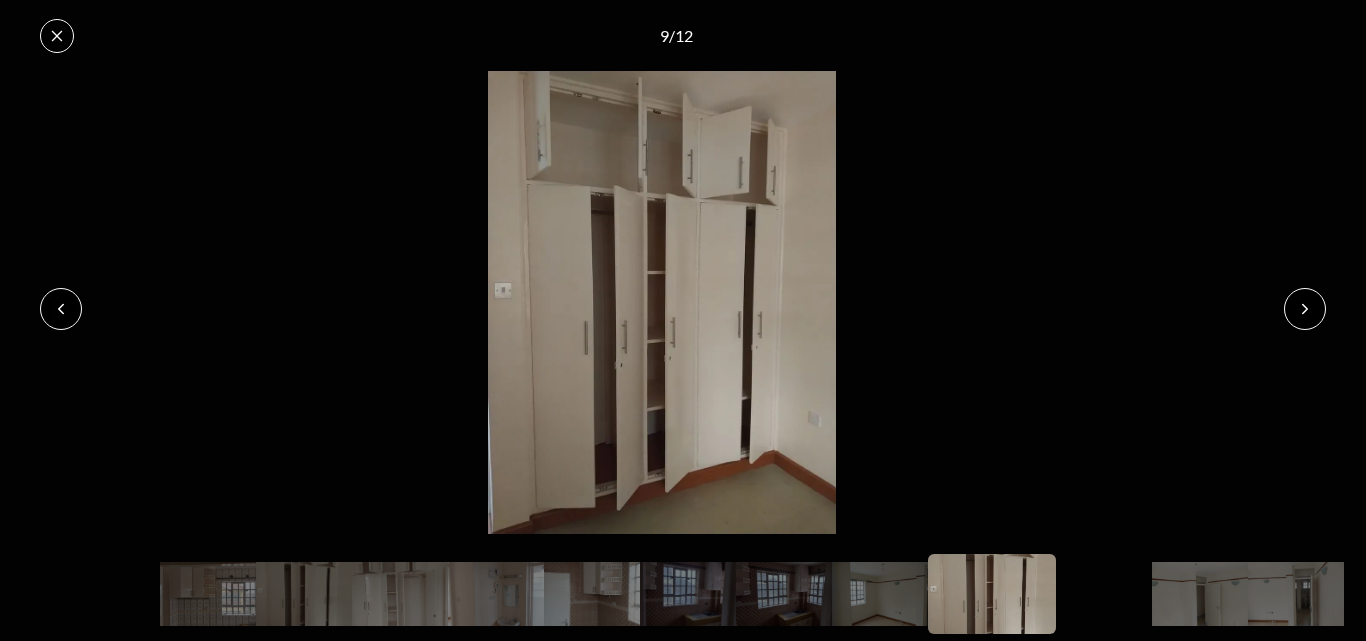 click 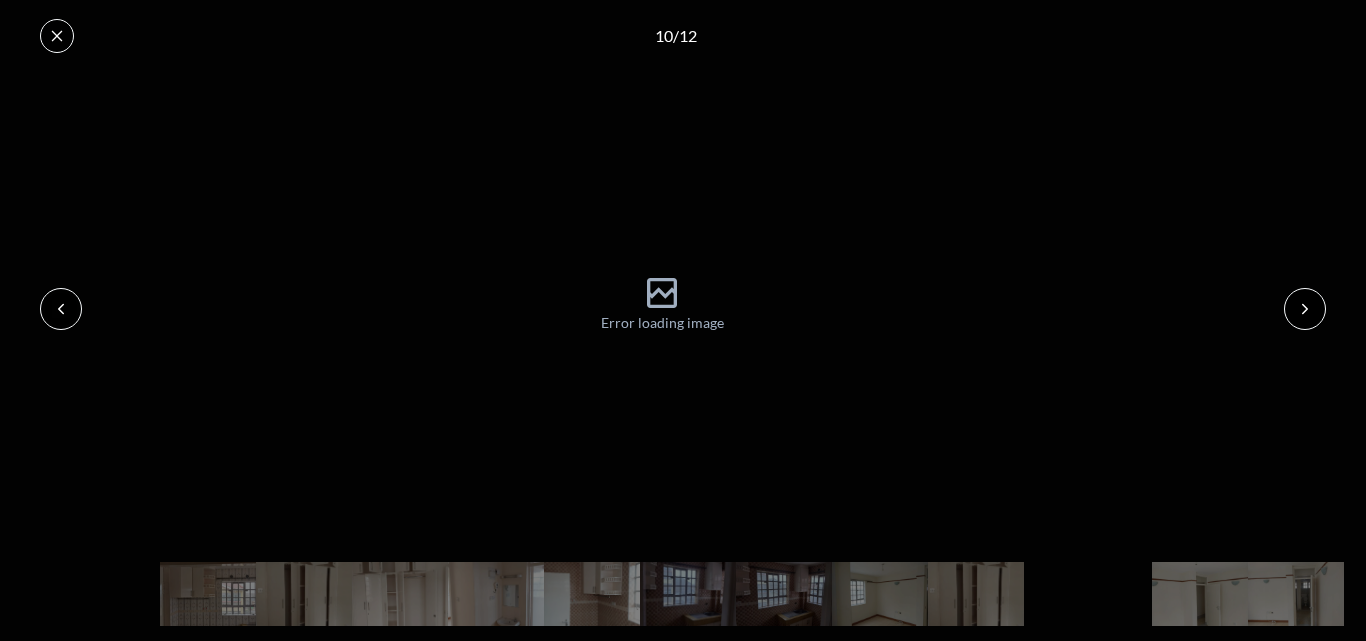 click 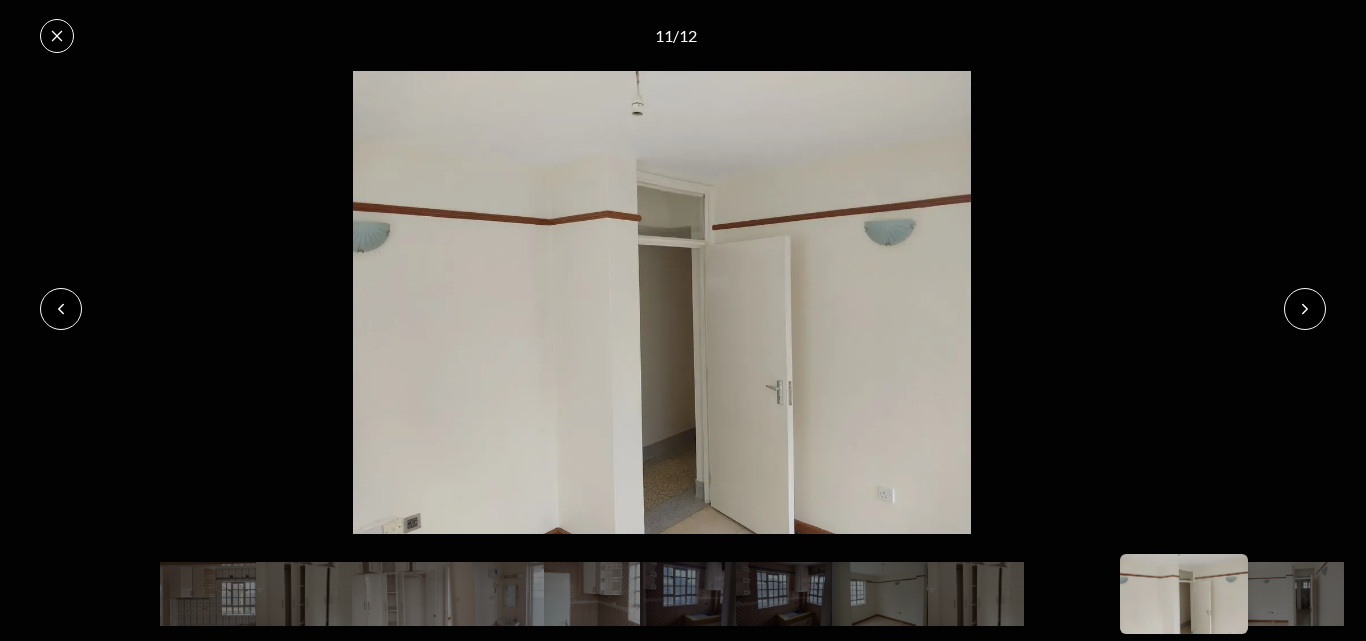 click 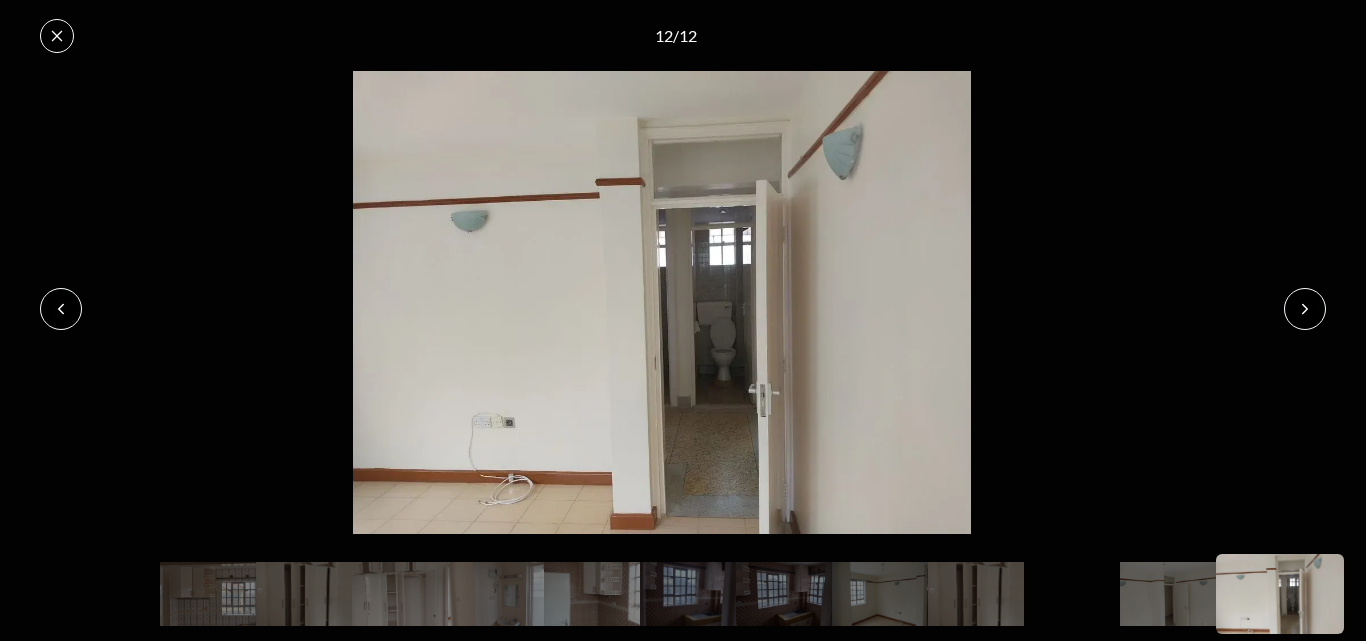 click 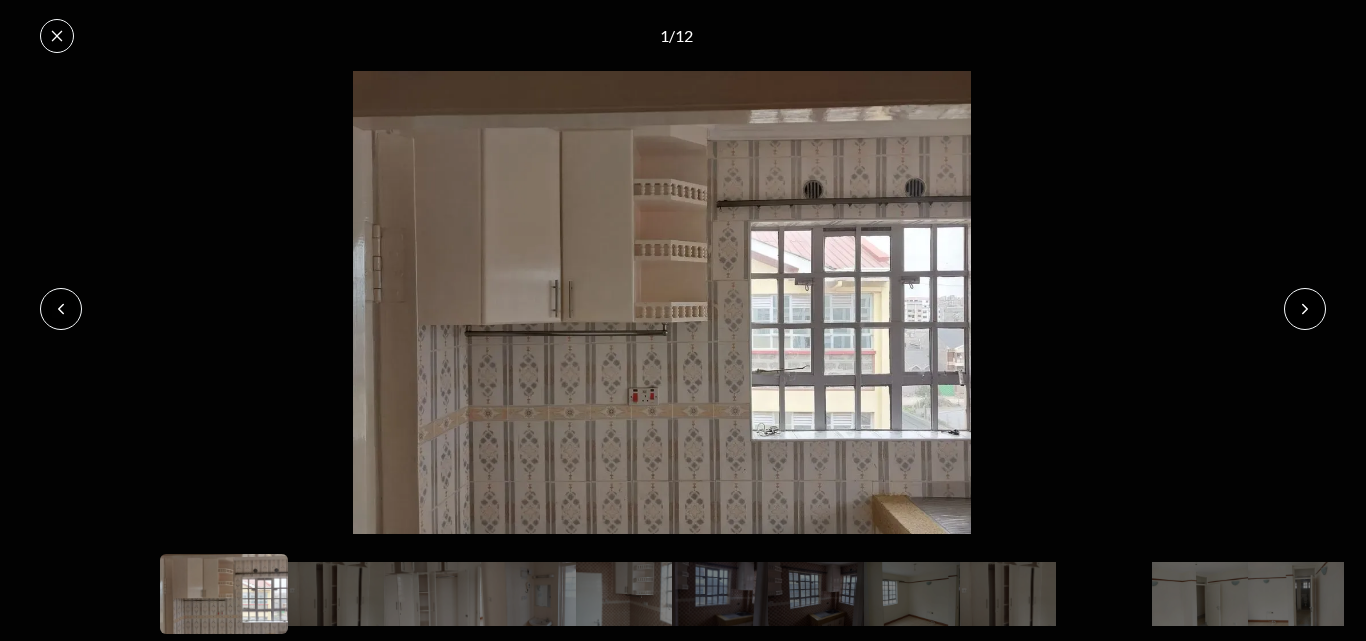click 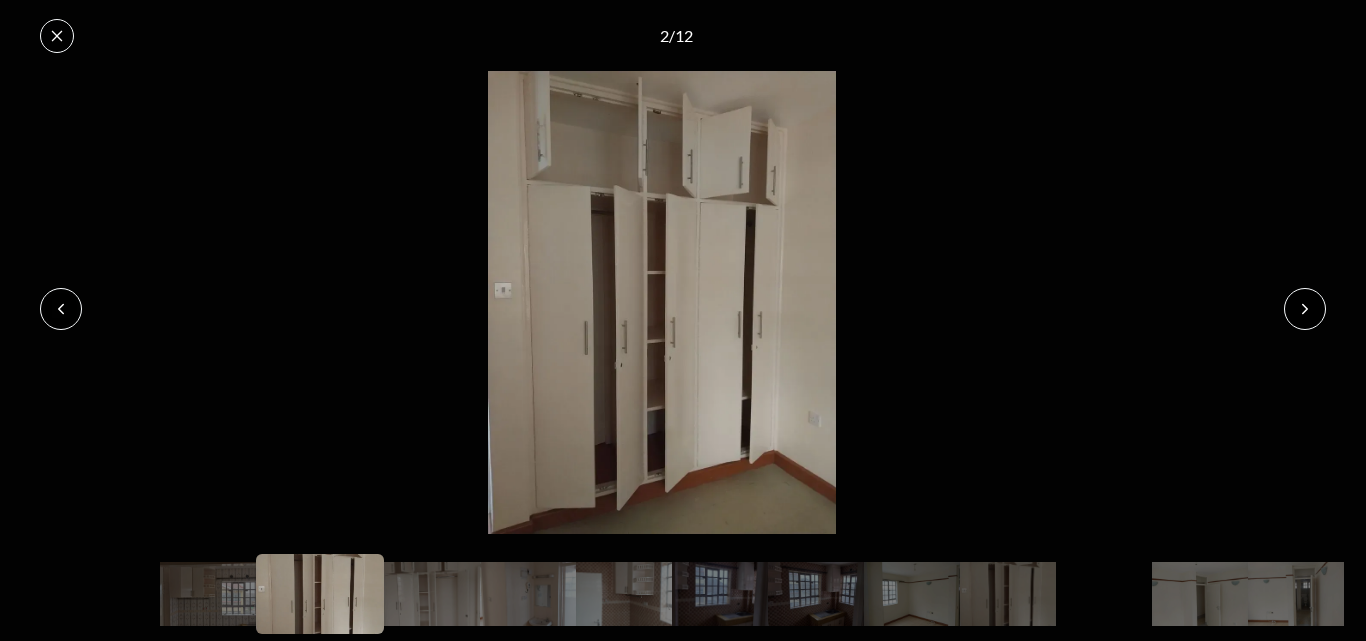 click 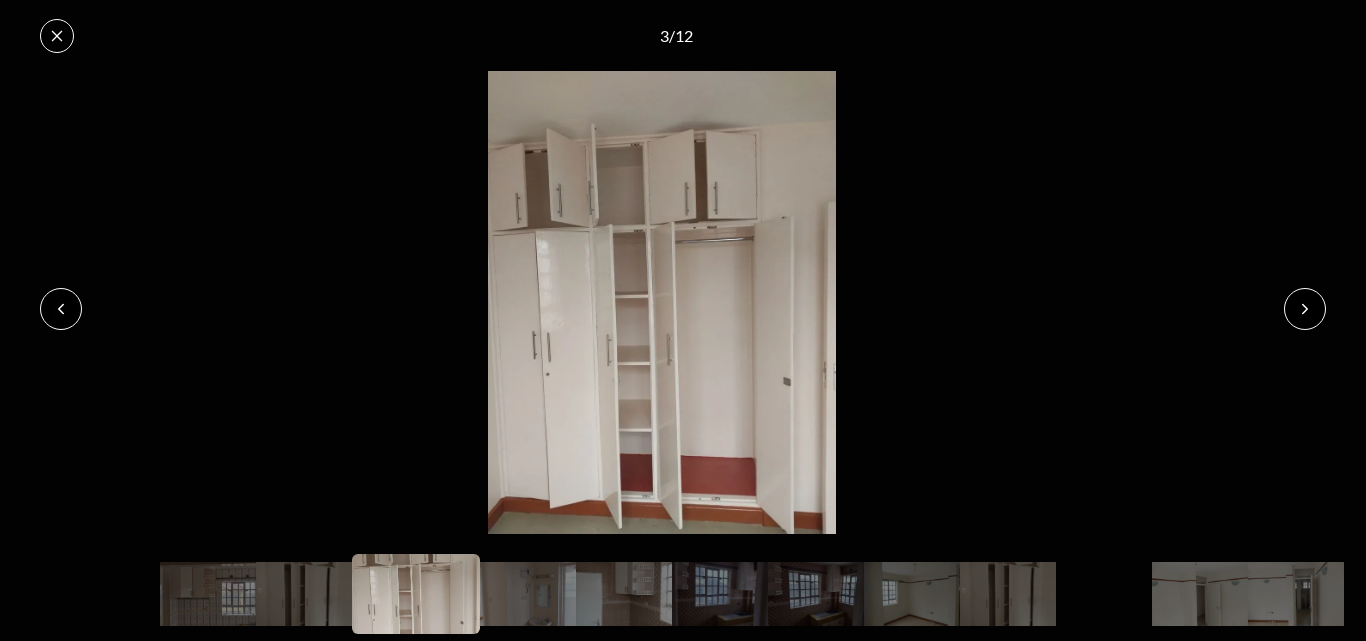 click 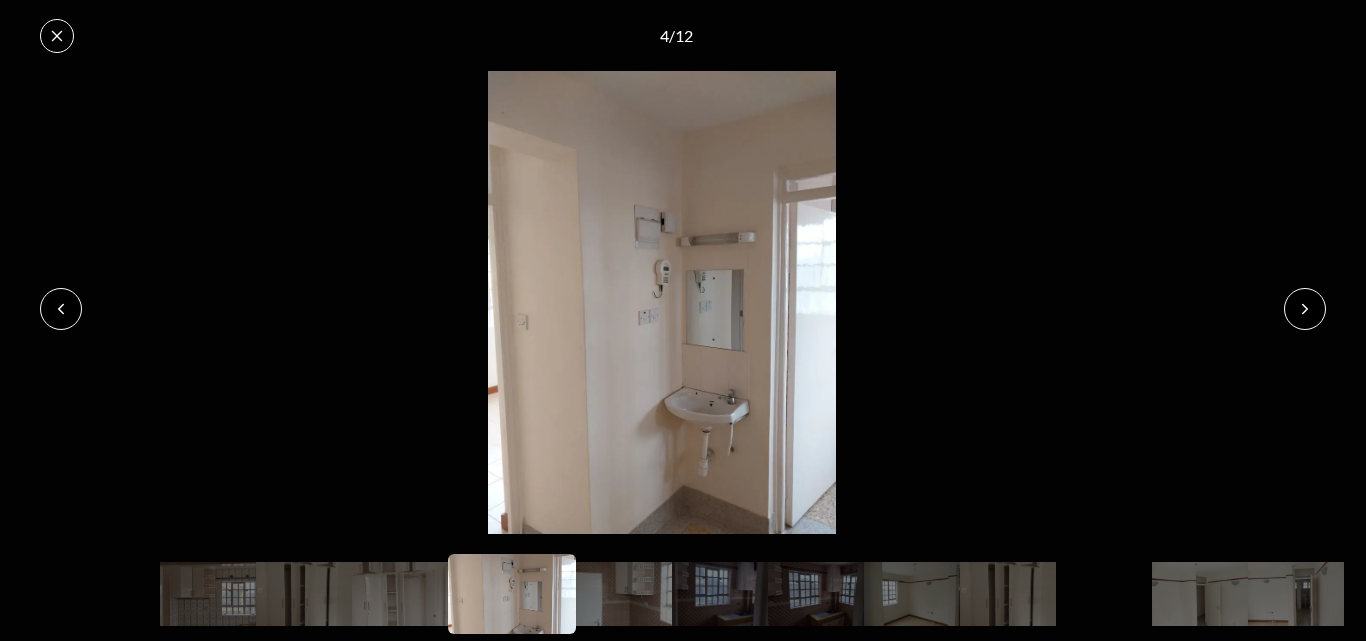 click 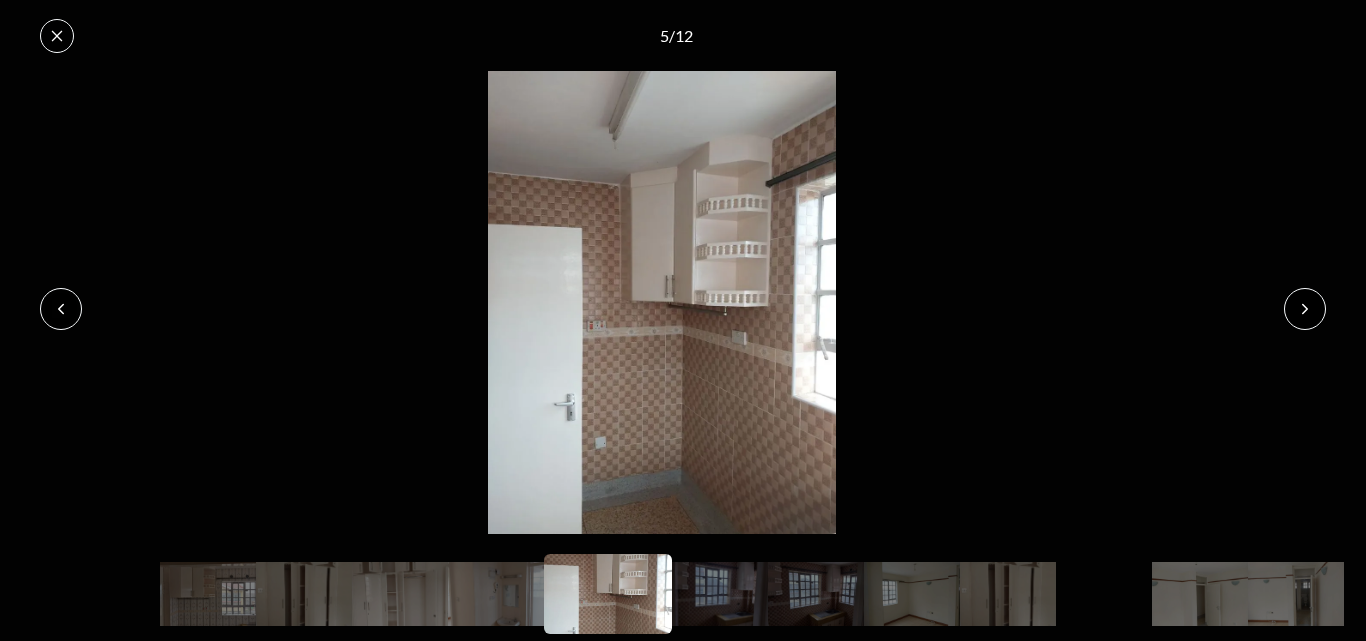 click 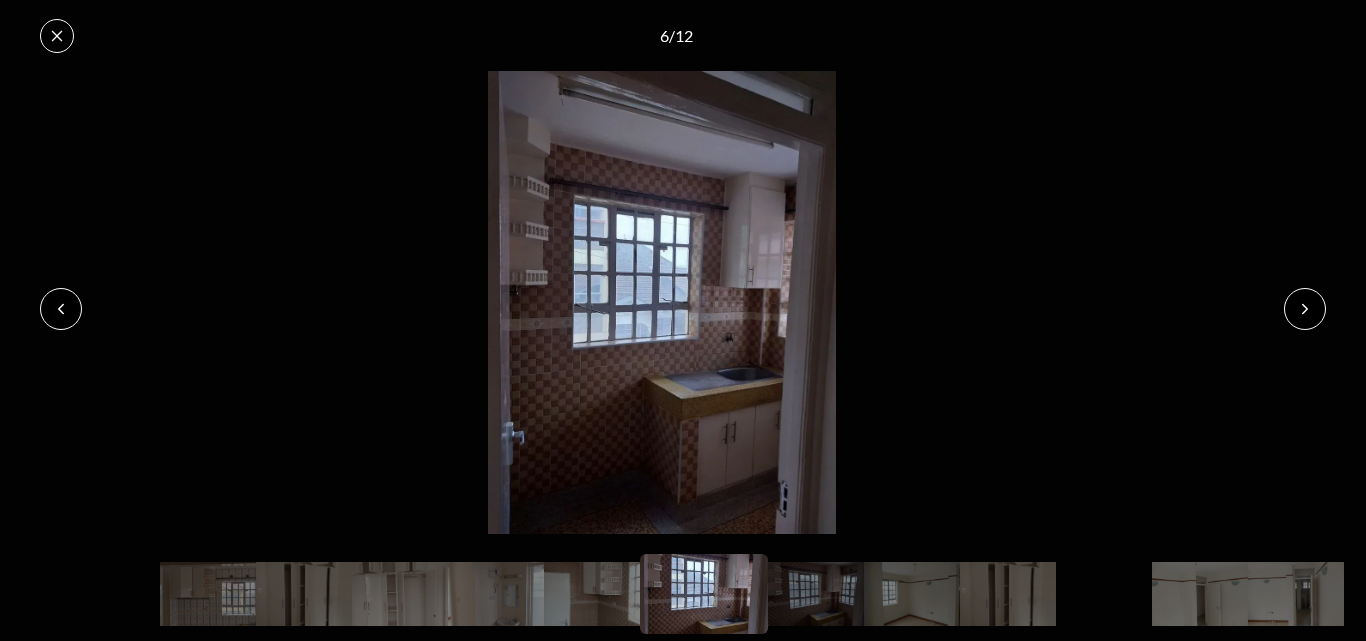 click 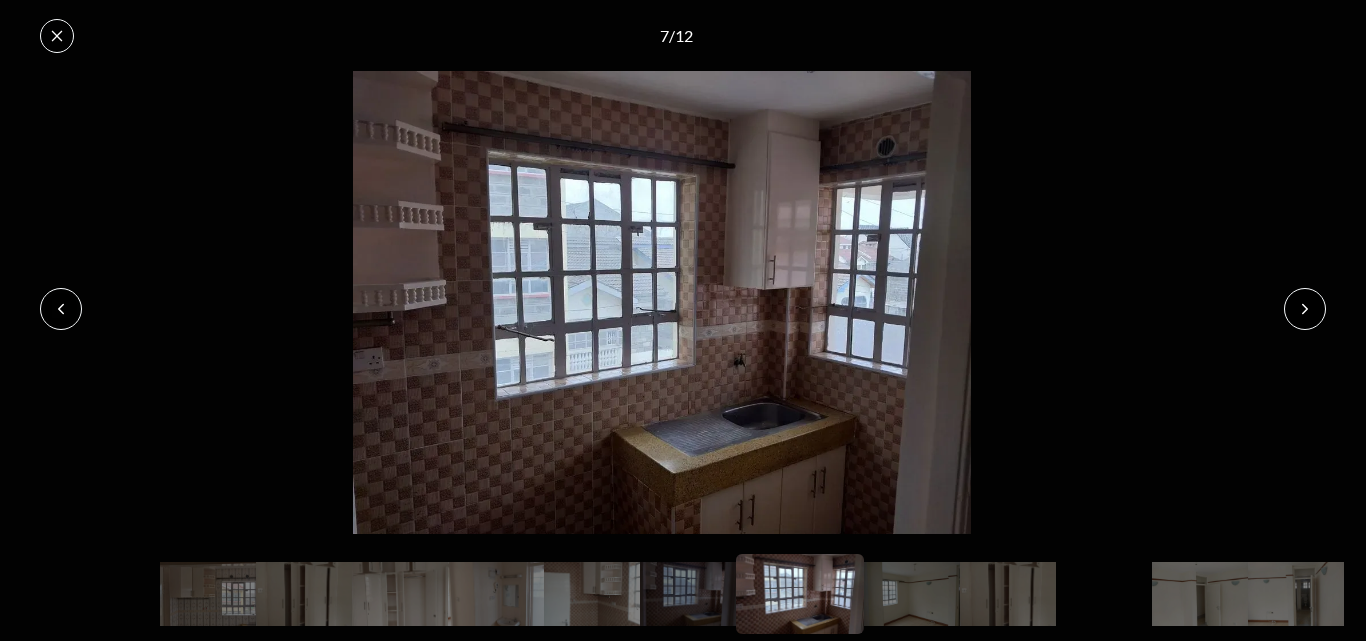 click 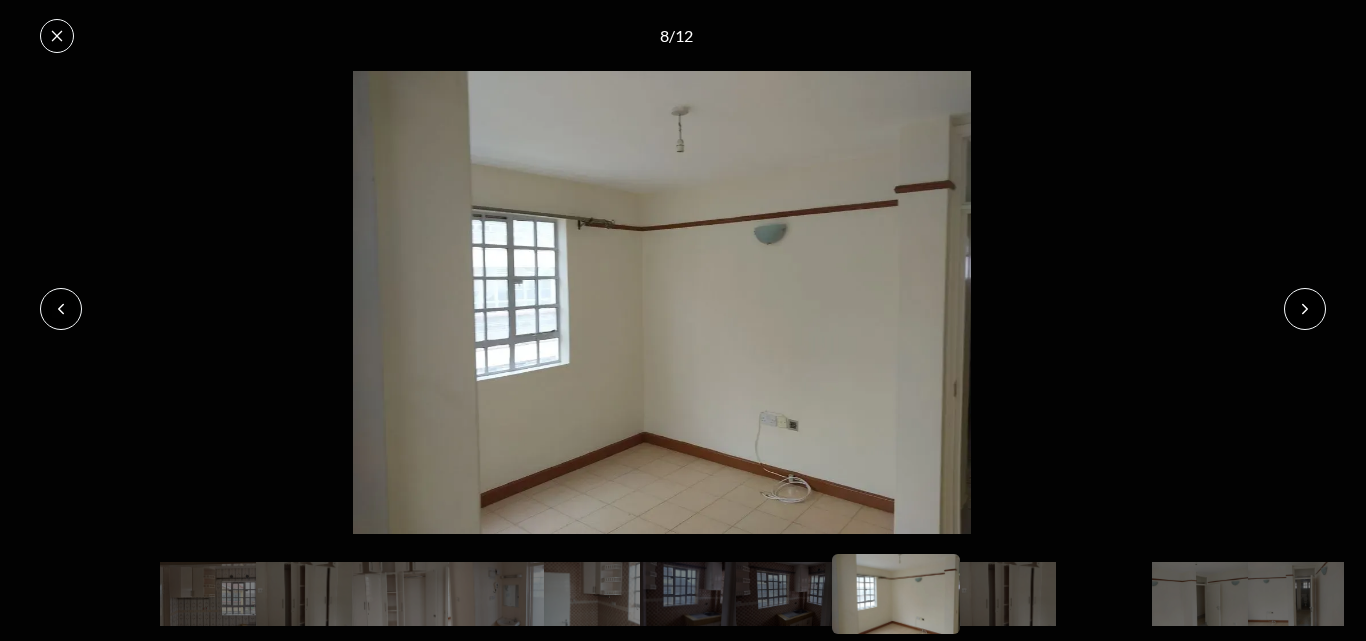 click 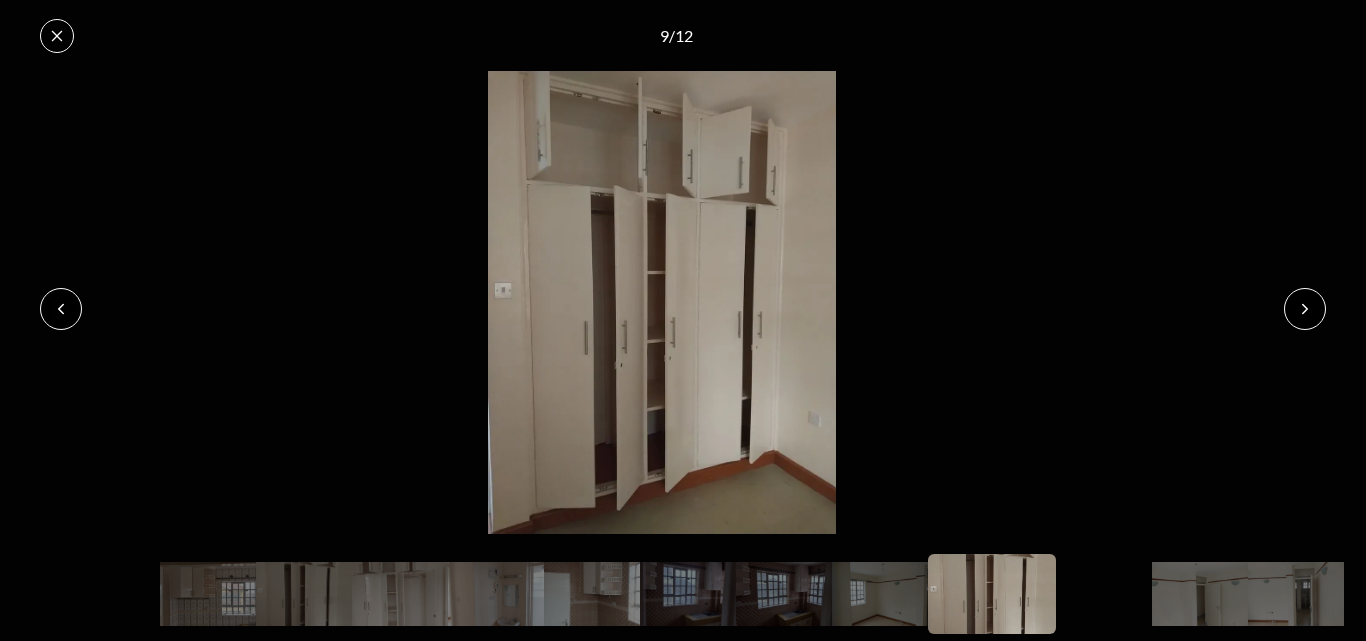 click 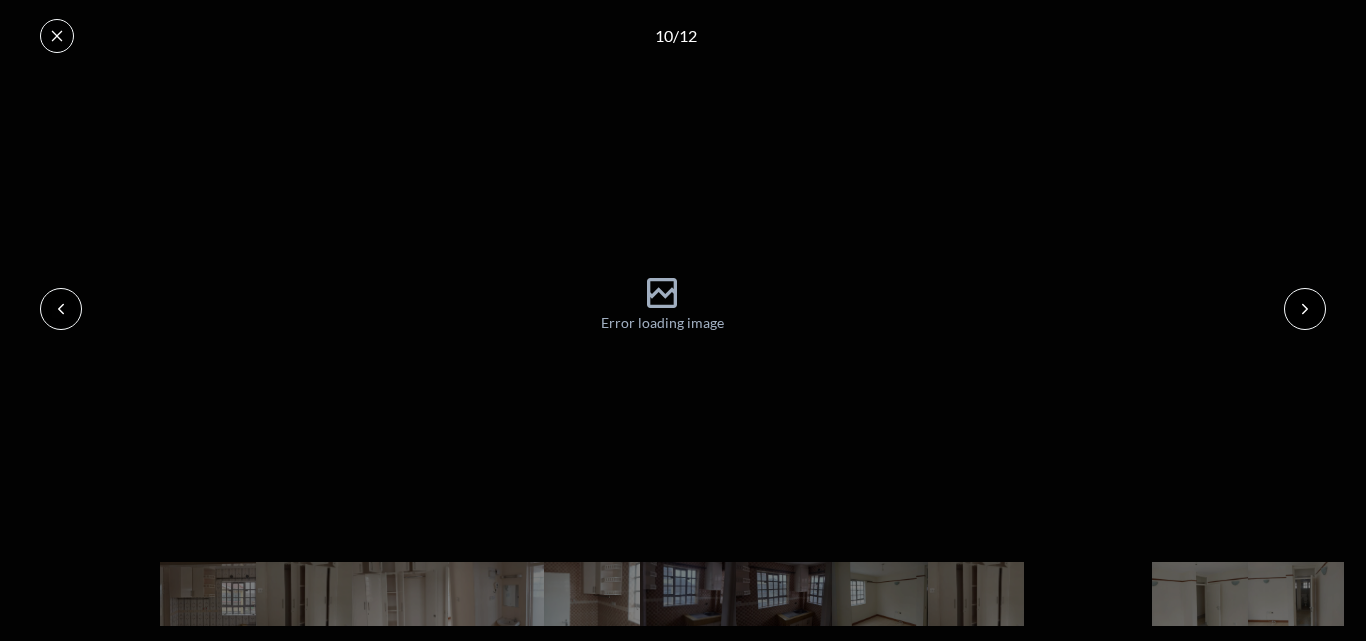 click 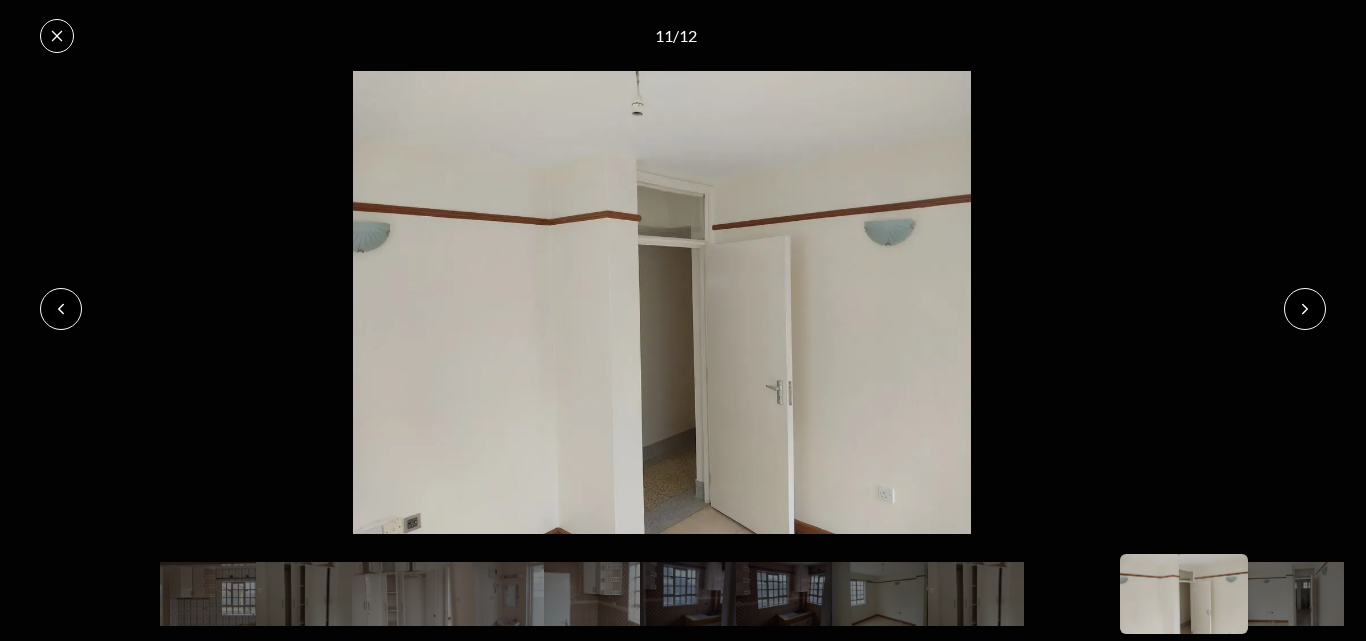 click 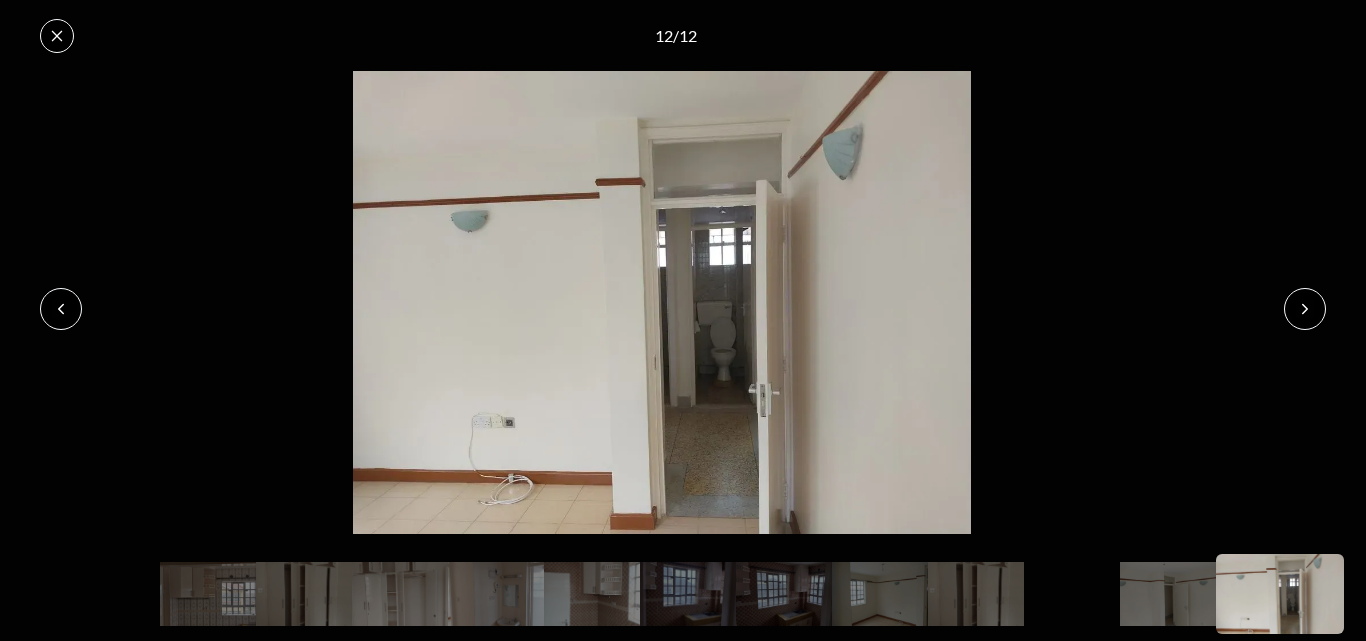 click 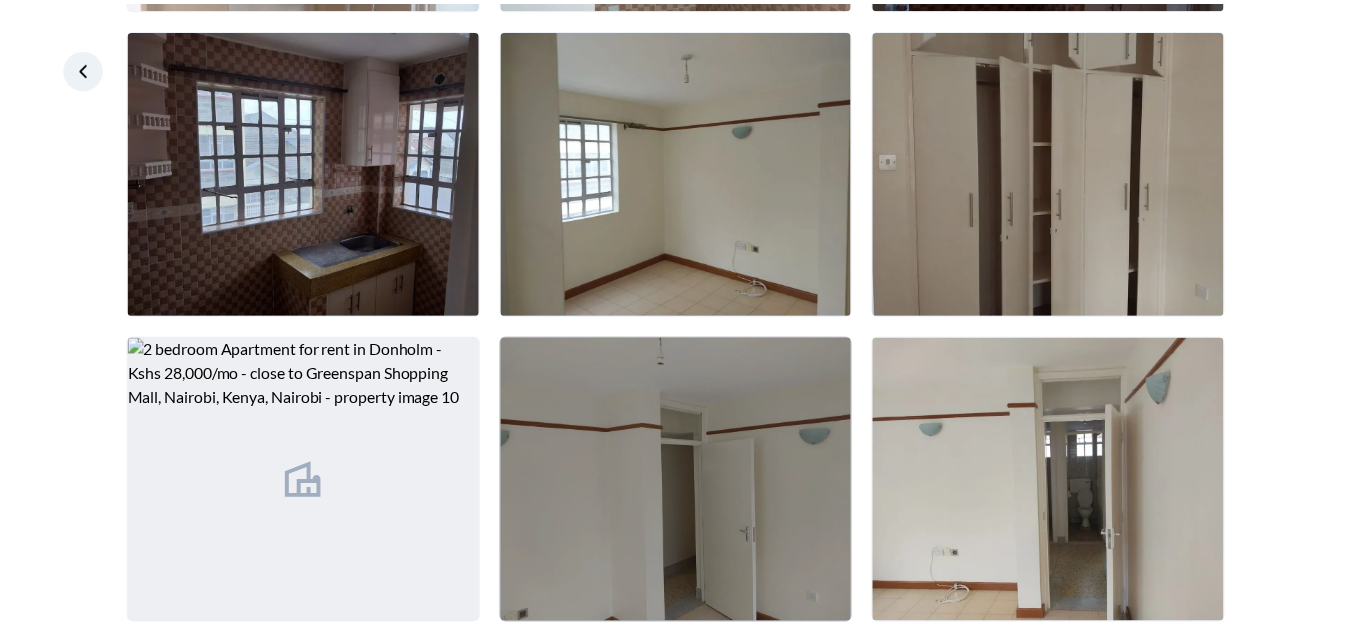 scroll, scrollTop: 731, scrollLeft: 0, axis: vertical 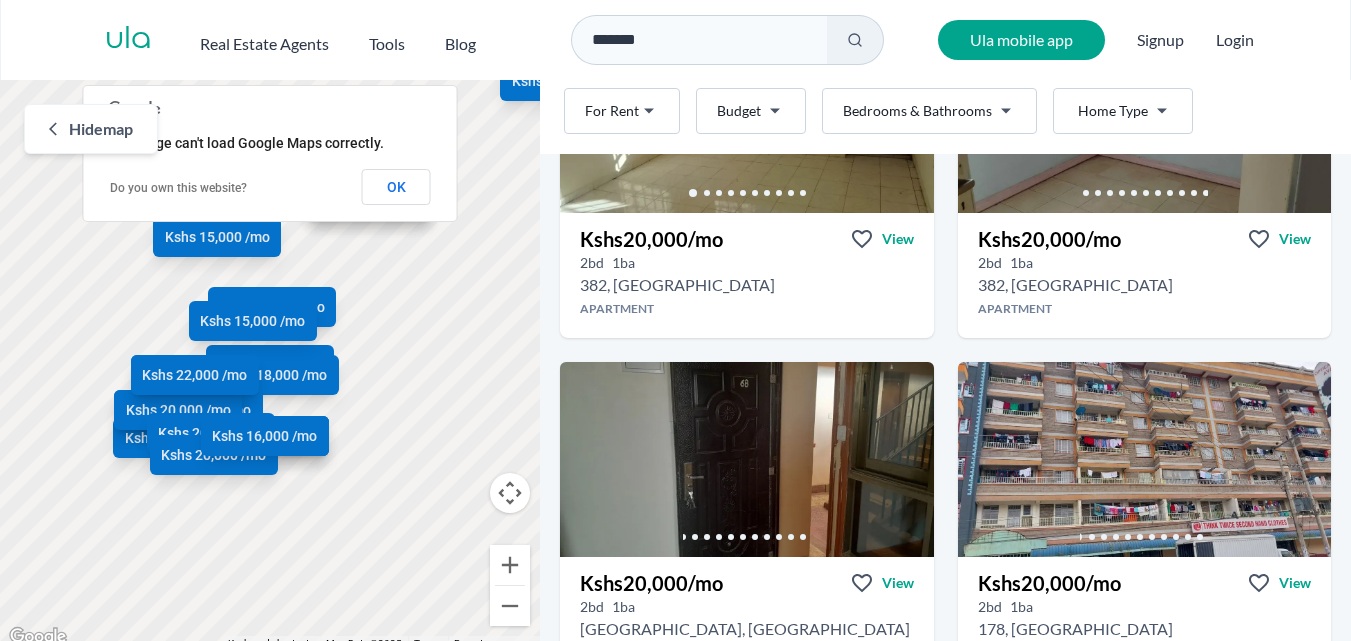 drag, startPoint x: 665, startPoint y: 45, endPoint x: 643, endPoint y: 44, distance: 22.022715 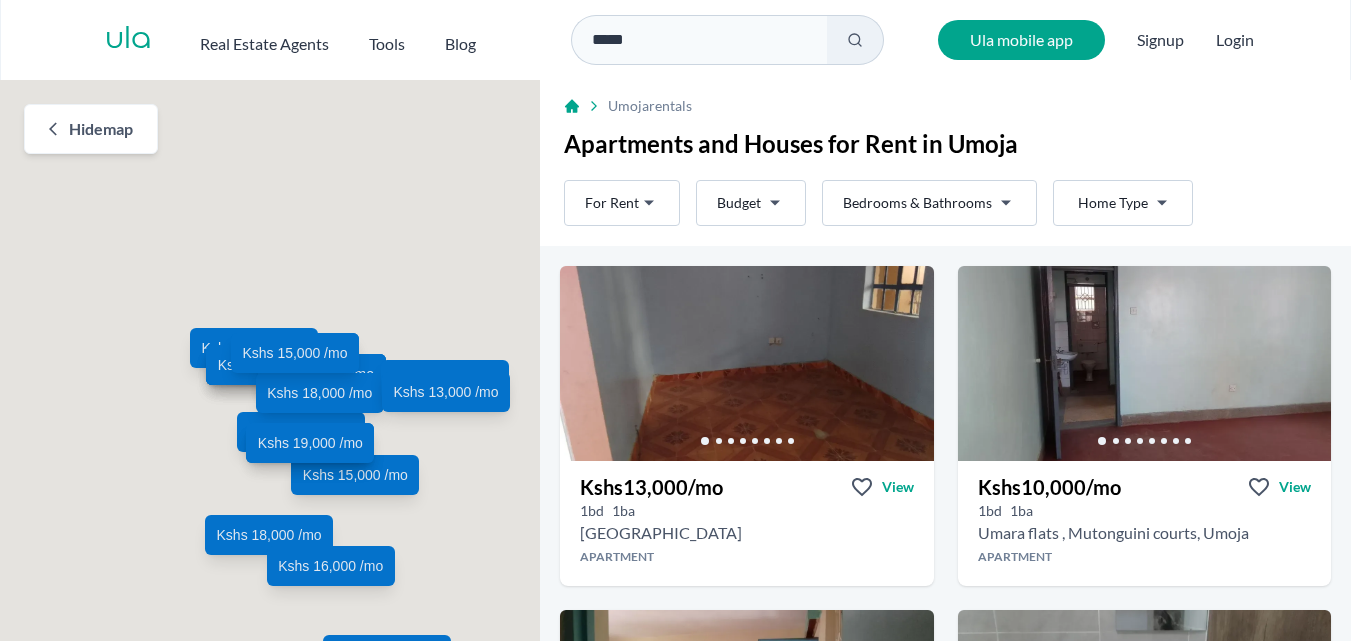 scroll, scrollTop: 0, scrollLeft: 0, axis: both 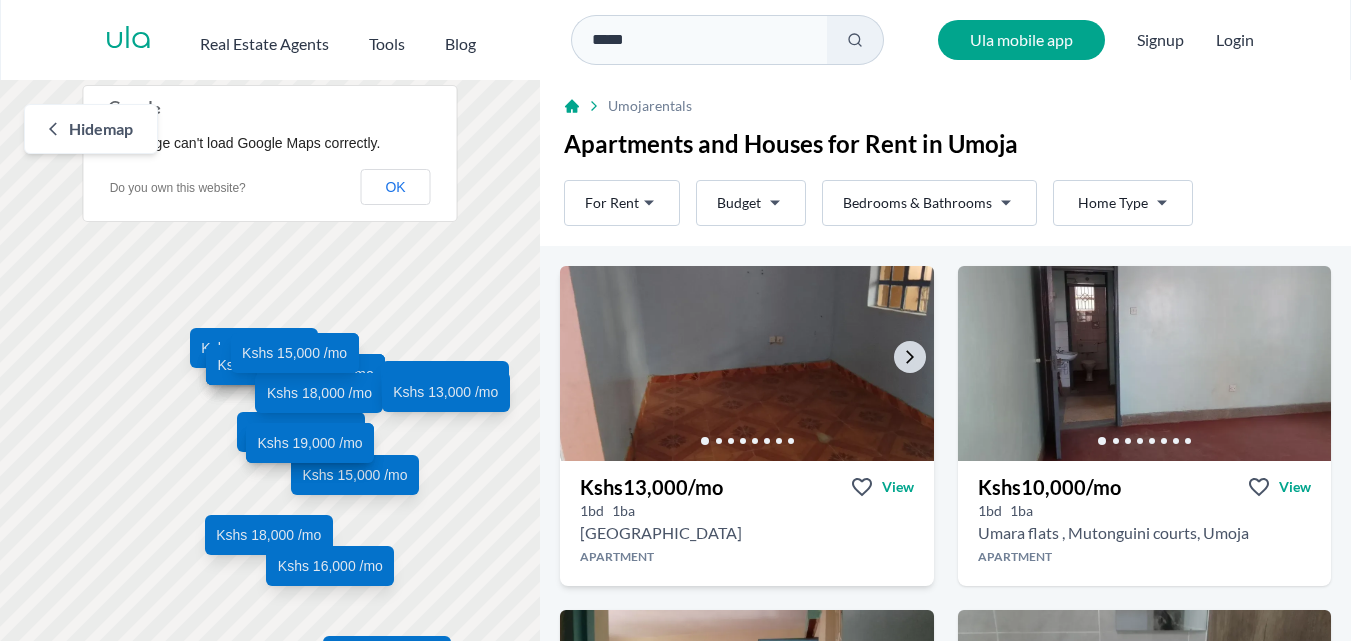click at bounding box center (747, 363) 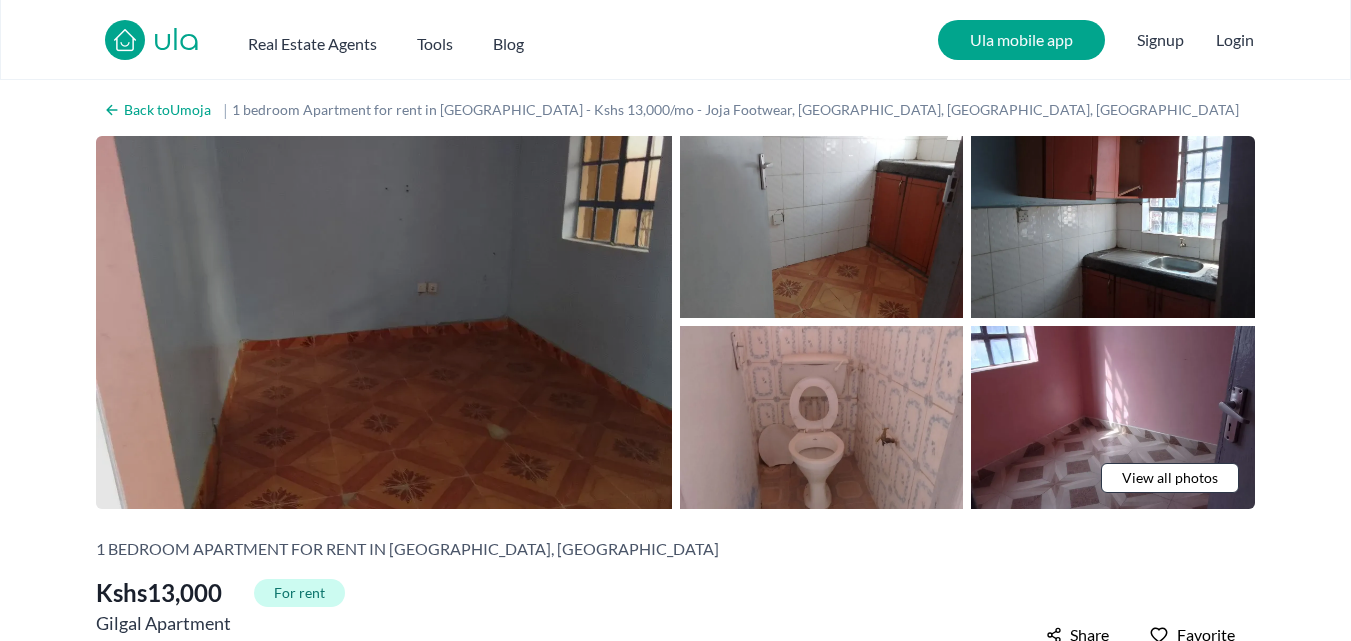 click at bounding box center [384, 322] 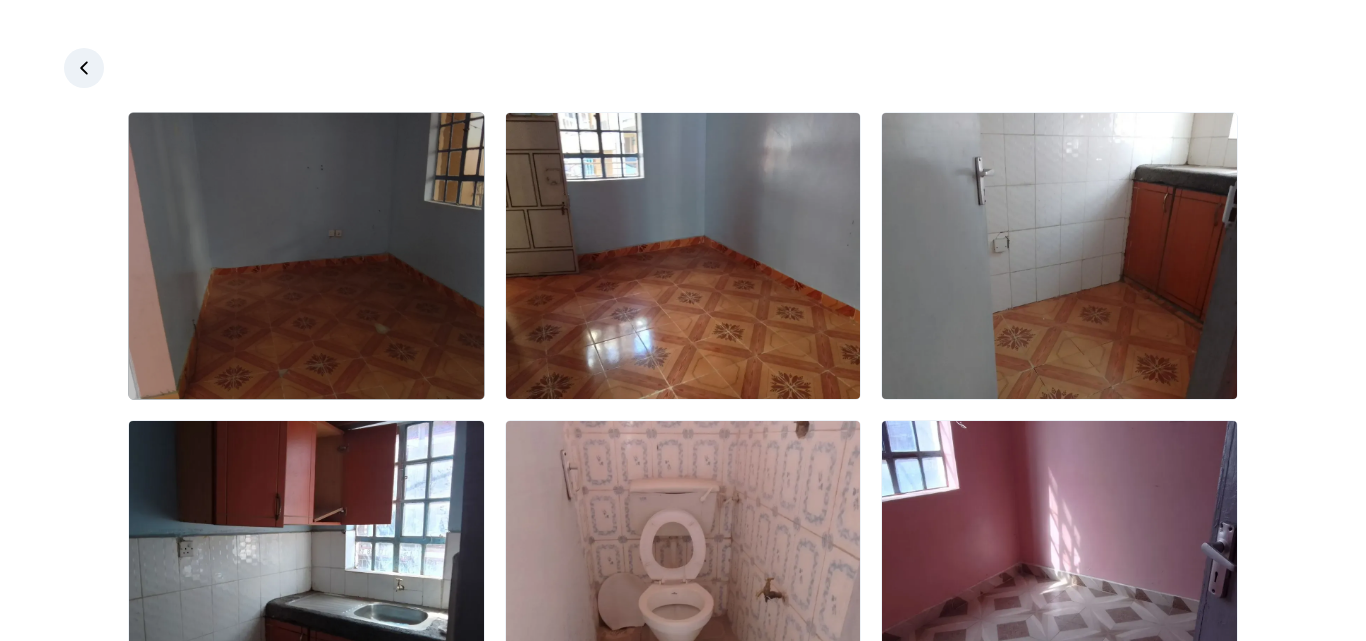 click at bounding box center (306, 256) 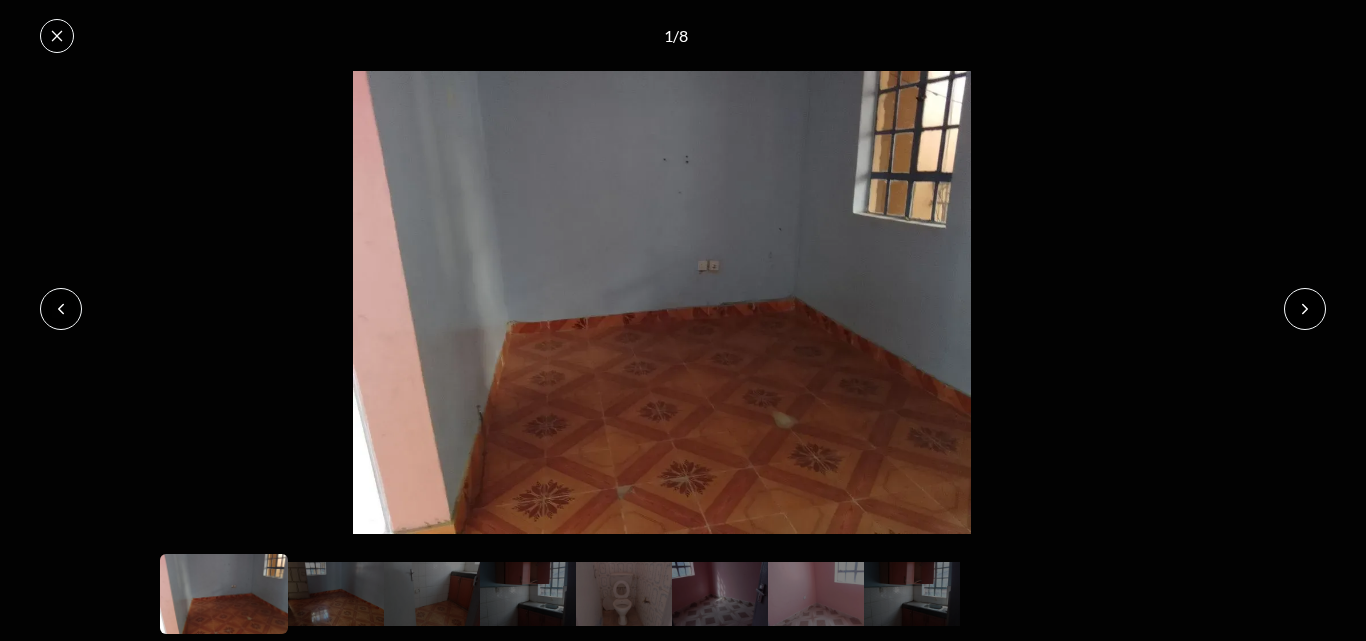 click at bounding box center [1305, 309] 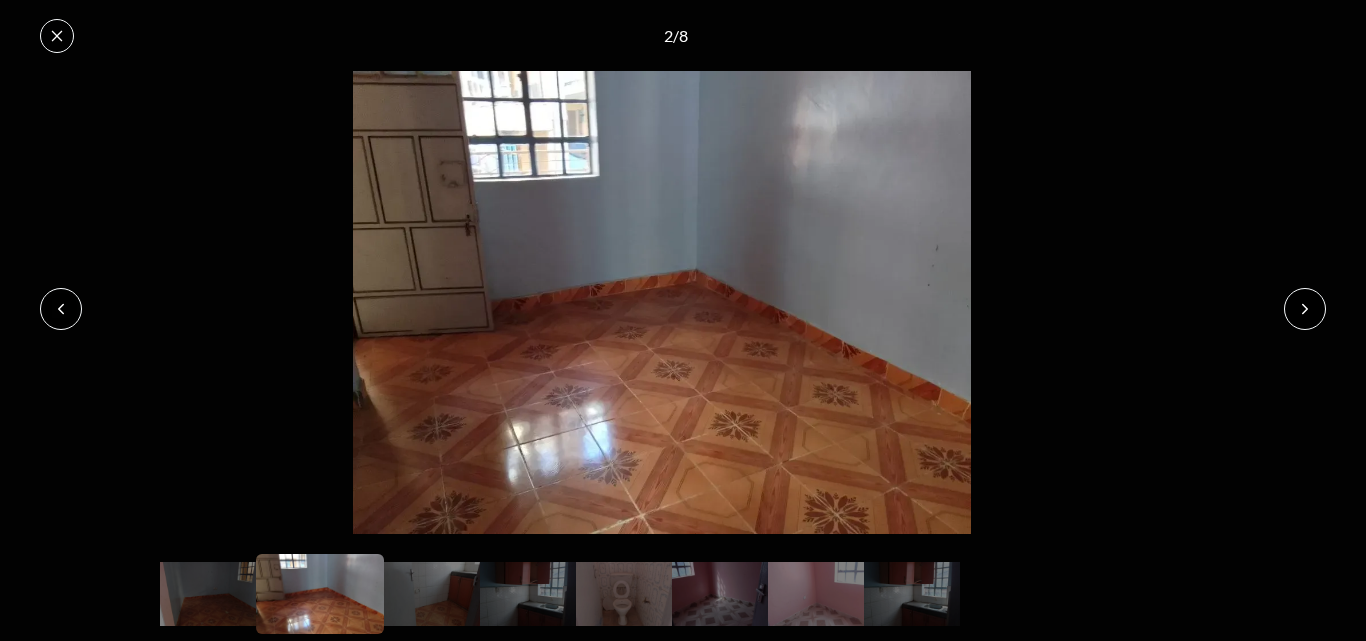 click at bounding box center (1305, 309) 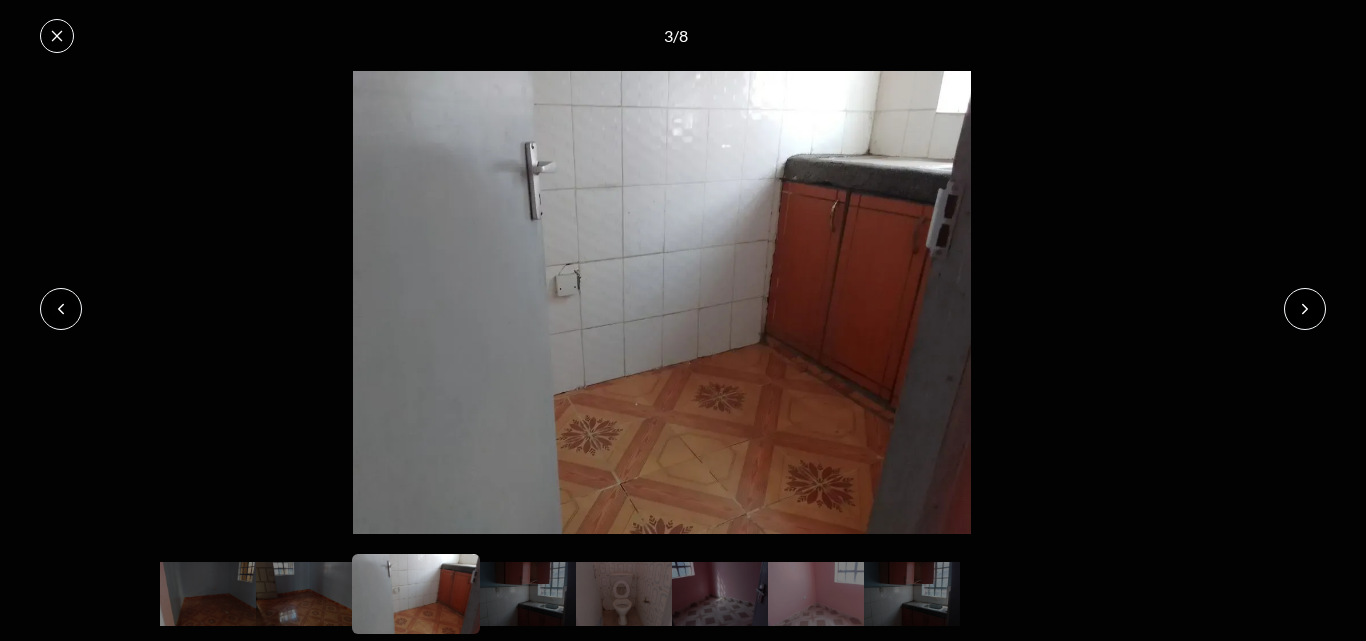click at bounding box center (1305, 309) 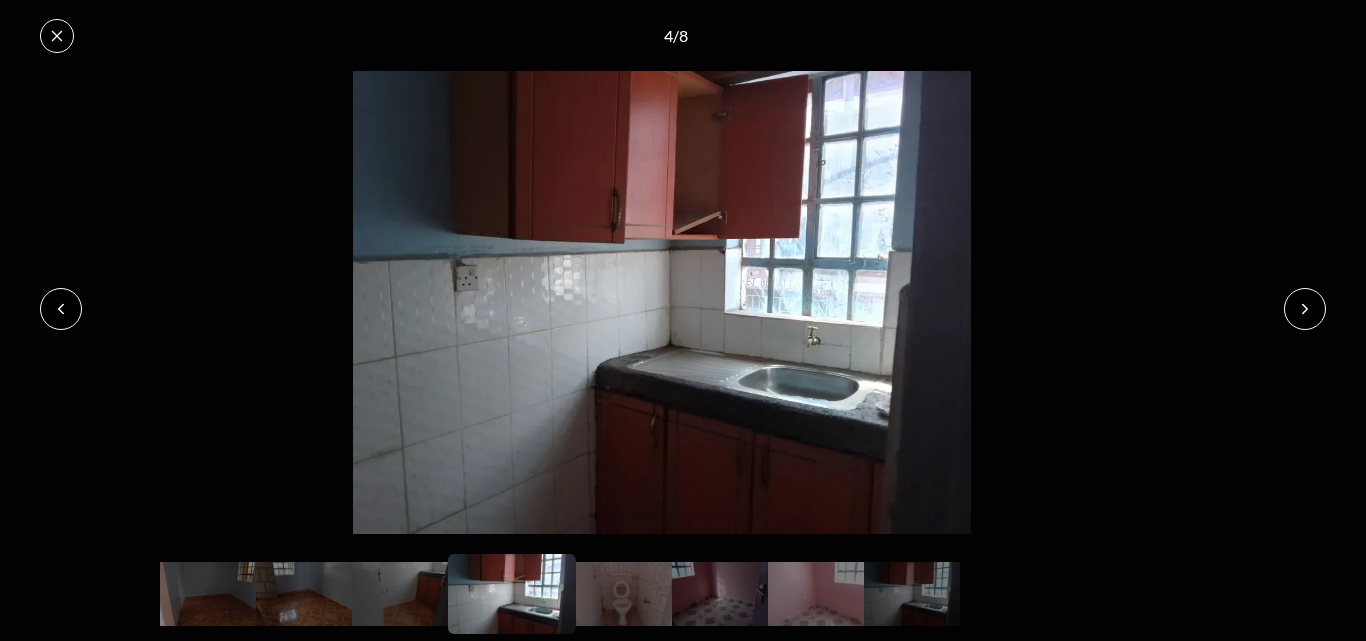 click at bounding box center [1305, 309] 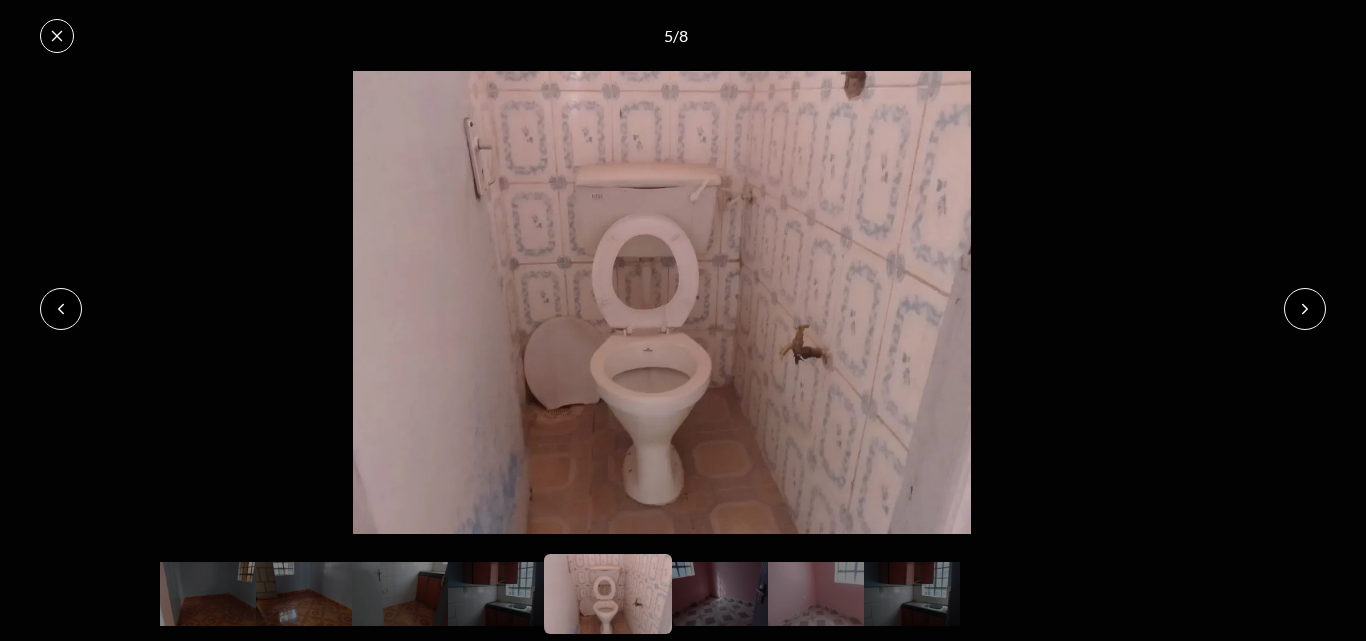 click at bounding box center (1305, 309) 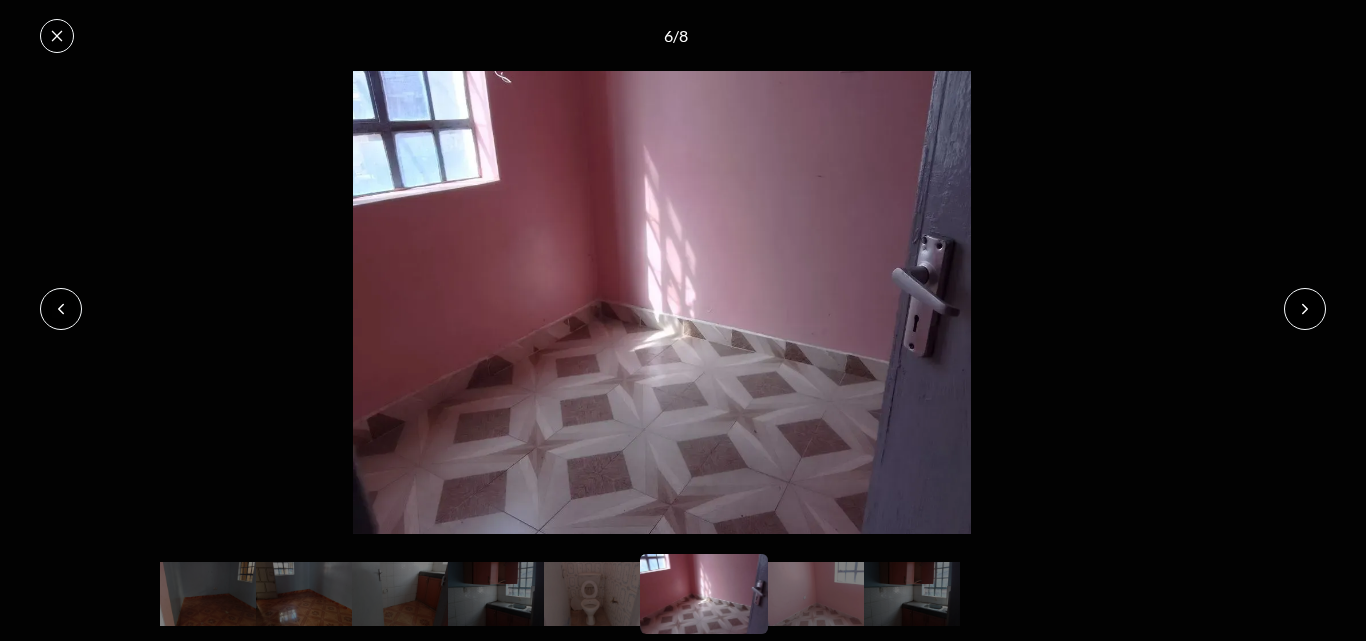 click at bounding box center (1305, 309) 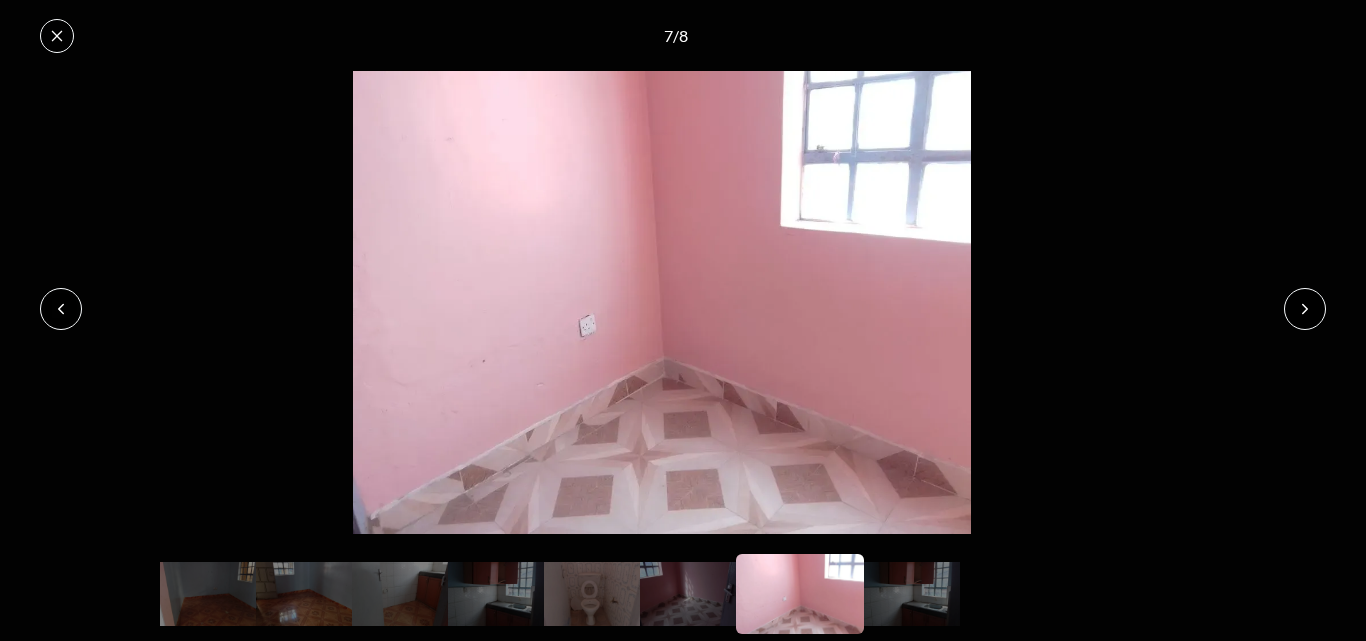 click at bounding box center (1305, 309) 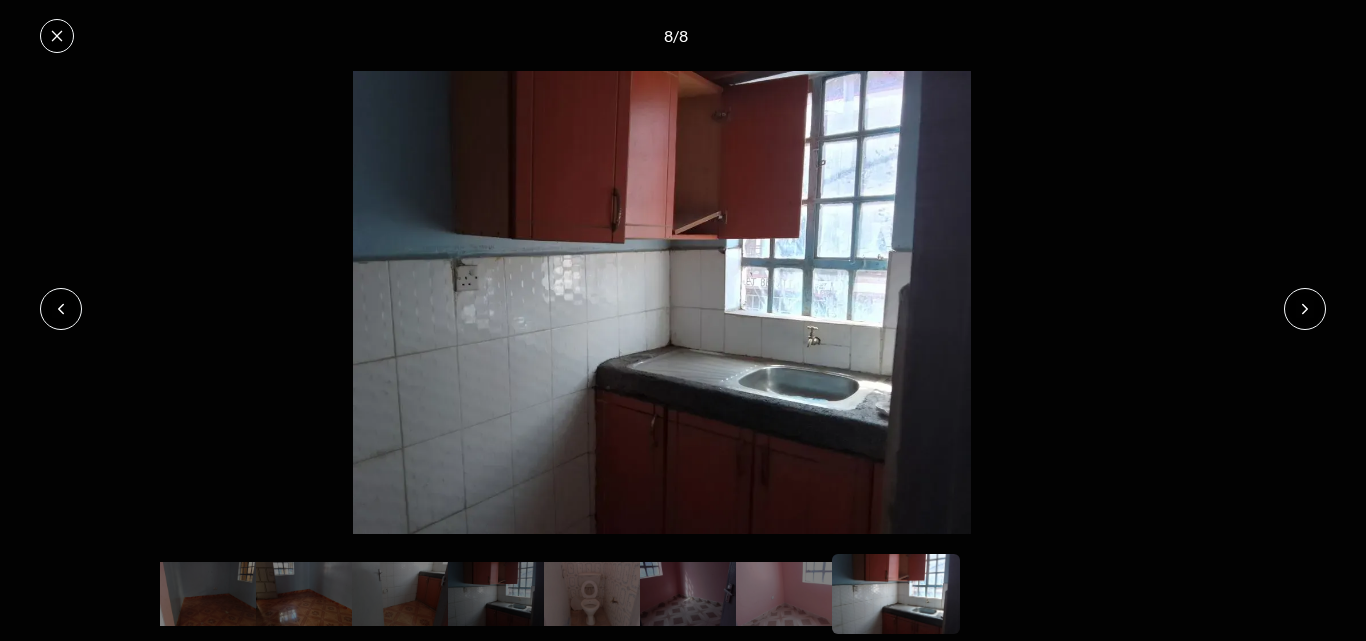 click 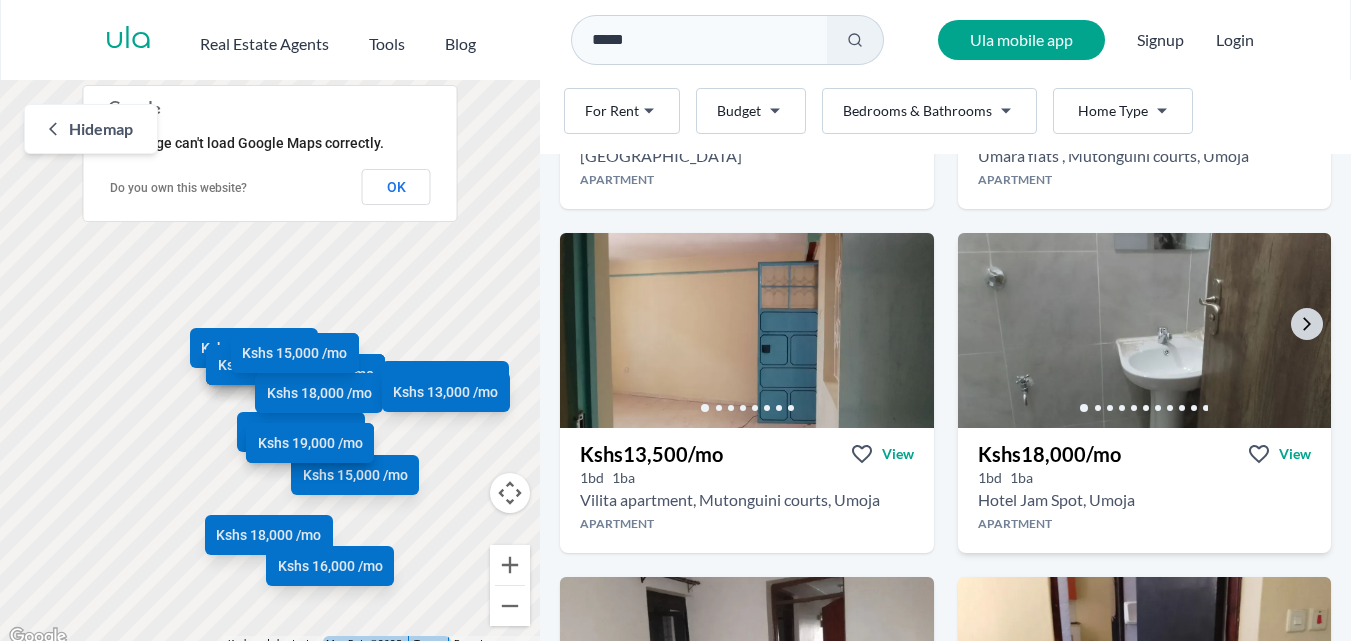 scroll, scrollTop: 500, scrollLeft: 0, axis: vertical 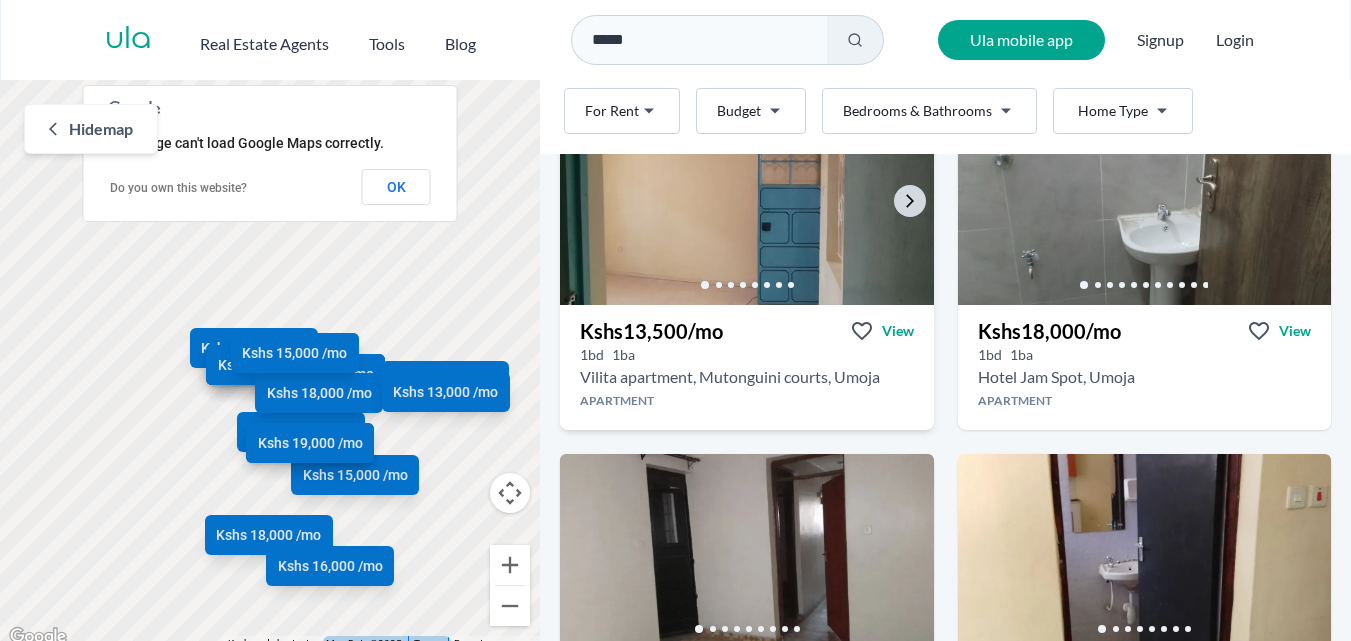 click at bounding box center (747, 207) 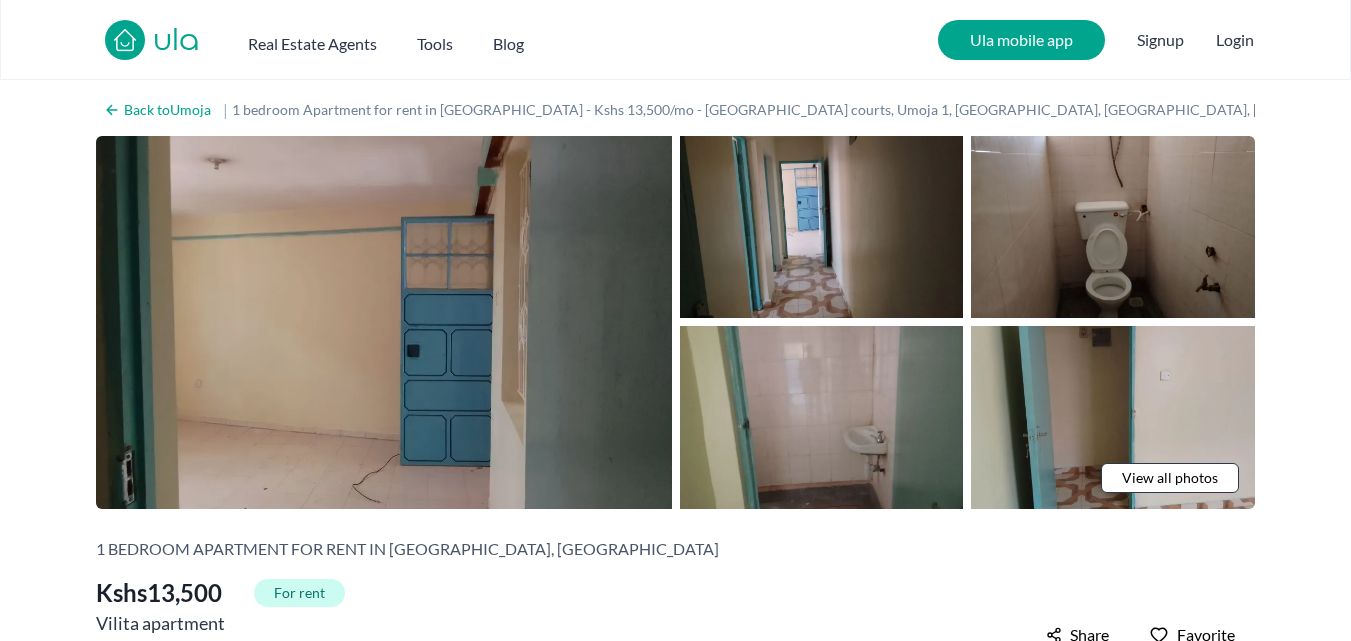 click at bounding box center [384, 322] 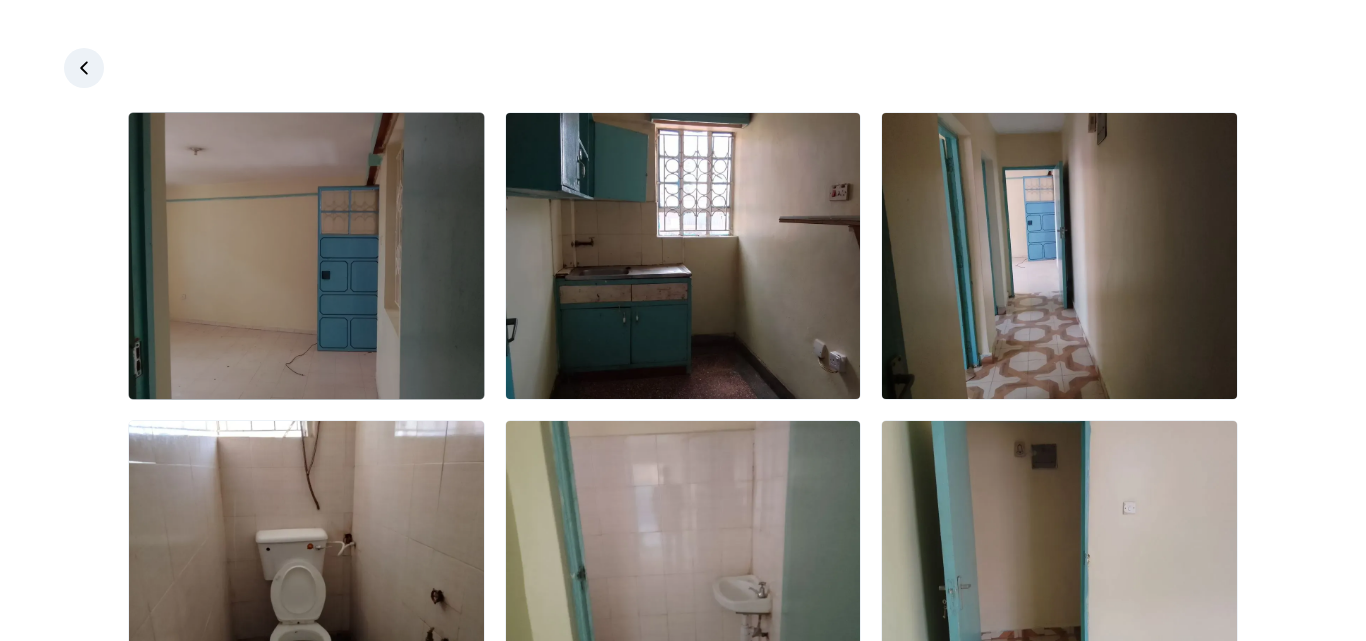 click at bounding box center [306, 256] 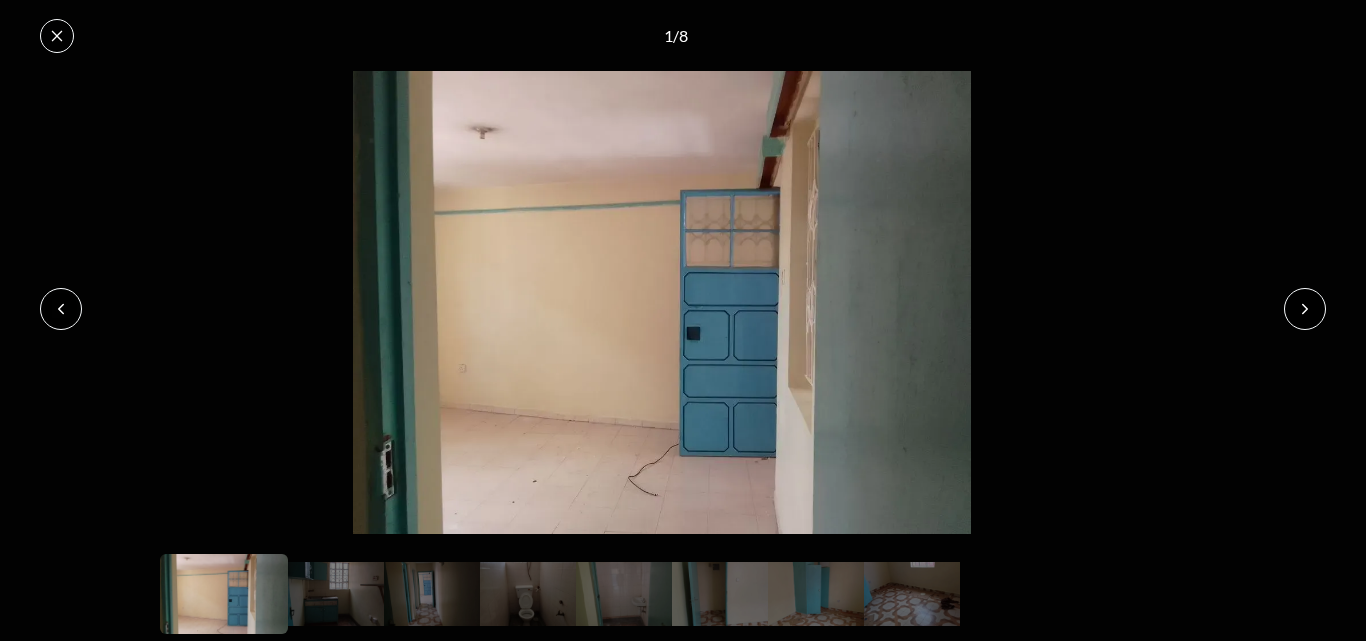 click at bounding box center [1305, 309] 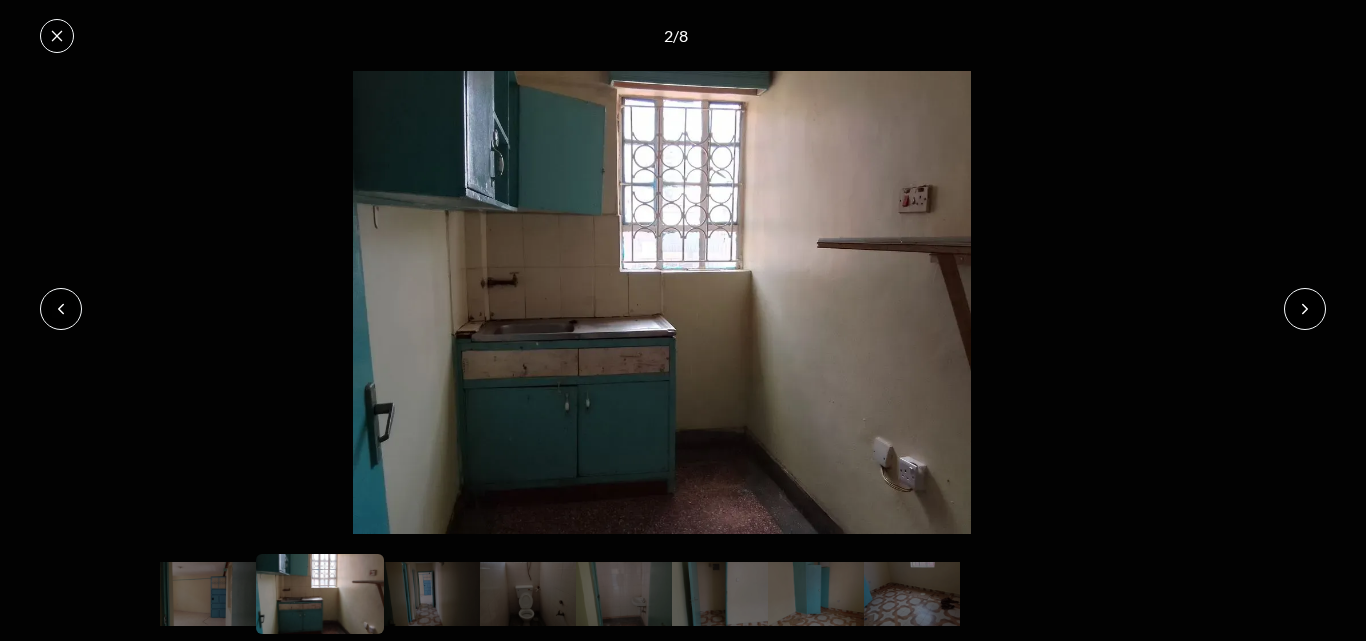 click at bounding box center (1305, 309) 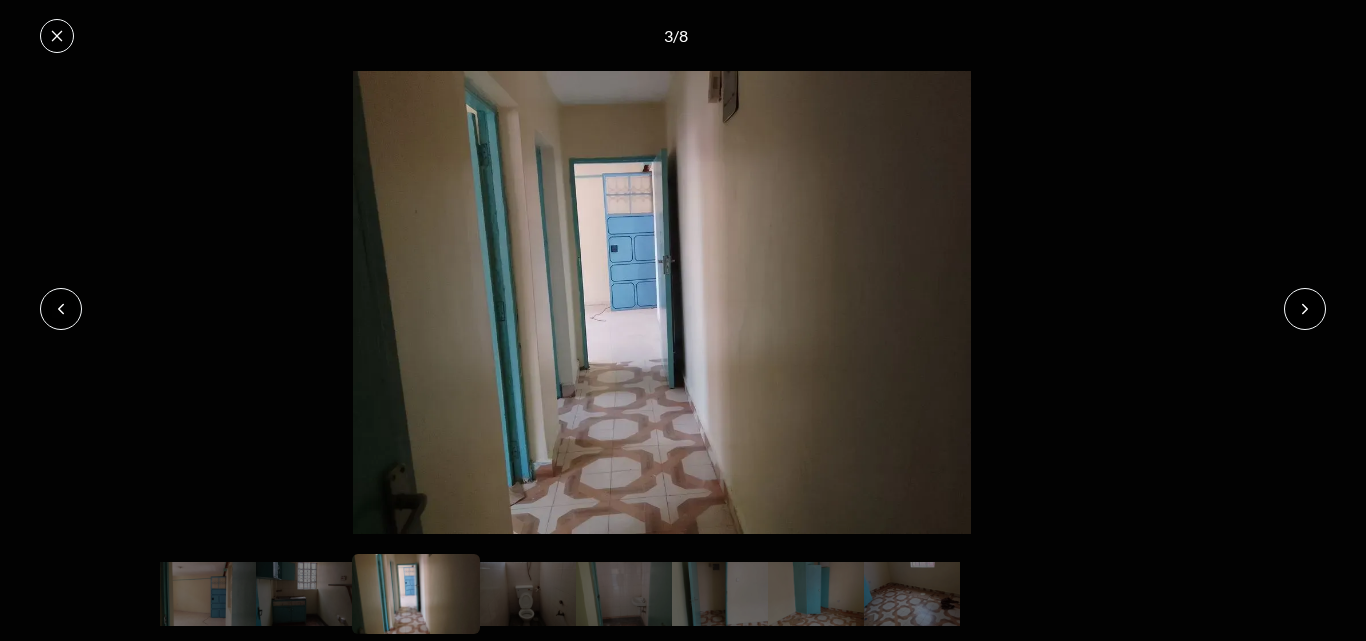 click at bounding box center (1305, 309) 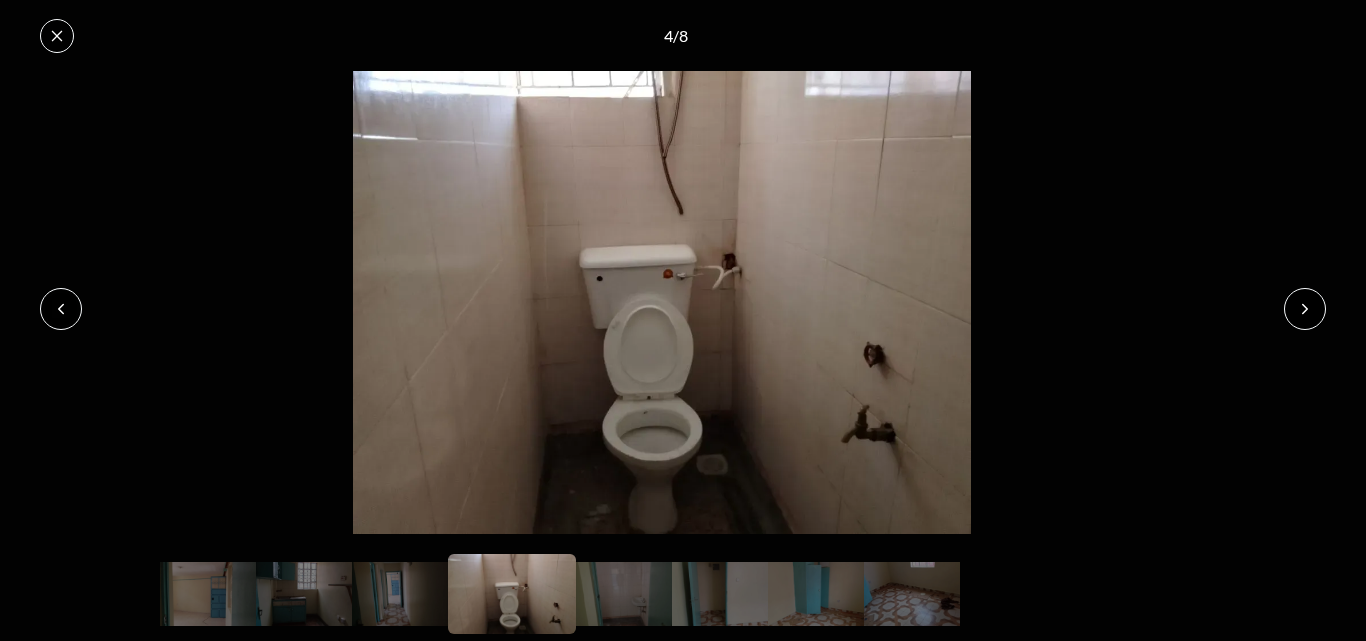 click at bounding box center [1305, 309] 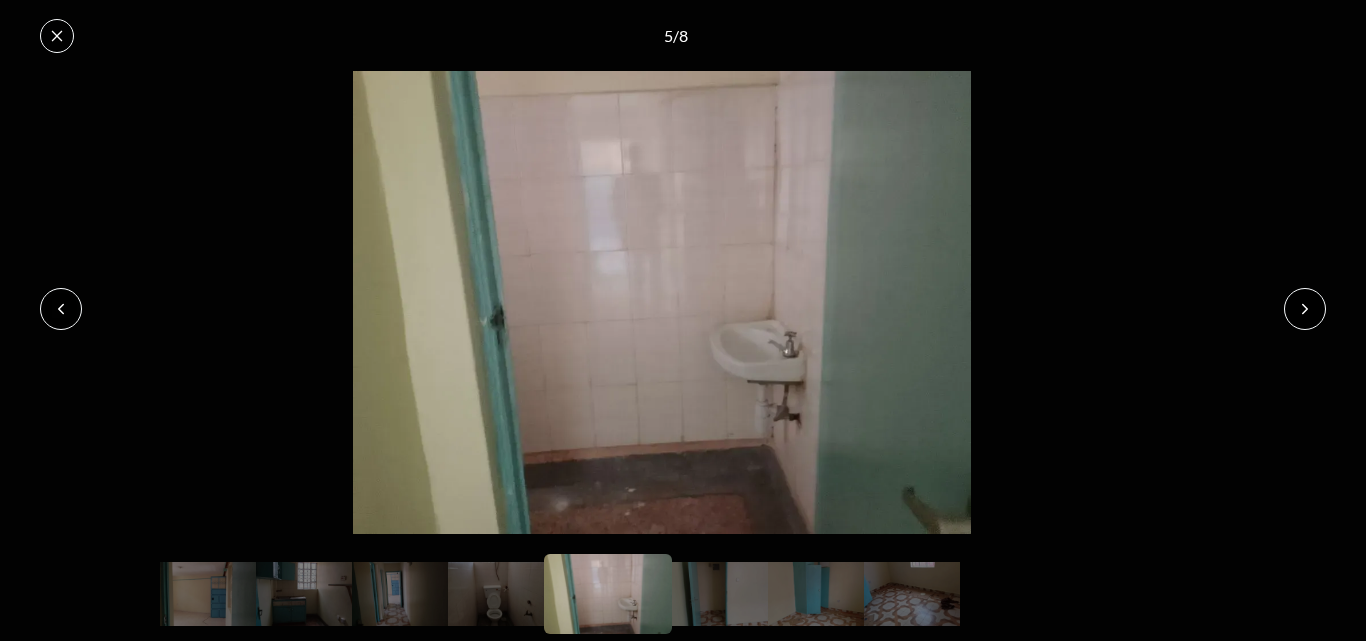 click at bounding box center (1305, 309) 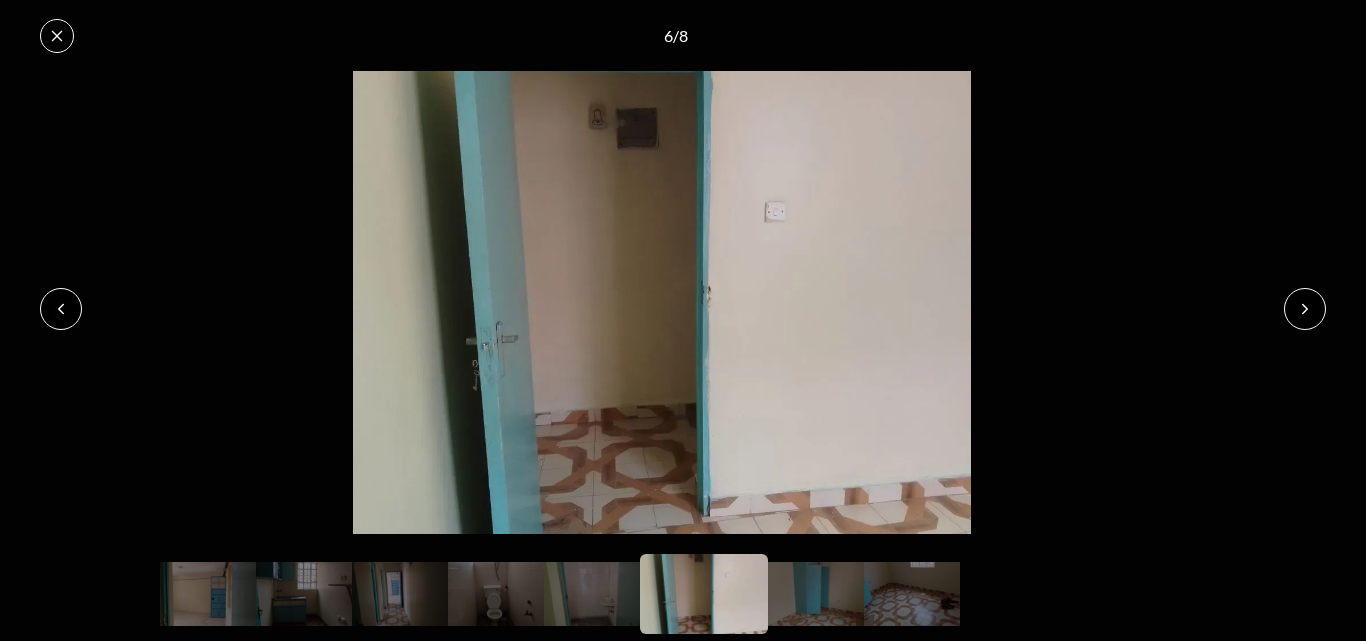 click at bounding box center [1305, 309] 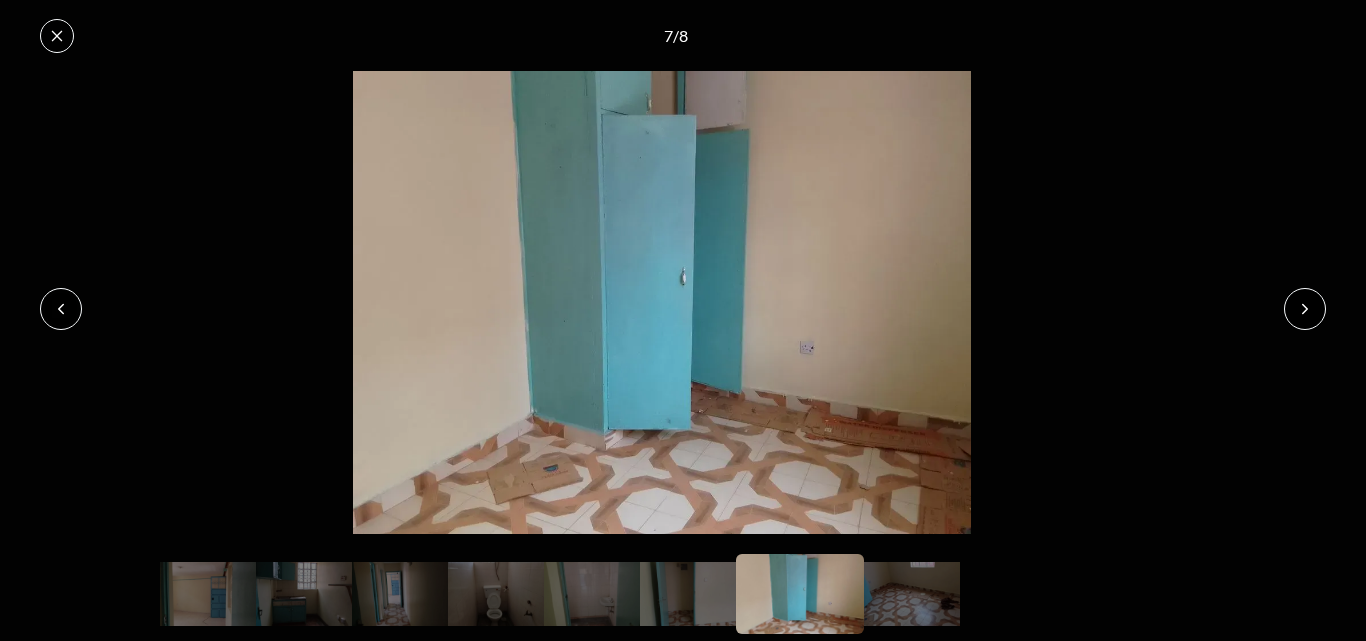click at bounding box center (1305, 309) 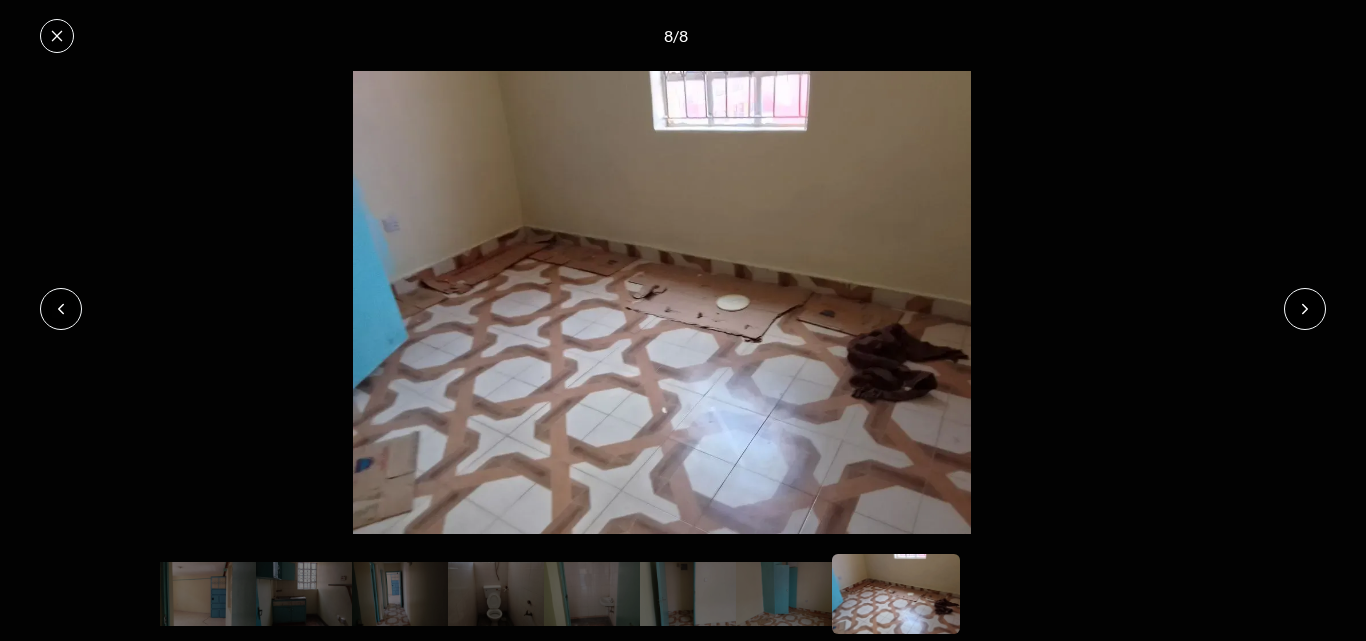 click at bounding box center [1305, 309] 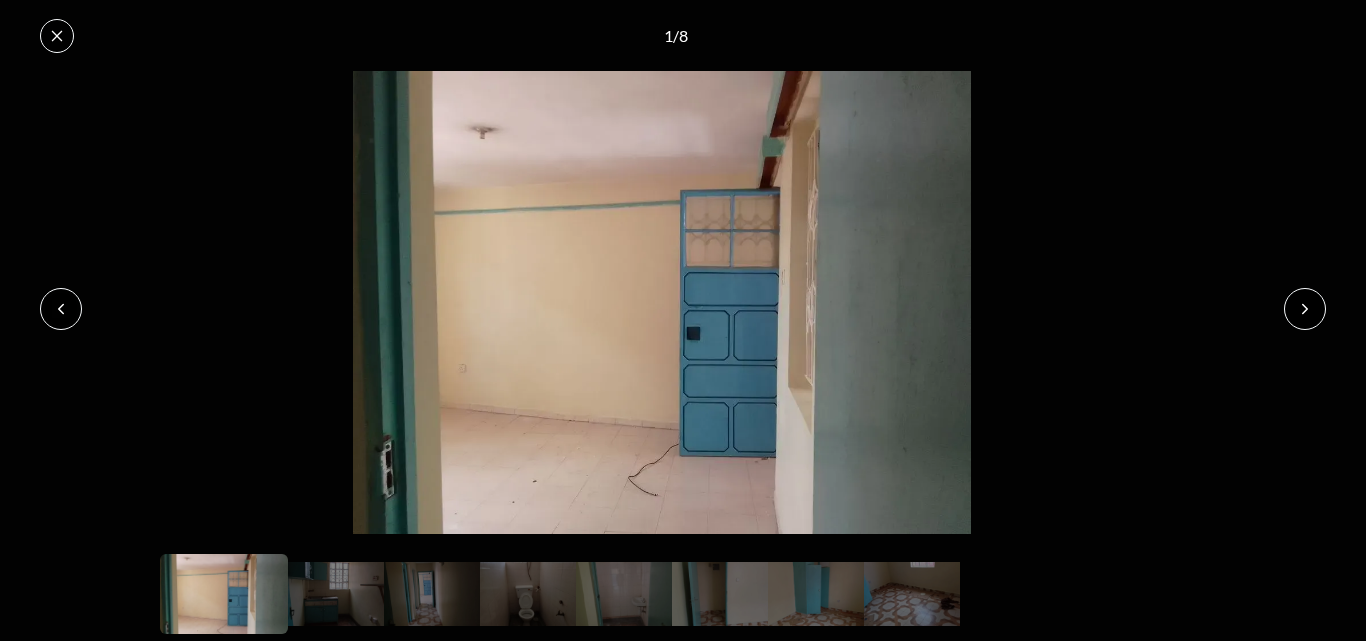 click at bounding box center (1305, 309) 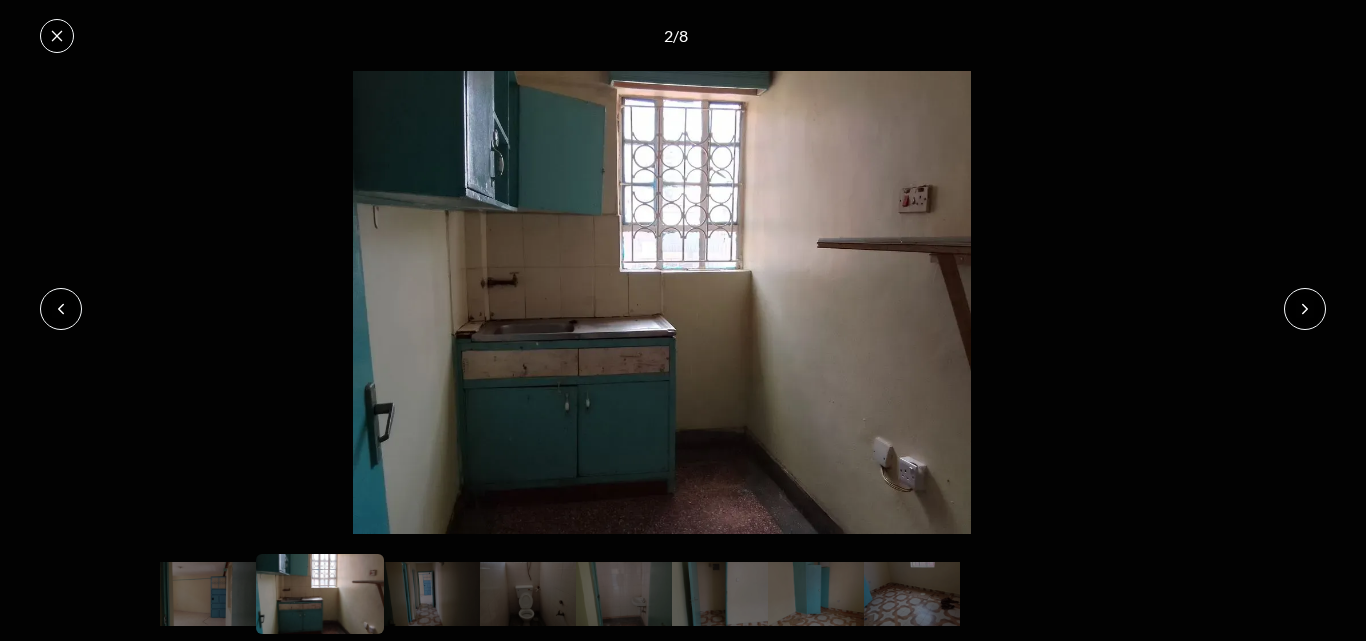 click at bounding box center (57, 36) 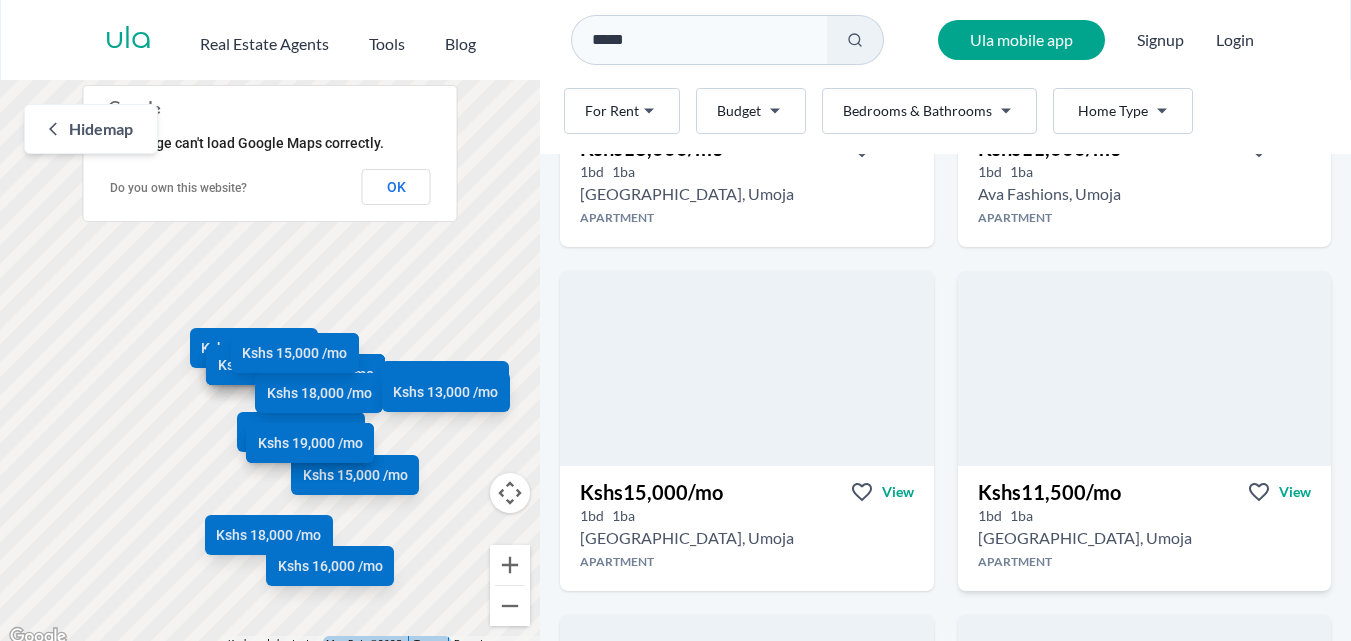 scroll, scrollTop: 1000, scrollLeft: 0, axis: vertical 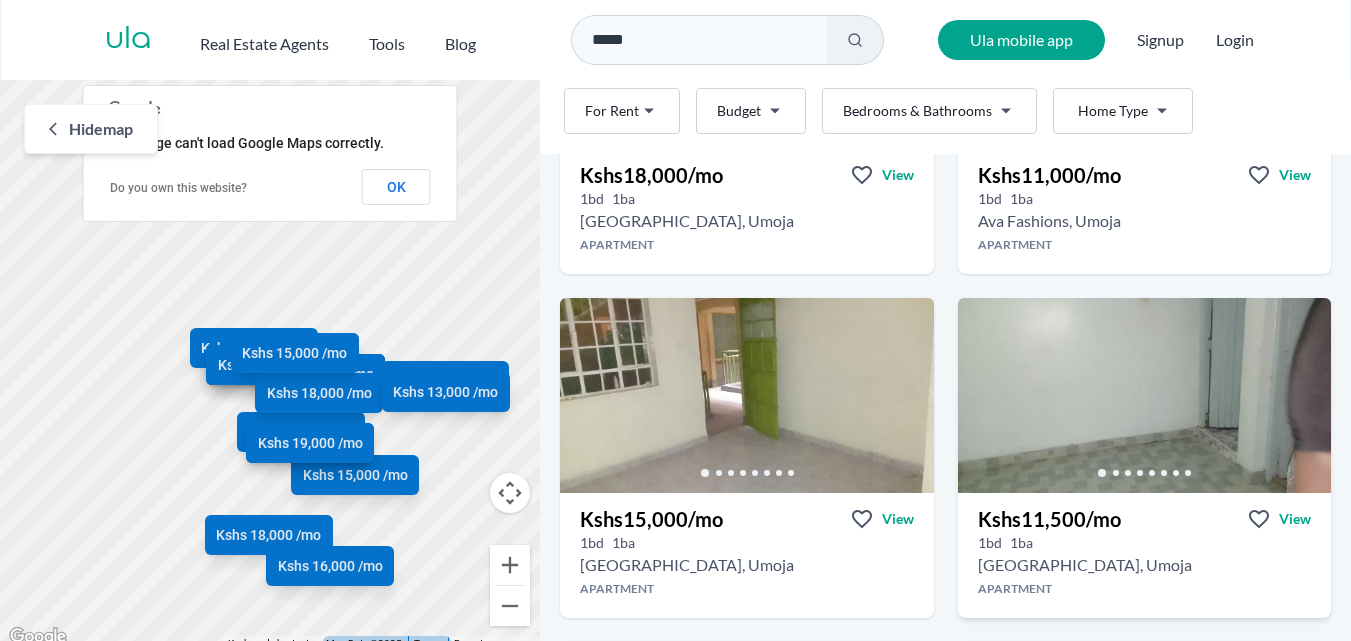 click on "Like what you see? Places go fast.  Contact [DATE]!   Whatsapp Kshs  13,000 /mo View 1 bd   1 [GEOGRAPHIC_DATA],  Umoja Apartment Like what you see? Places go fast.  Contact [DATE]!   Whatsapp Kshs  10,000 /mo View 1 bd   1 [GEOGRAPHIC_DATA] , [GEOGRAPHIC_DATA] courts,  Umoja Apartment Like what you see? Places go fast.  Contact [DATE]!   Whatsapp Kshs  13,500 /mo View 1 bd   1 [PERSON_NAME] apartment, [GEOGRAPHIC_DATA] courts,  Umoja Apartment Like what you see? Places go fast.  Contact [DATE]!   Whatsapp Kshs  18,000 /mo View 1 bd   1 [GEOGRAPHIC_DATA], Umoja Apartment Like what you see? Places go fast.  Contact [DATE]!   Whatsapp Kshs  18,000 /mo View 1 bd   1 ba     [GEOGRAPHIC_DATA], Umoja Apartment Like what you see? Places go fast.  Contact [DATE]!   Whatsapp Kshs  11,000 /mo View 1 bd   1 ba     Ava Fashions, Umoja Apartment Like what you see? Places go fast.  Contact [DATE]!   Whatsapp Kshs  15,000 /mo View 1 bd   1 ba     [GEOGRAPHIC_DATA], Umoja Apartment Like what you see? Places go fast.  Contact [DATE]!   Whatsapp 1" at bounding box center [945, 994] 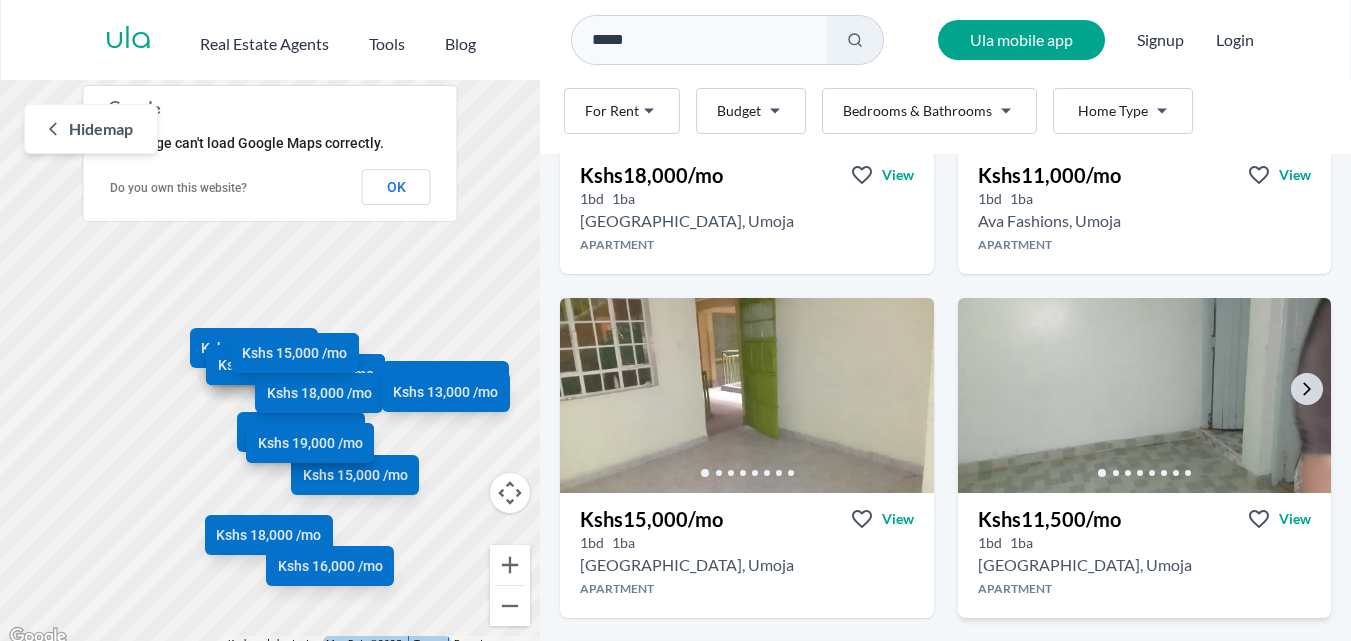 click at bounding box center [1144, 395] 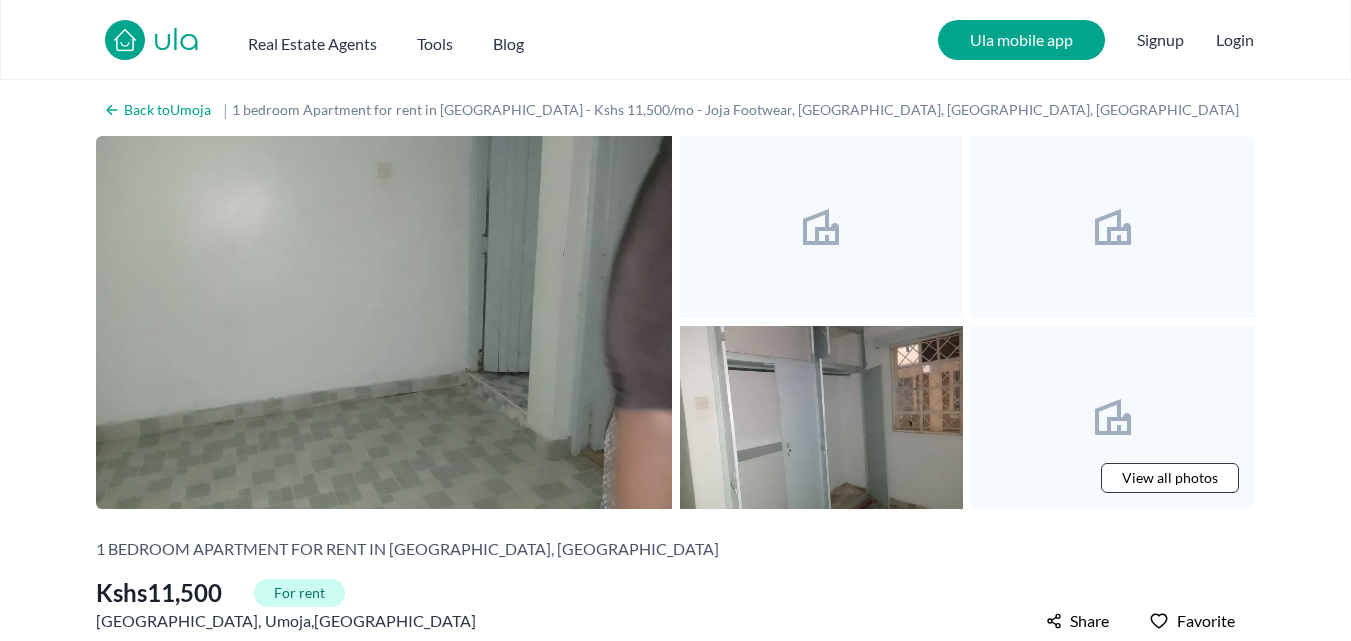 click at bounding box center (384, 322) 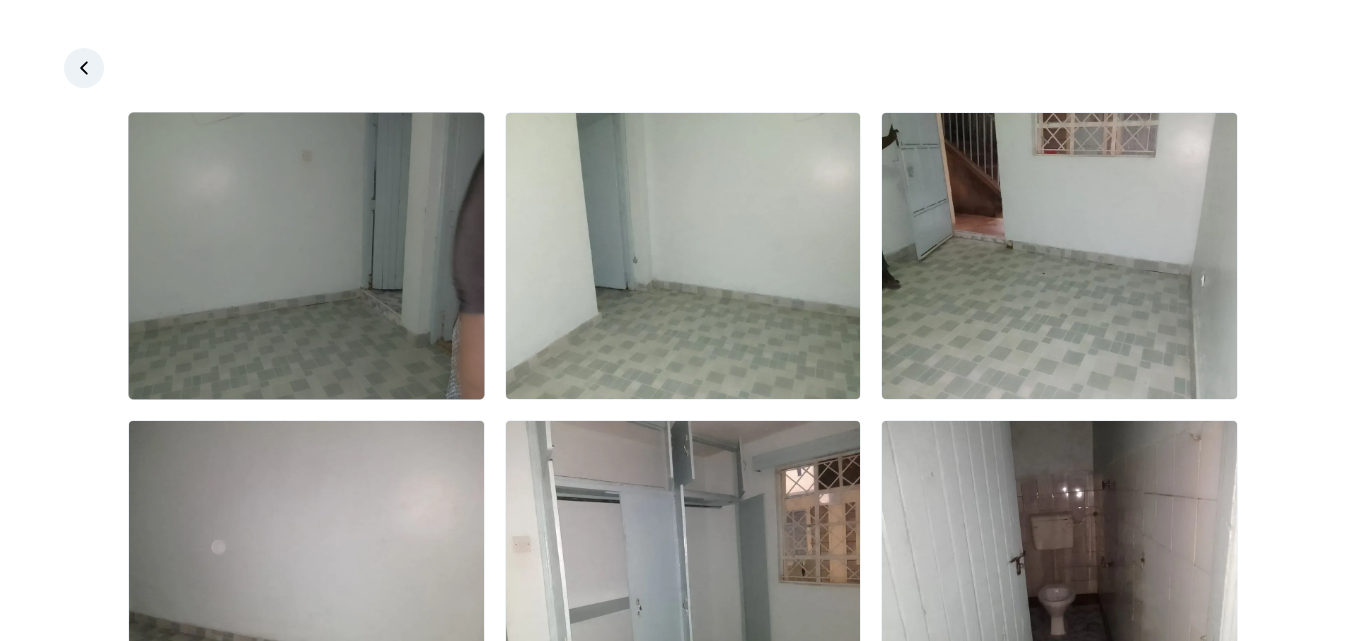 click at bounding box center [306, 256] 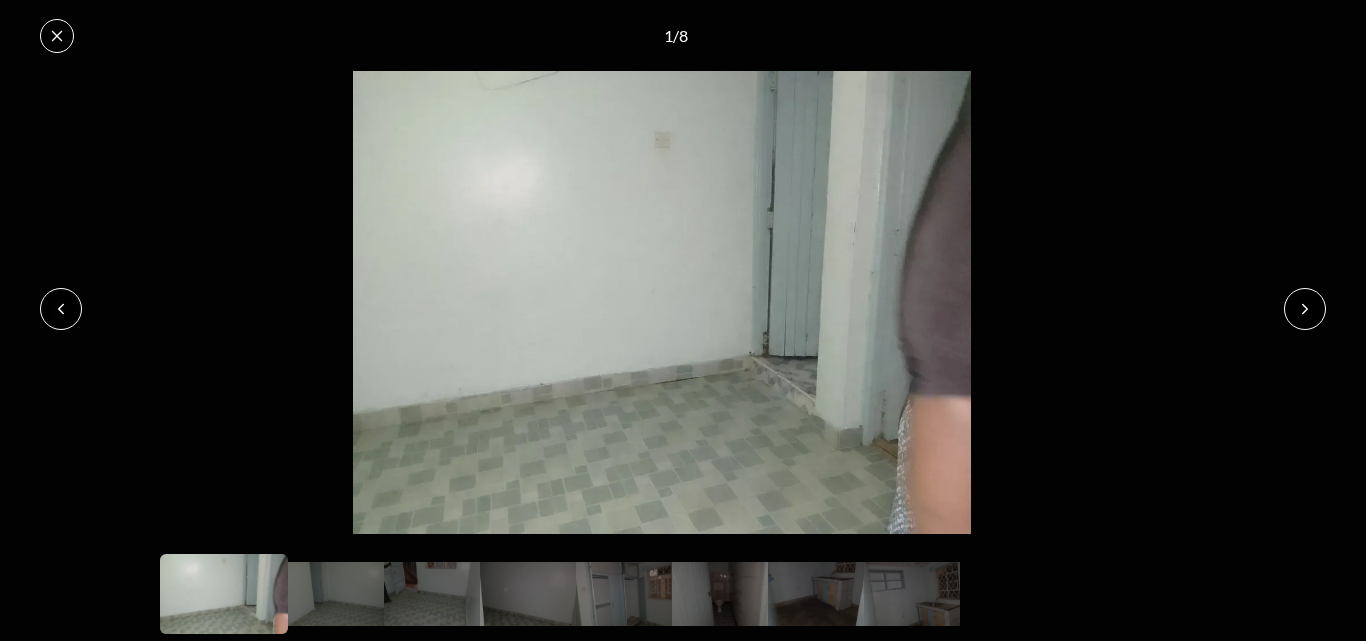 click at bounding box center [1305, 309] 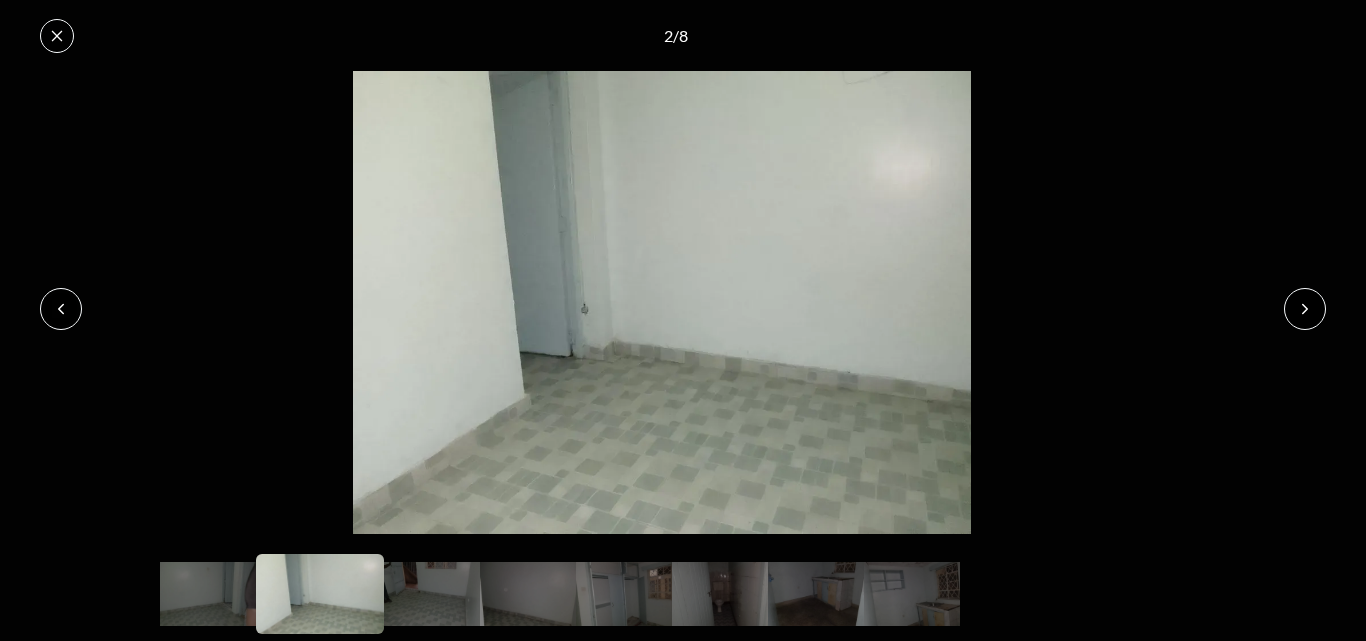 click at bounding box center (1305, 309) 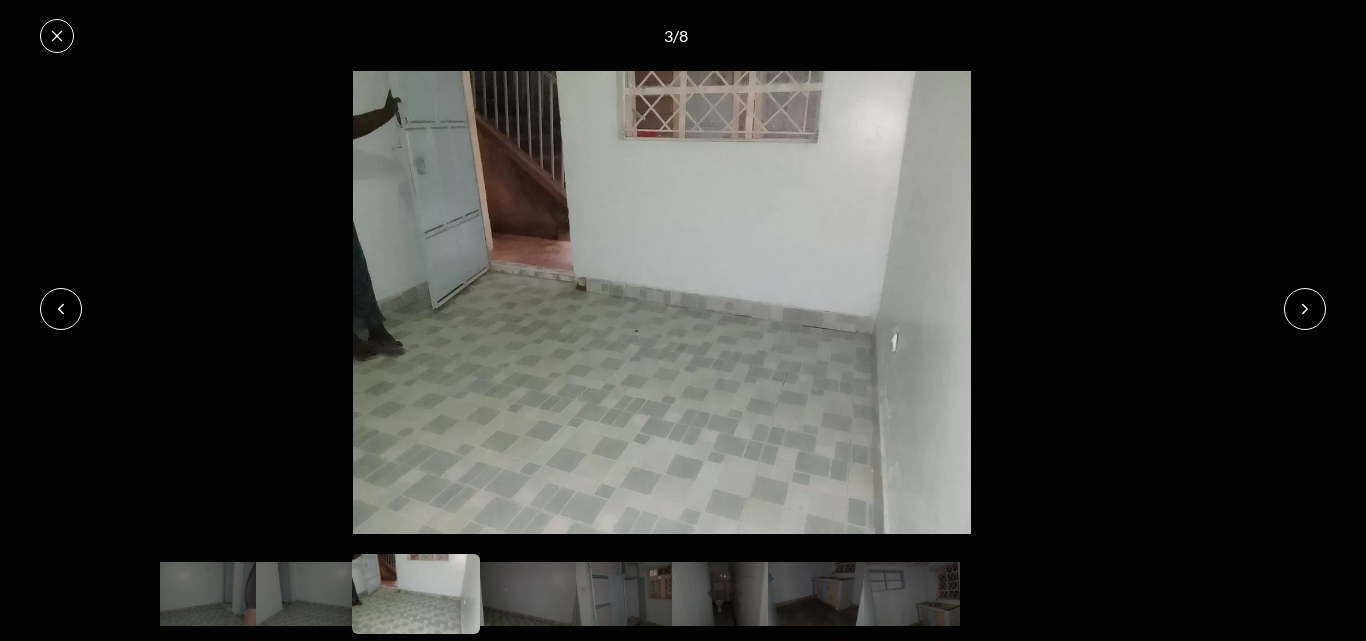 click at bounding box center (1305, 309) 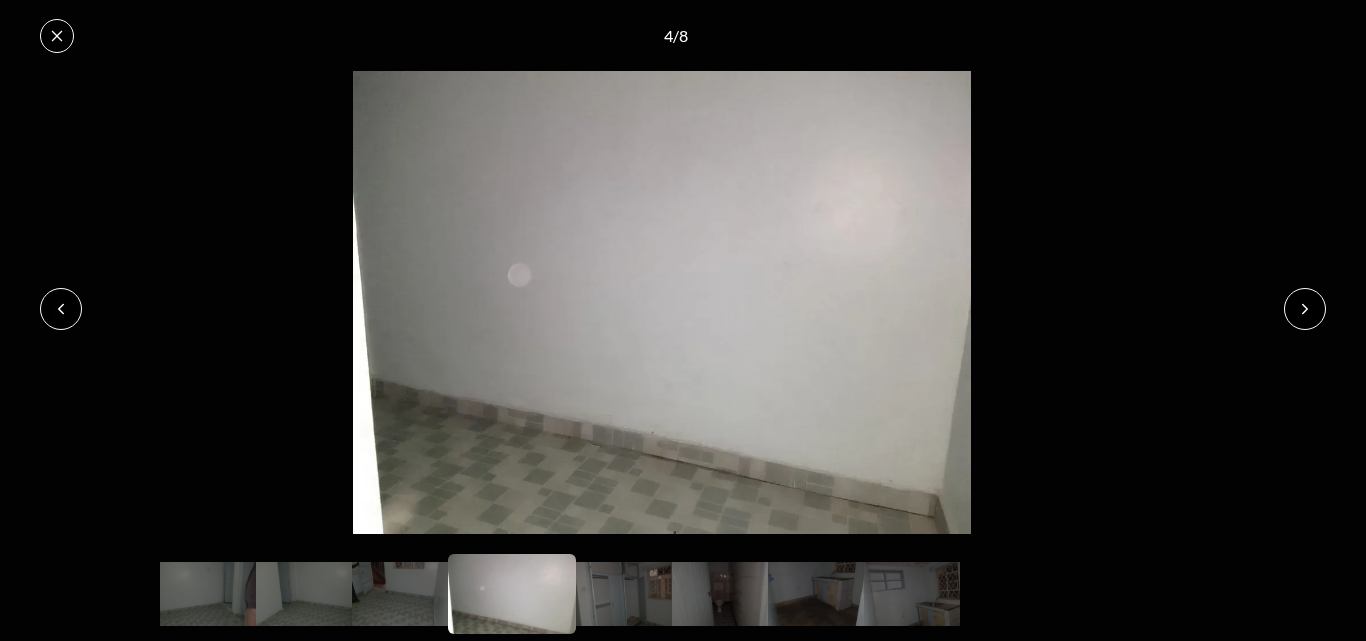 click at bounding box center (1305, 309) 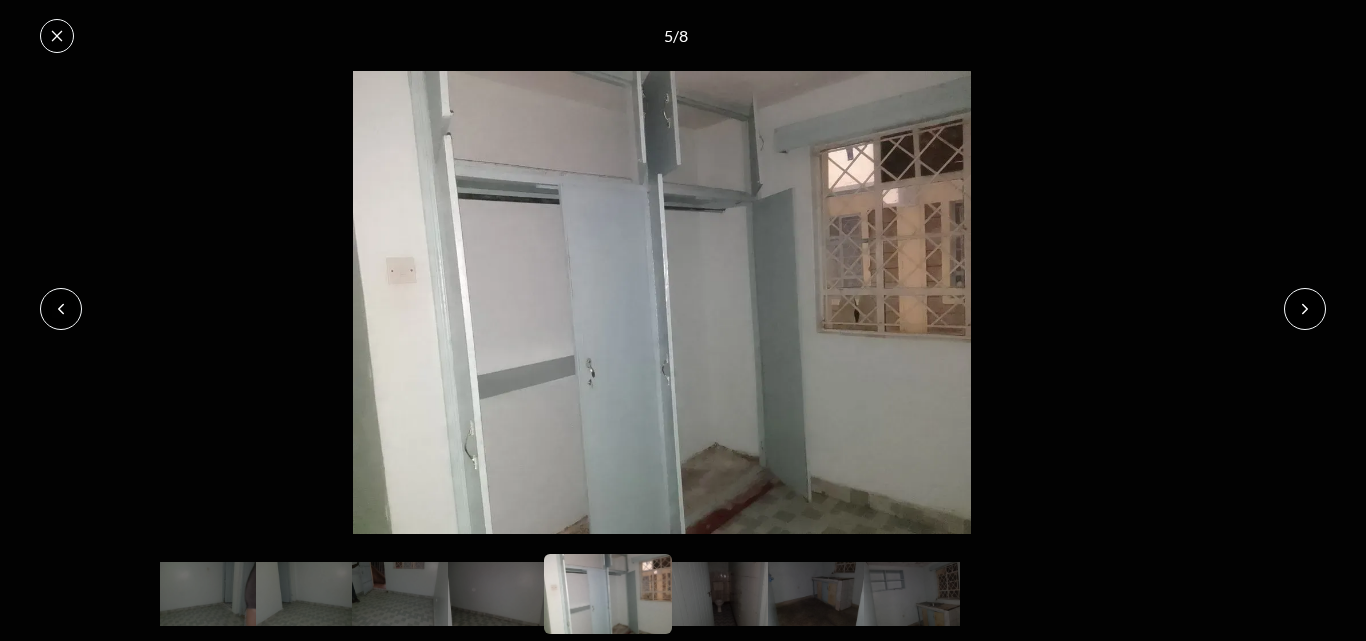 click at bounding box center [1305, 309] 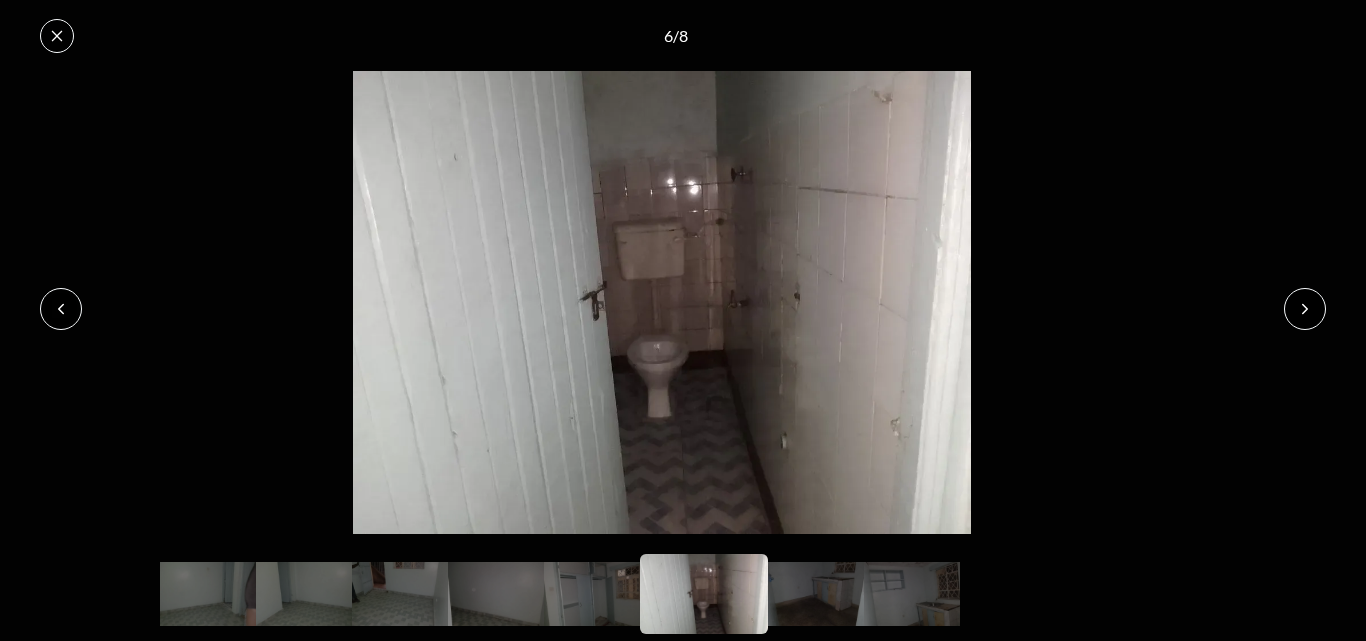 click at bounding box center (1305, 309) 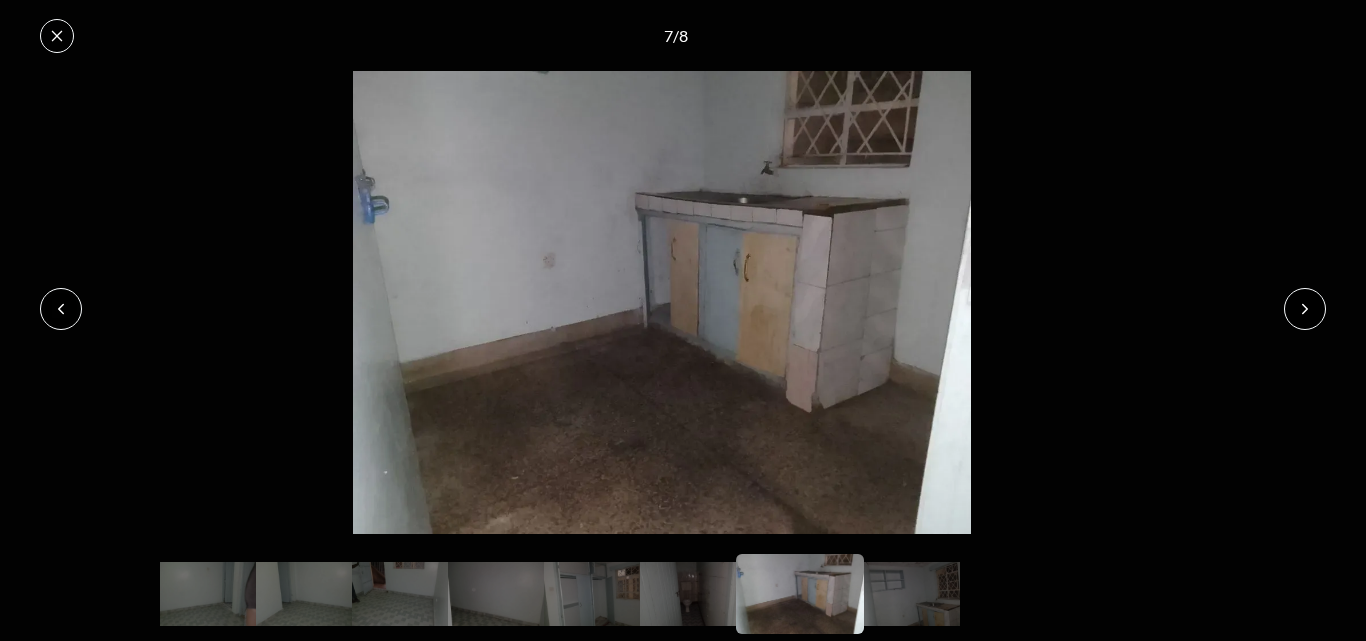 click at bounding box center (1305, 309) 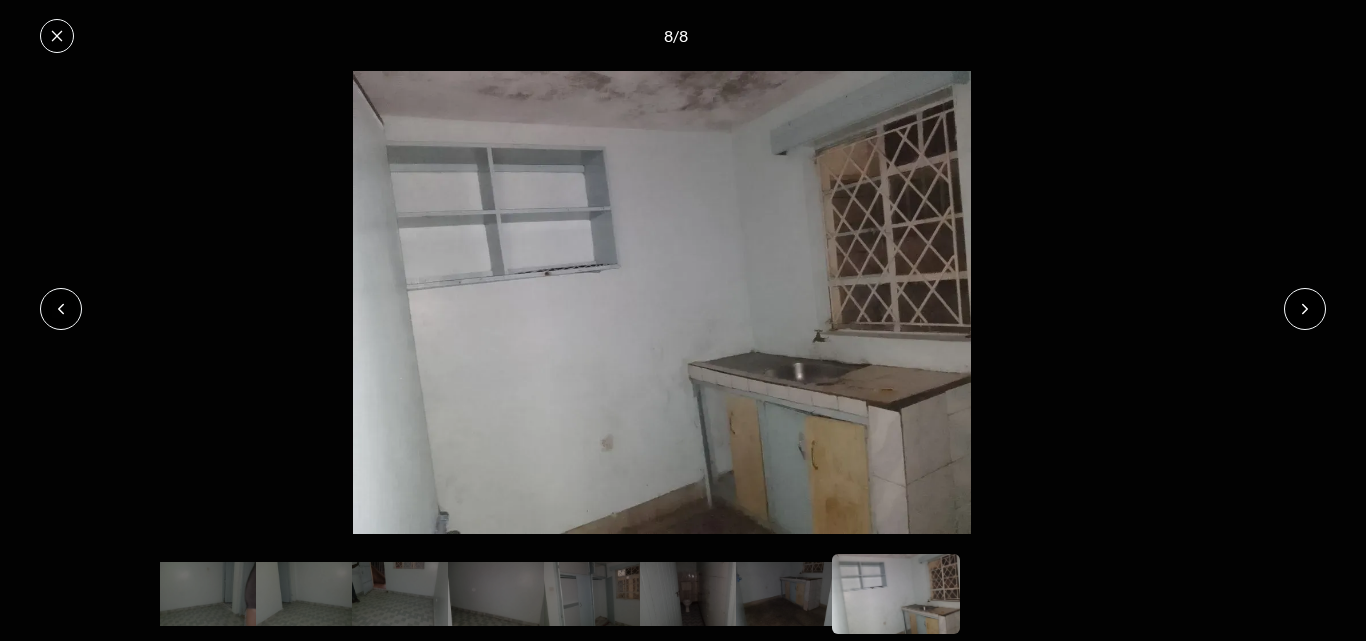 click at bounding box center [1305, 309] 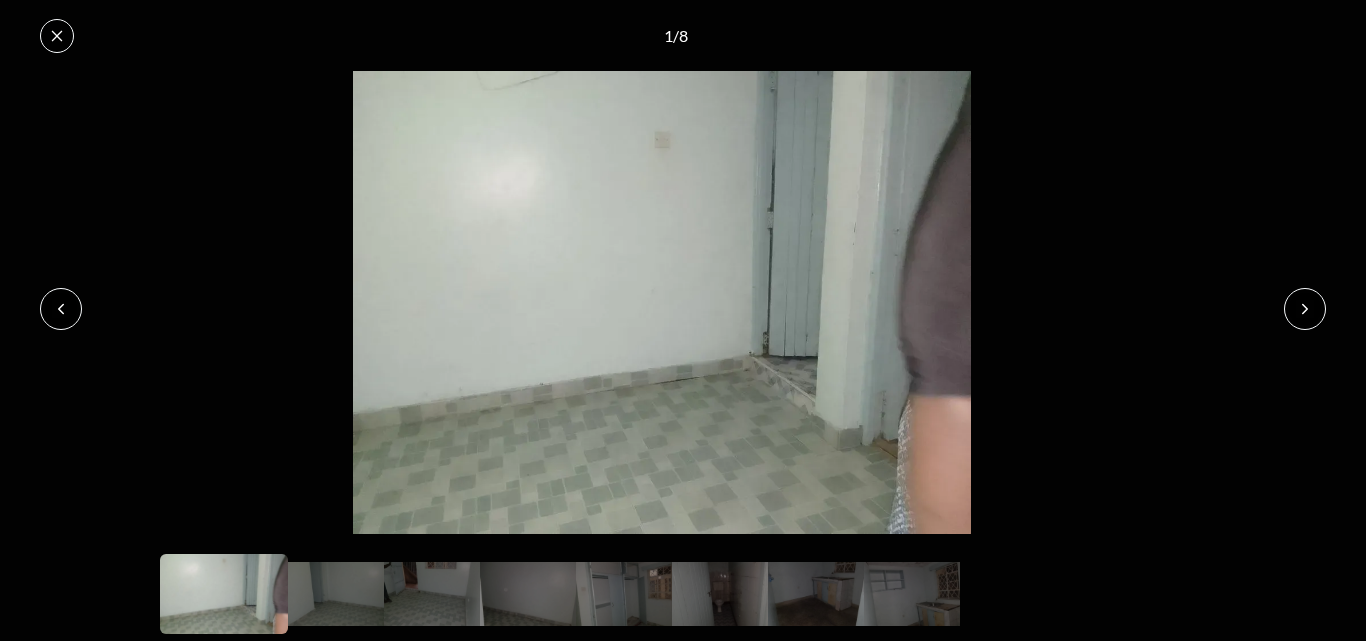 click on "1 / 8" at bounding box center [683, 35] 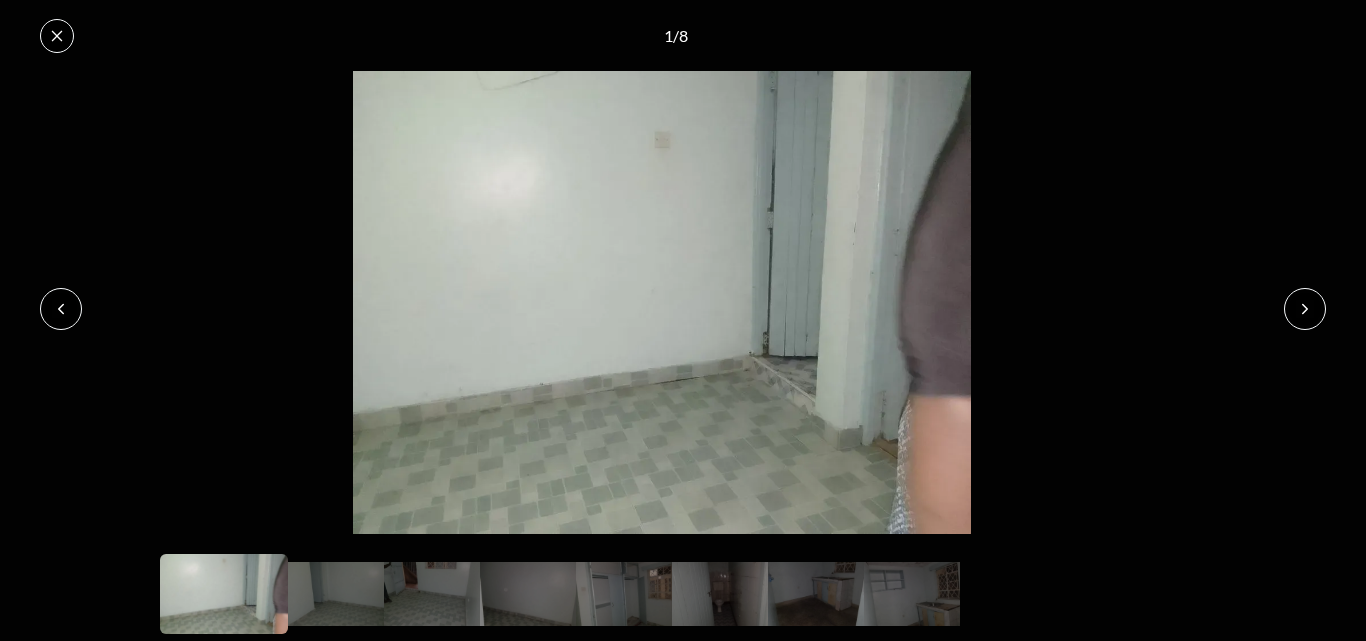 click at bounding box center (57, 36) 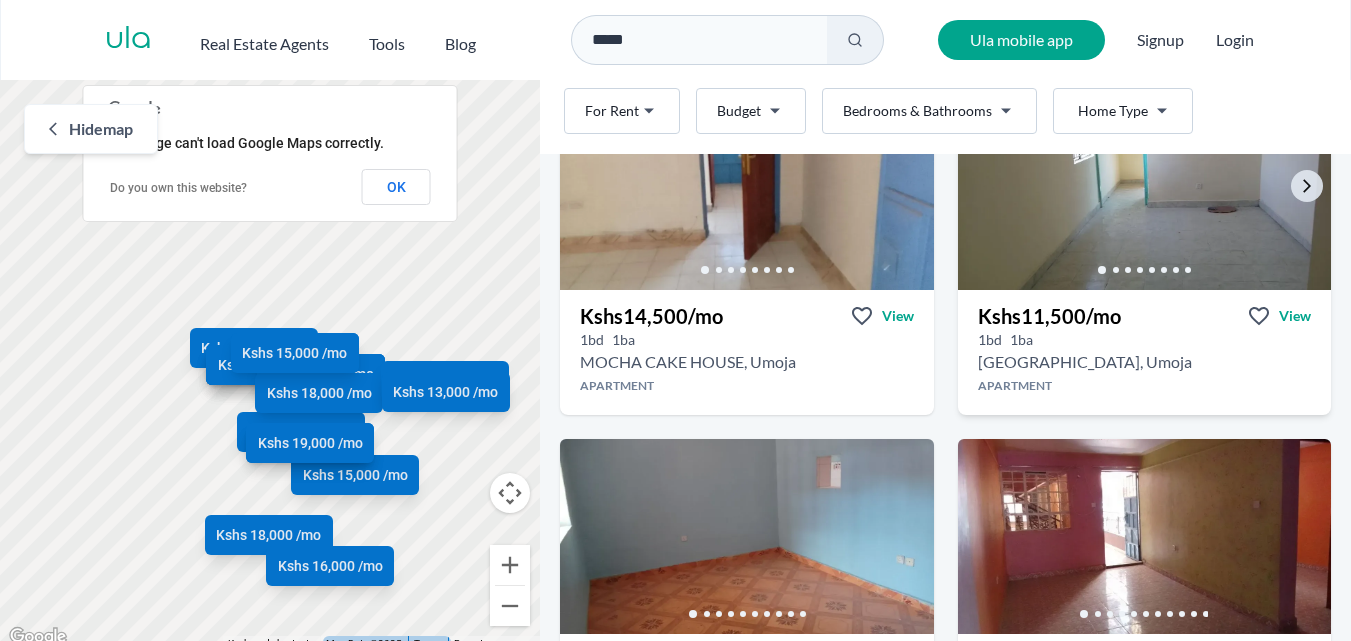 scroll, scrollTop: 1500, scrollLeft: 0, axis: vertical 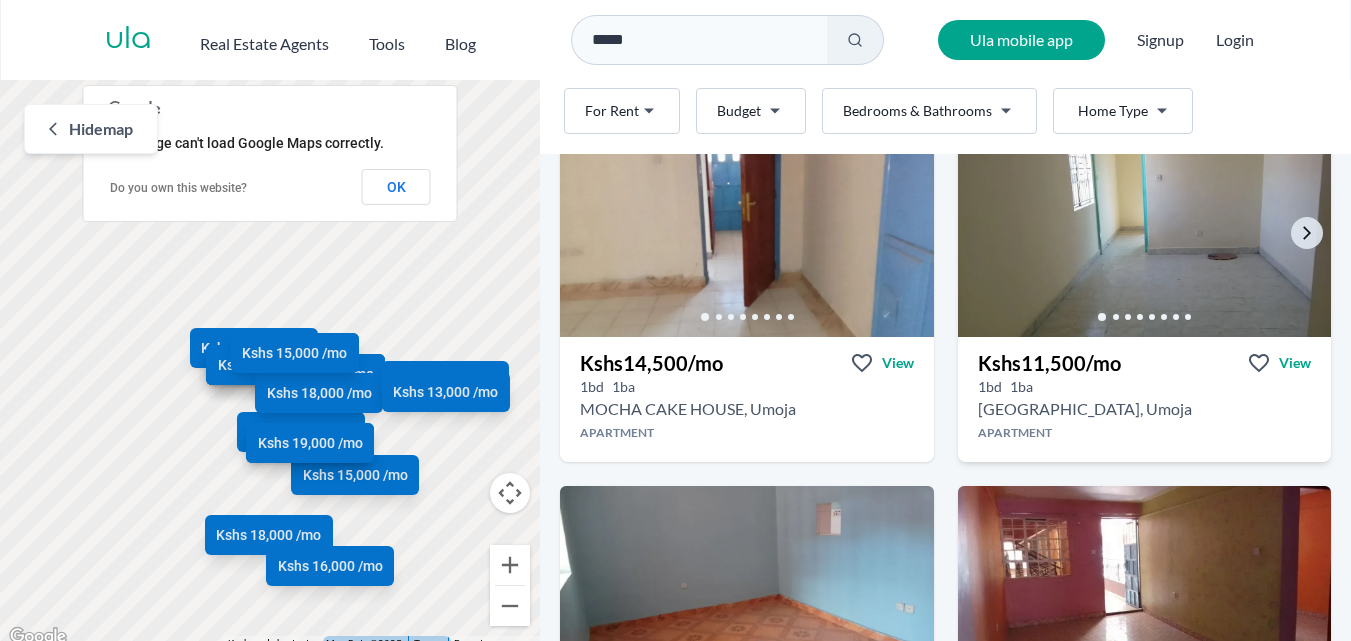 click at bounding box center (1144, 239) 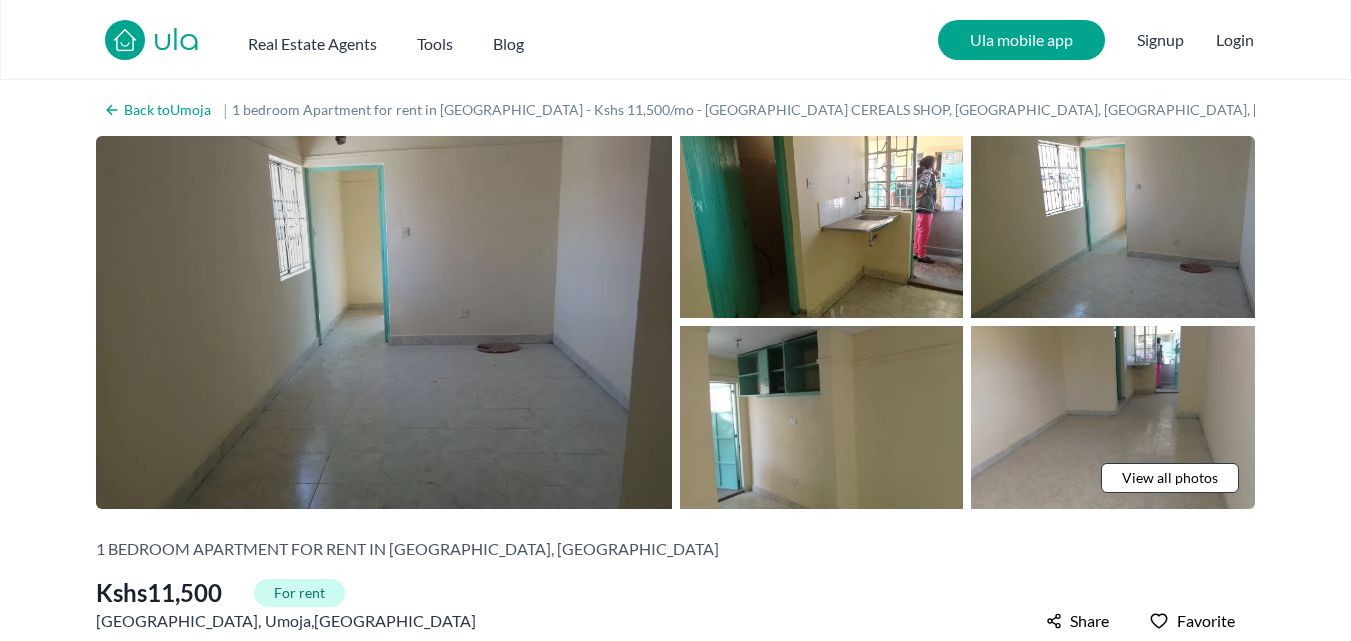 click at bounding box center [384, 322] 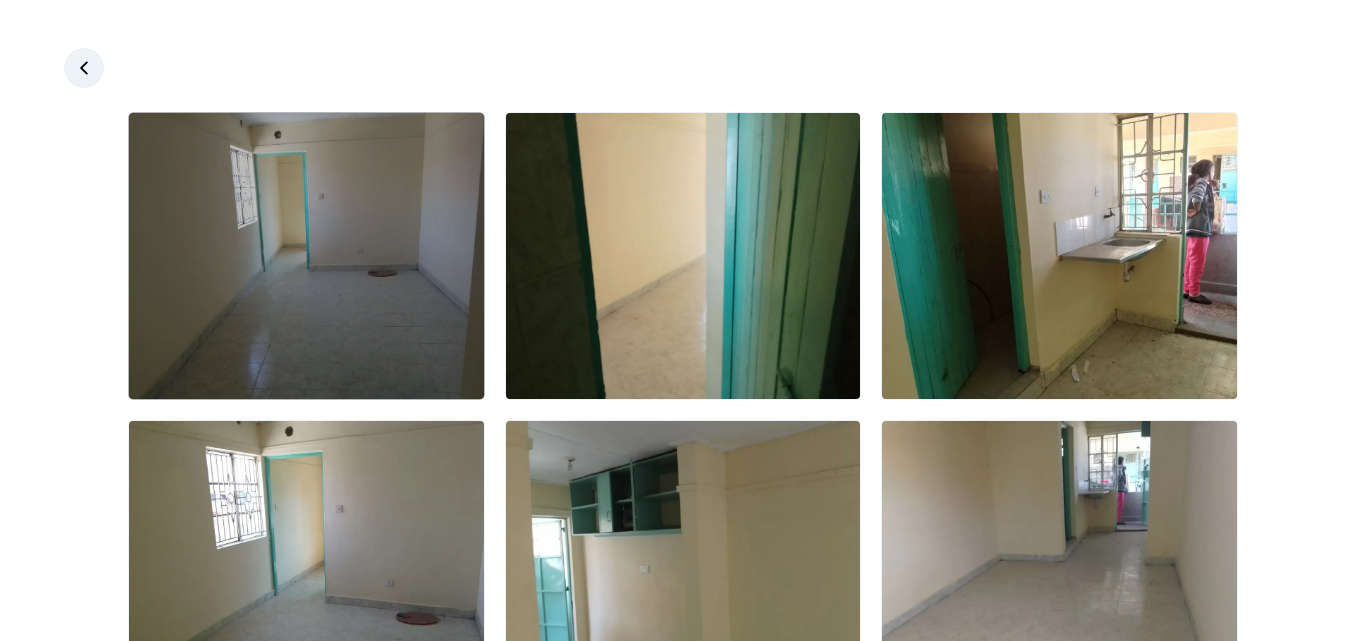 click at bounding box center [306, 256] 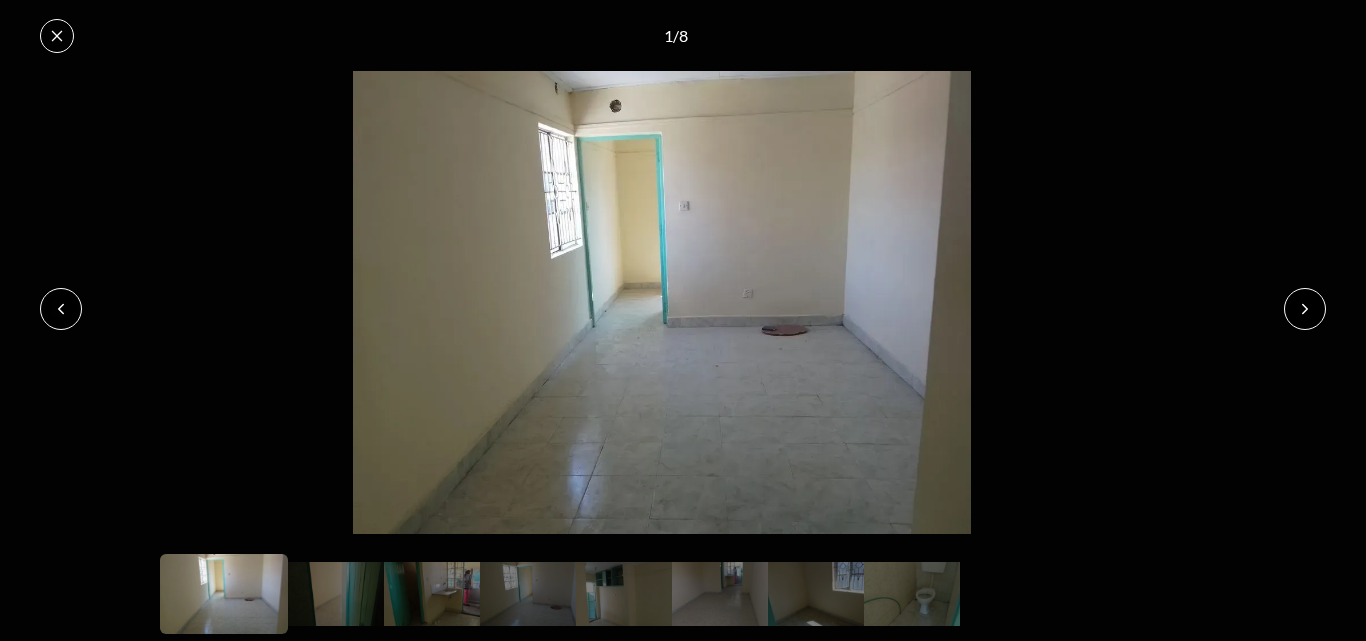 click 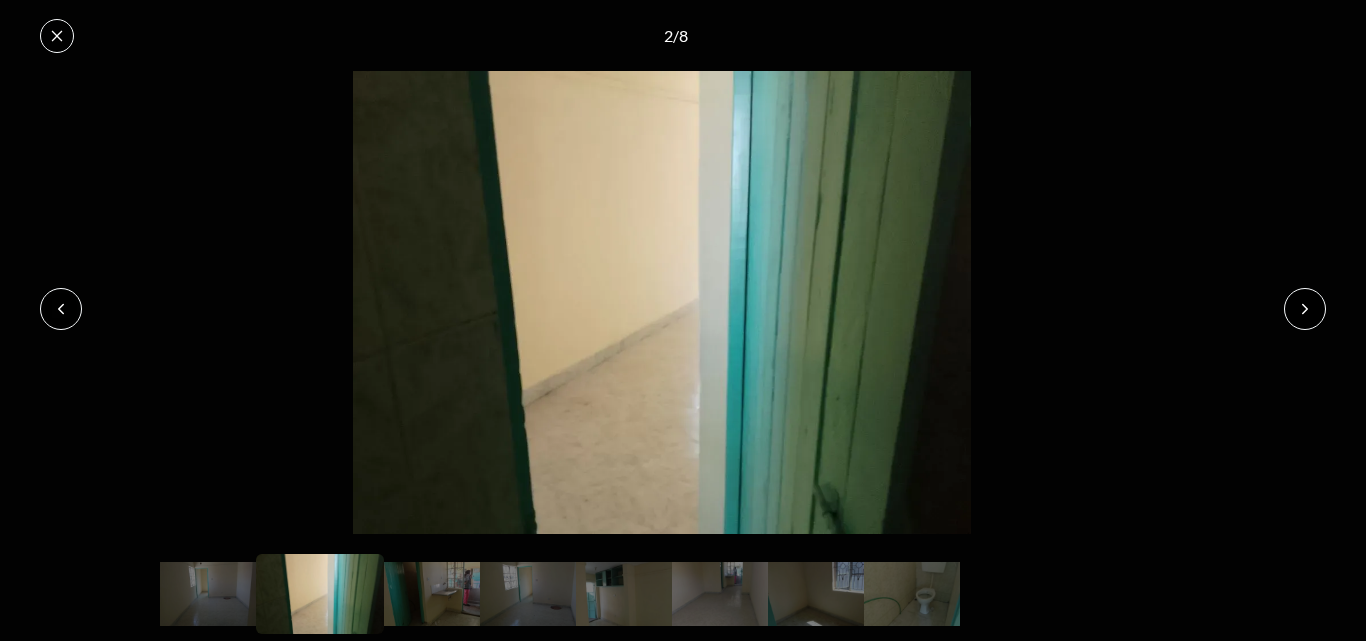 click at bounding box center [1305, 309] 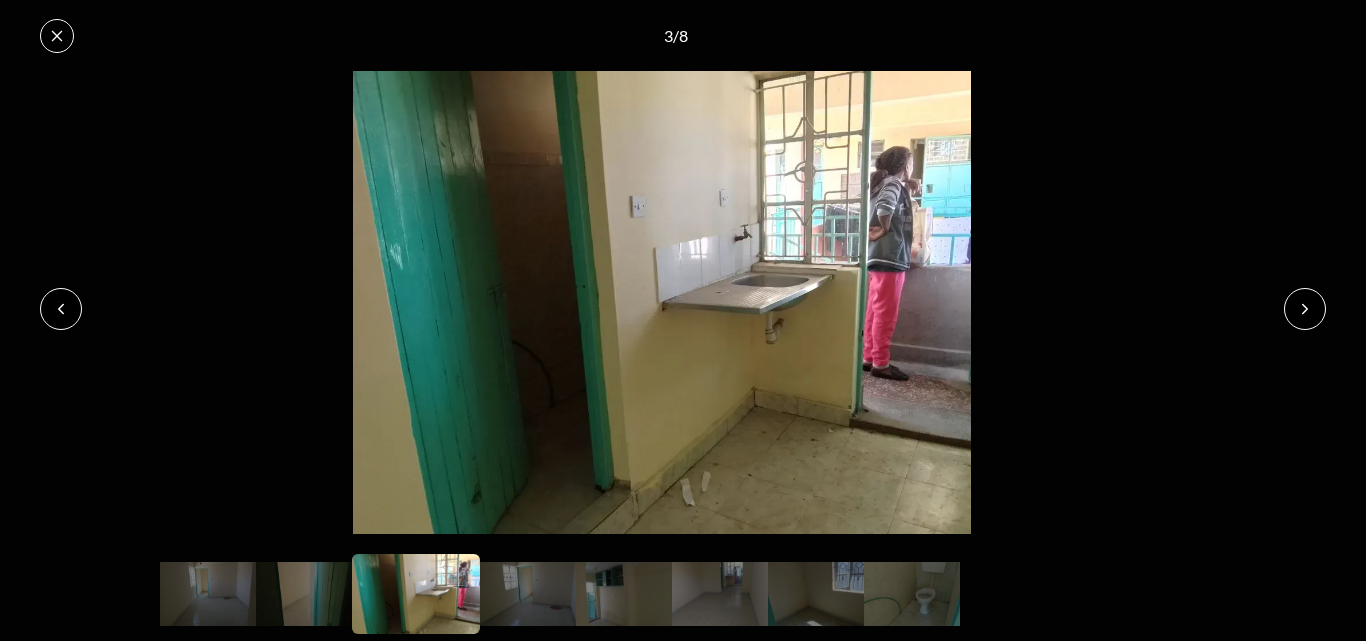 click at bounding box center (1305, 309) 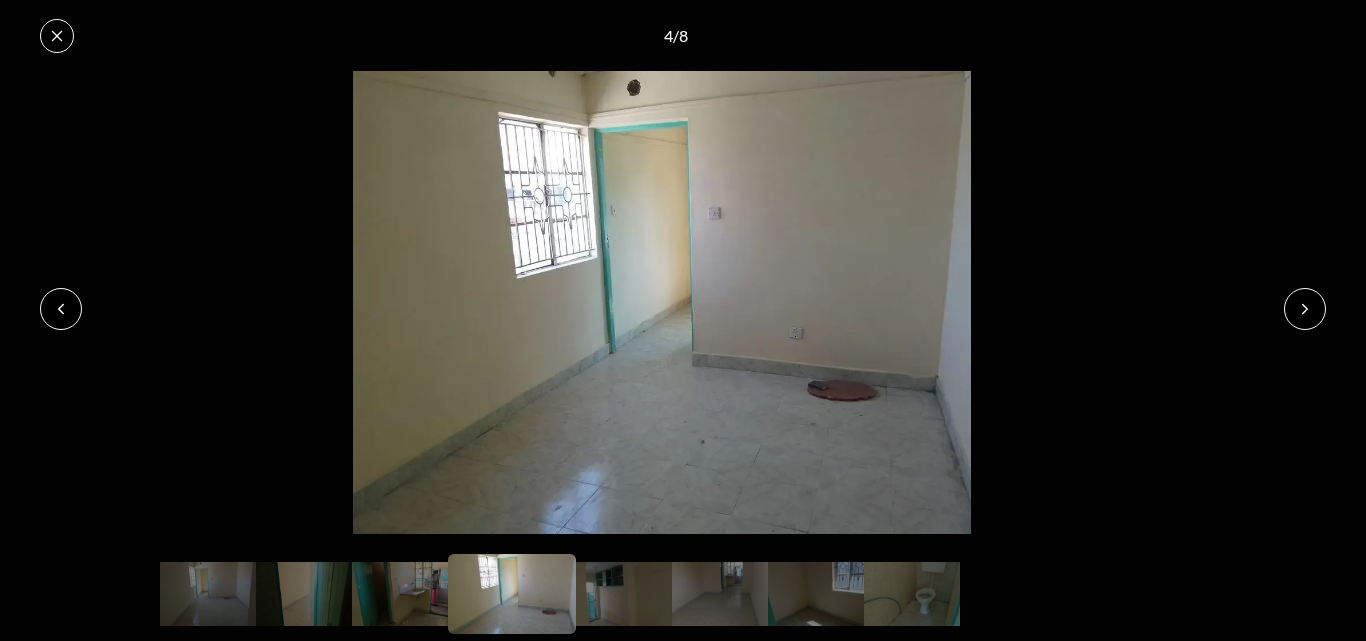 click at bounding box center [1305, 309] 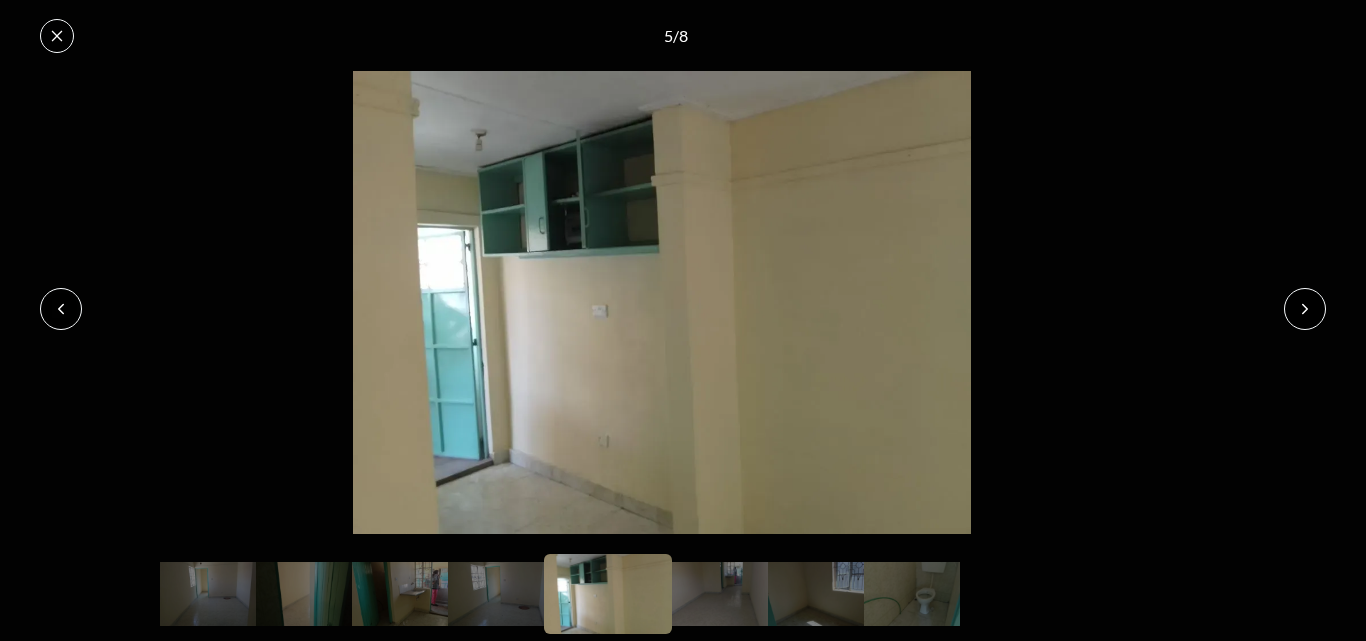 click at bounding box center (1305, 309) 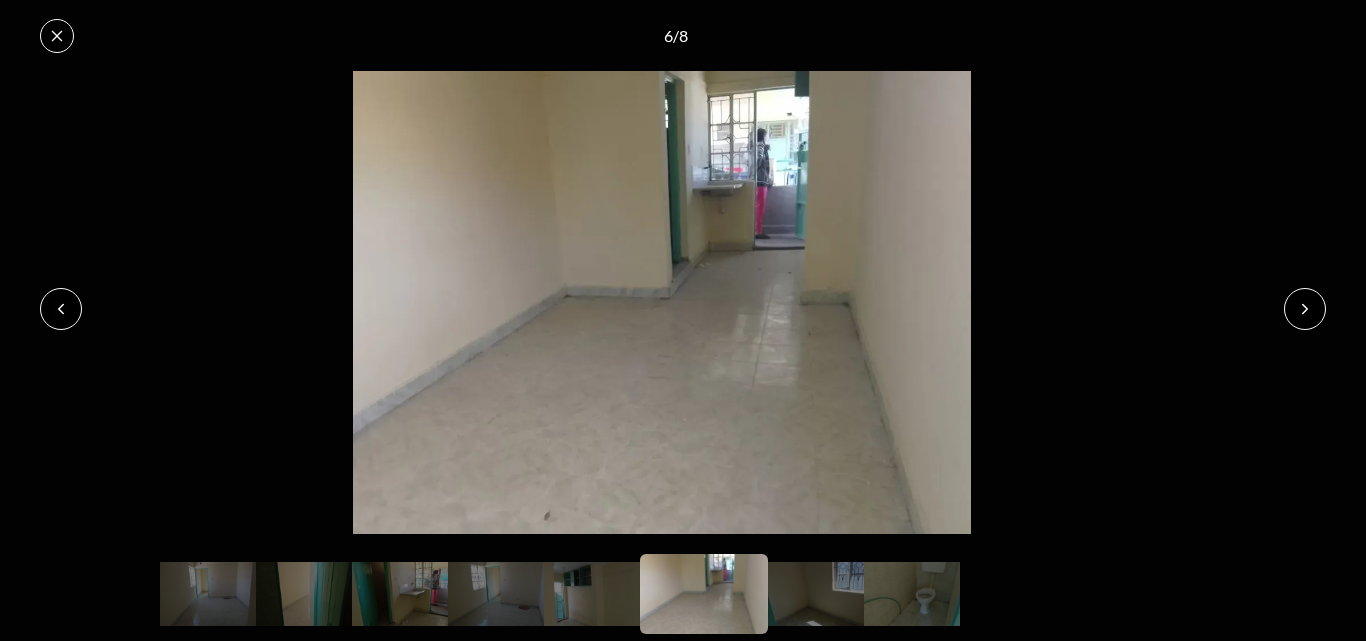 click at bounding box center (1305, 309) 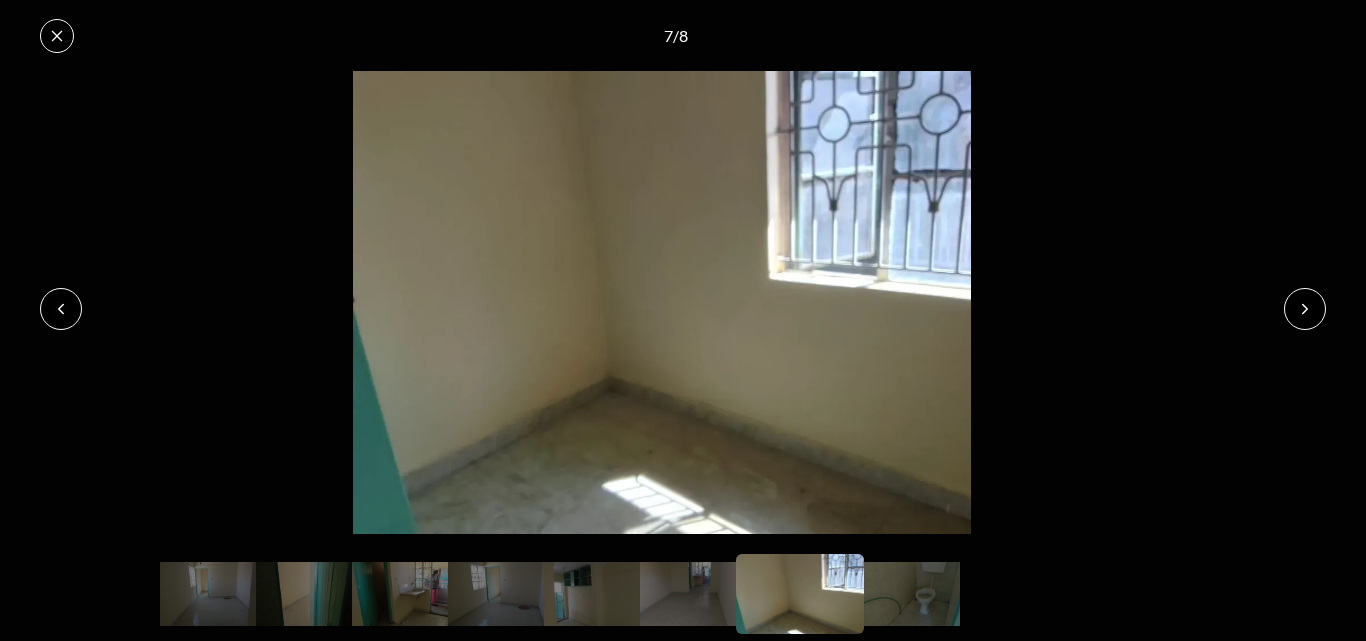 click at bounding box center (1305, 309) 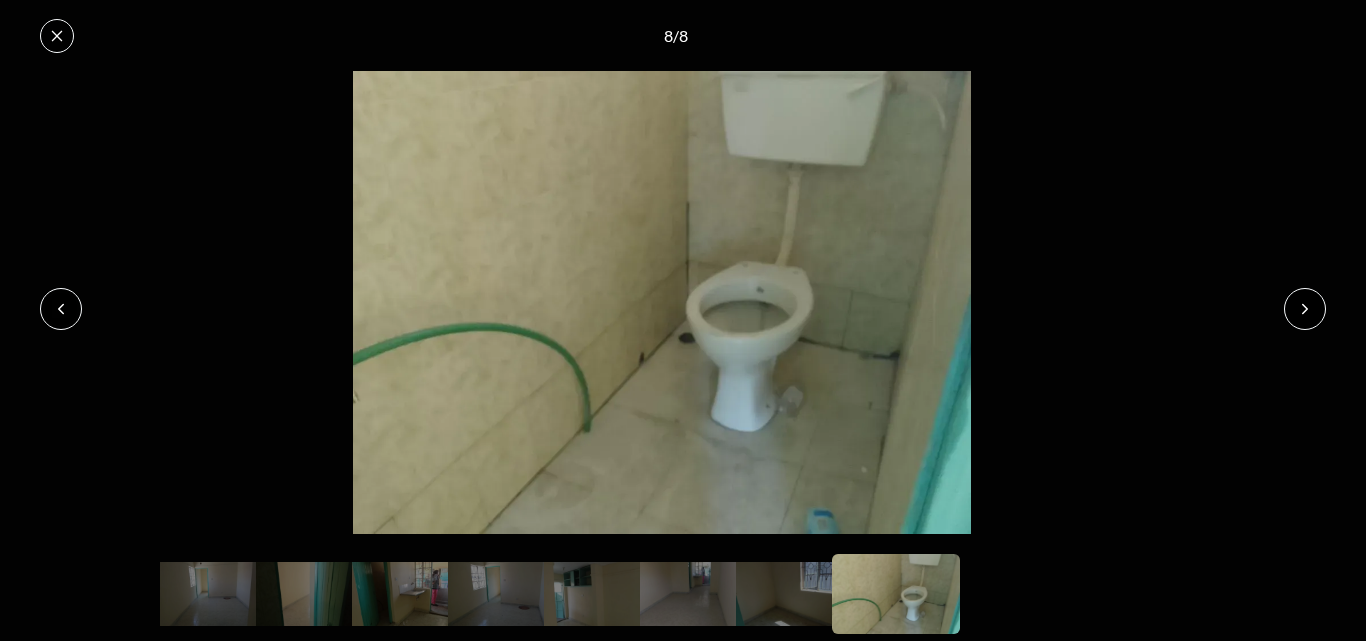 click at bounding box center (1305, 309) 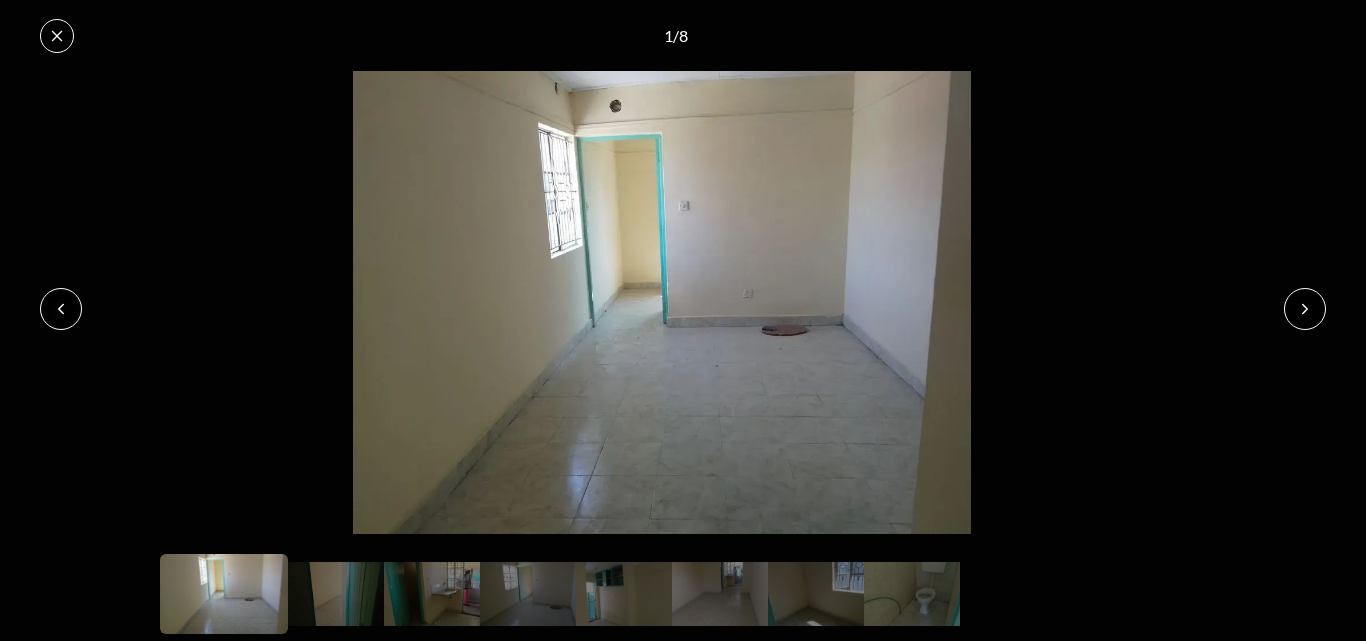 click at bounding box center [1305, 309] 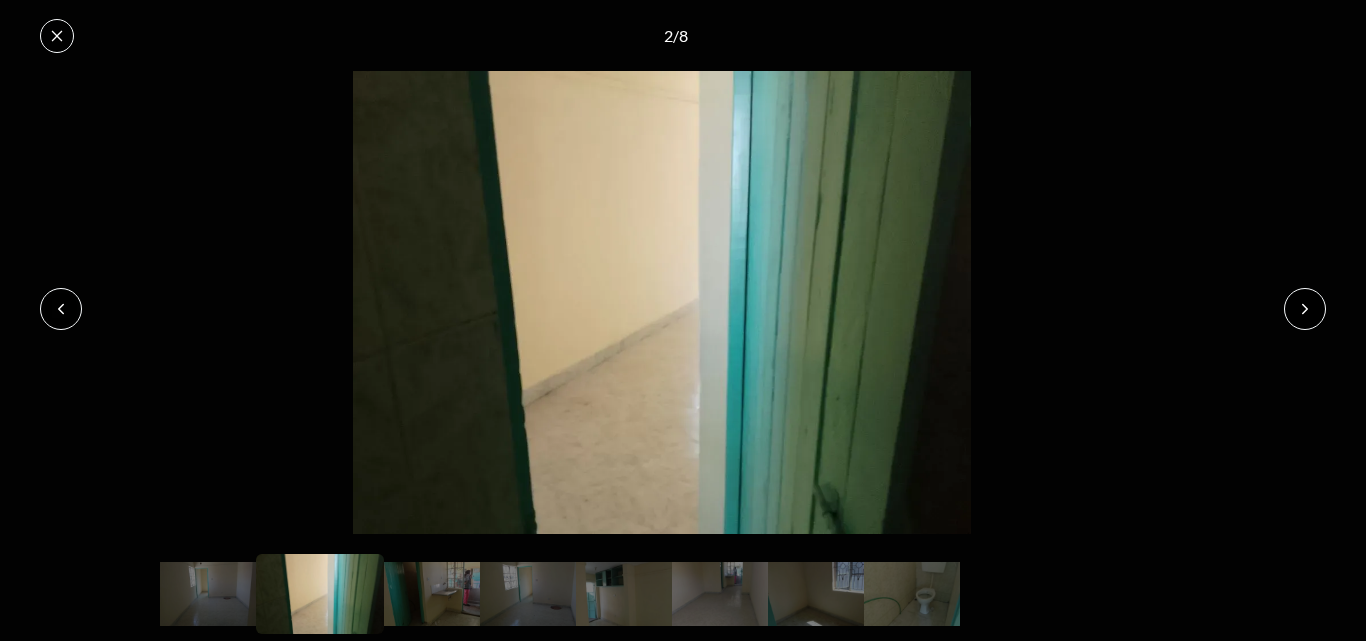 click at bounding box center (1305, 309) 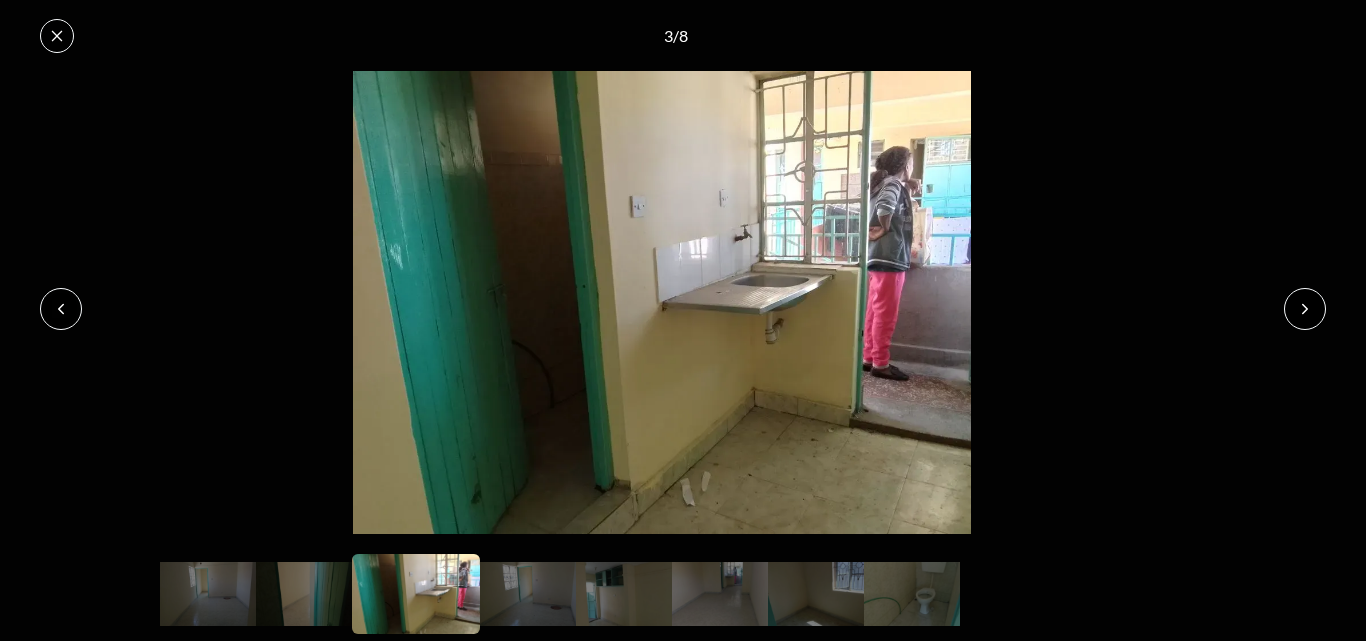 click at bounding box center (1305, 309) 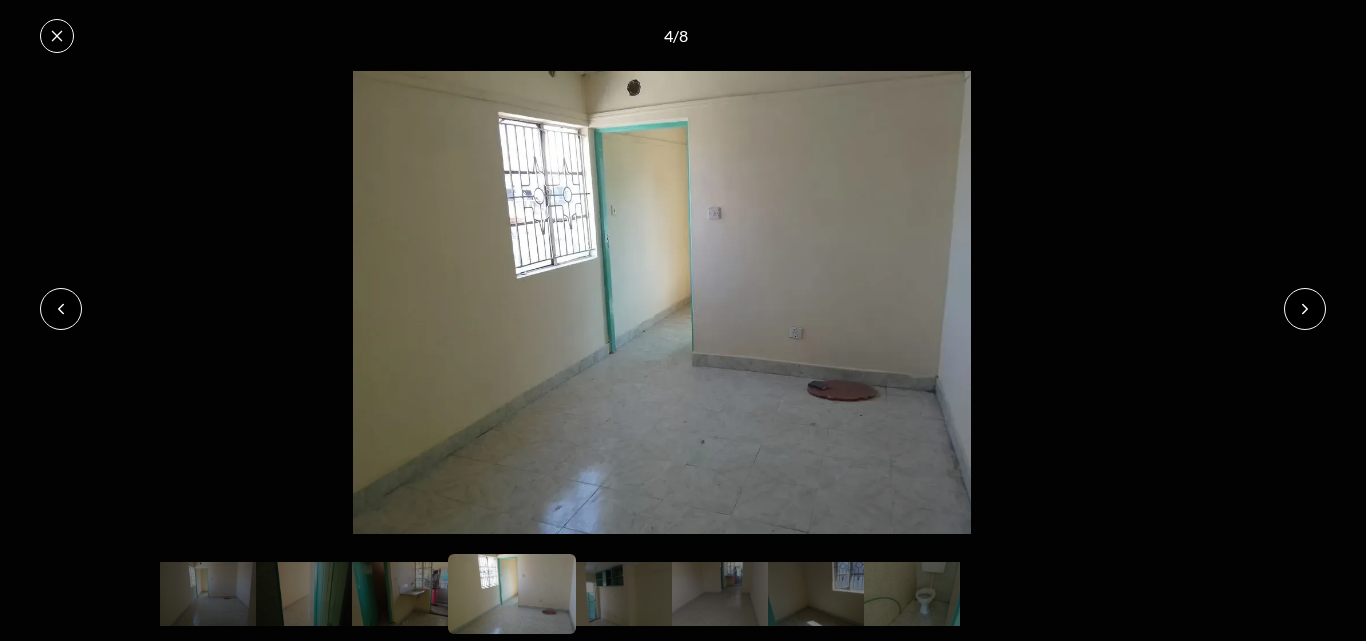 click at bounding box center (1305, 309) 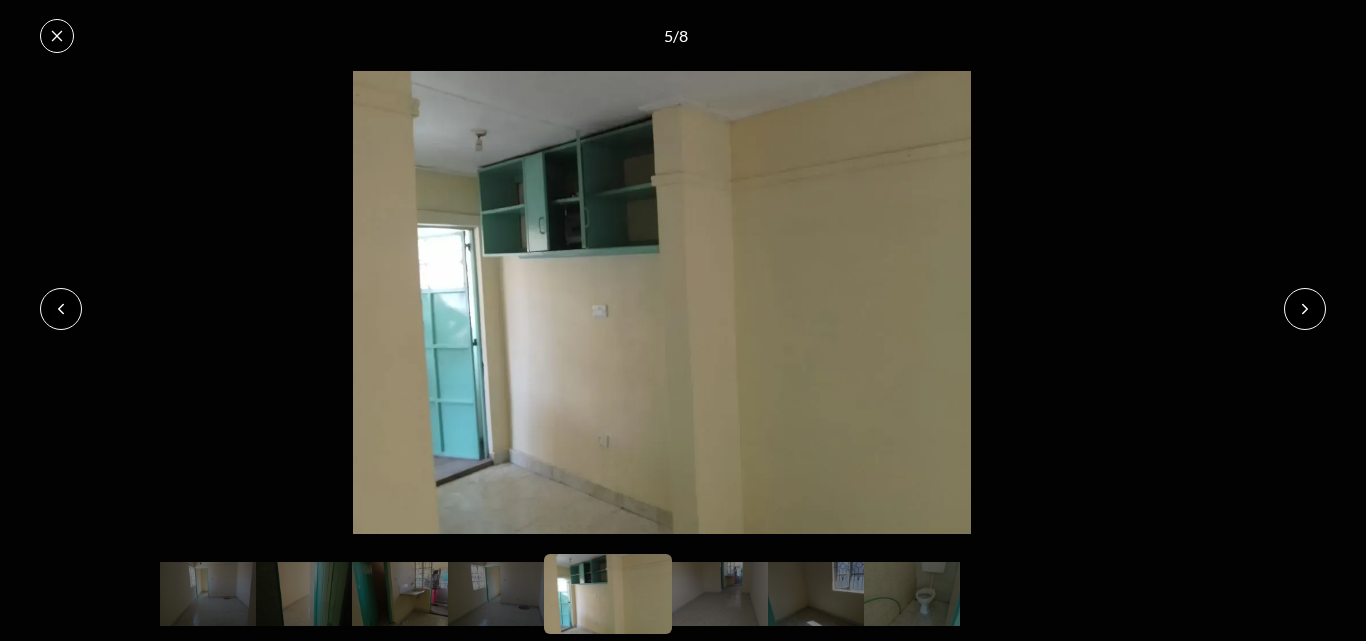 click at bounding box center (1305, 309) 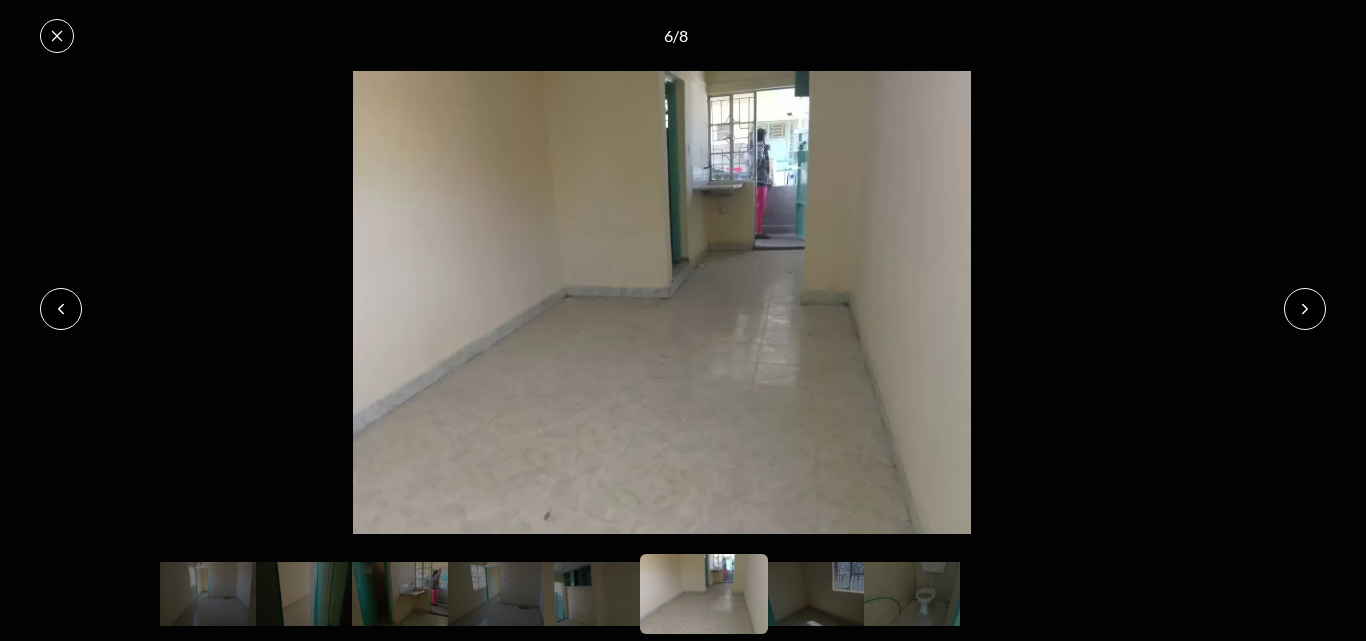 click at bounding box center [662, 302] 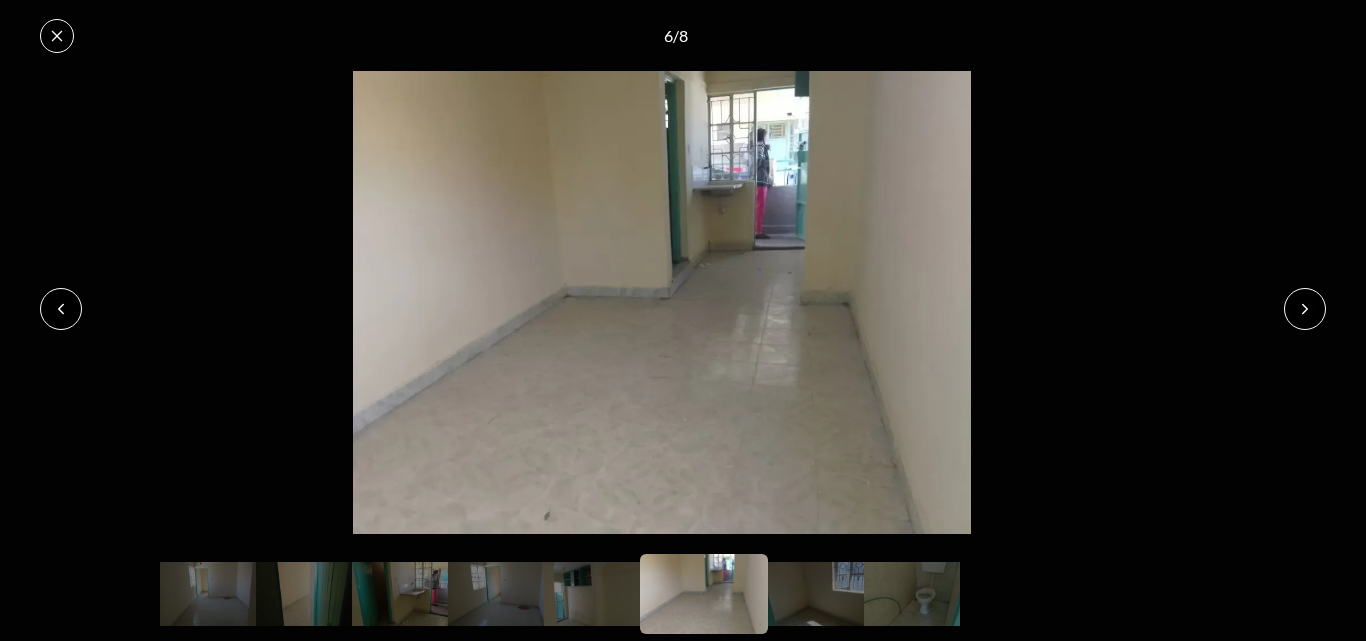 click at bounding box center [61, 309] 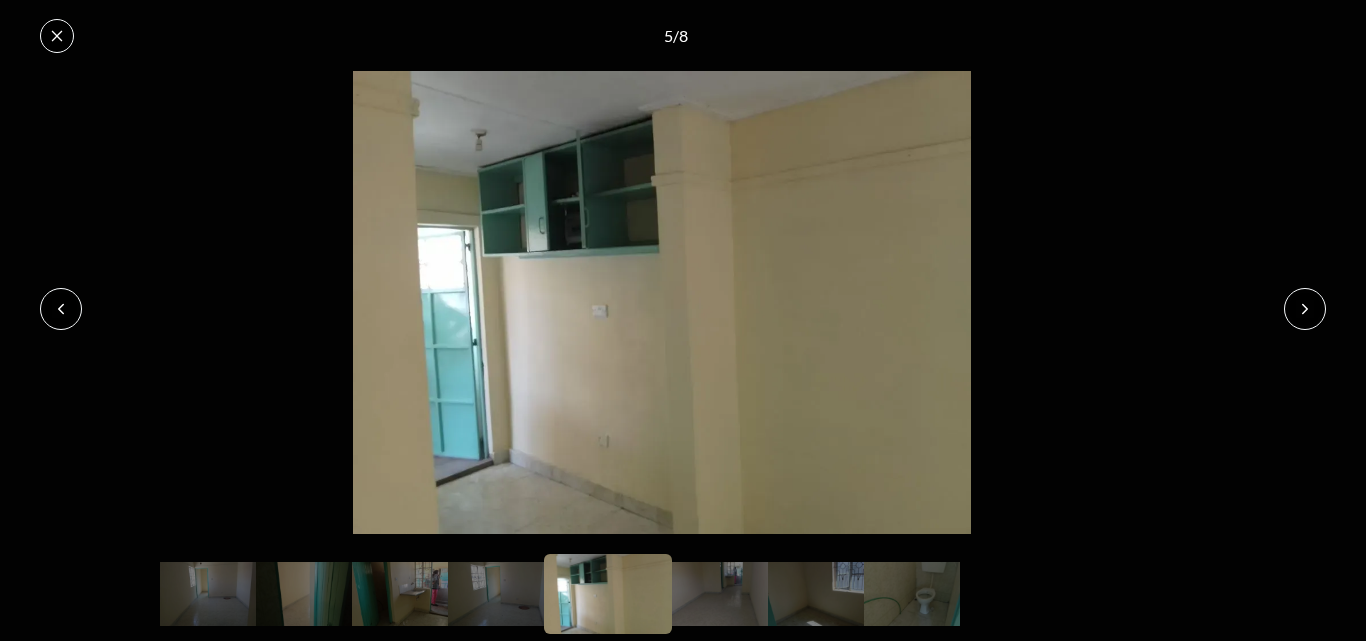 click 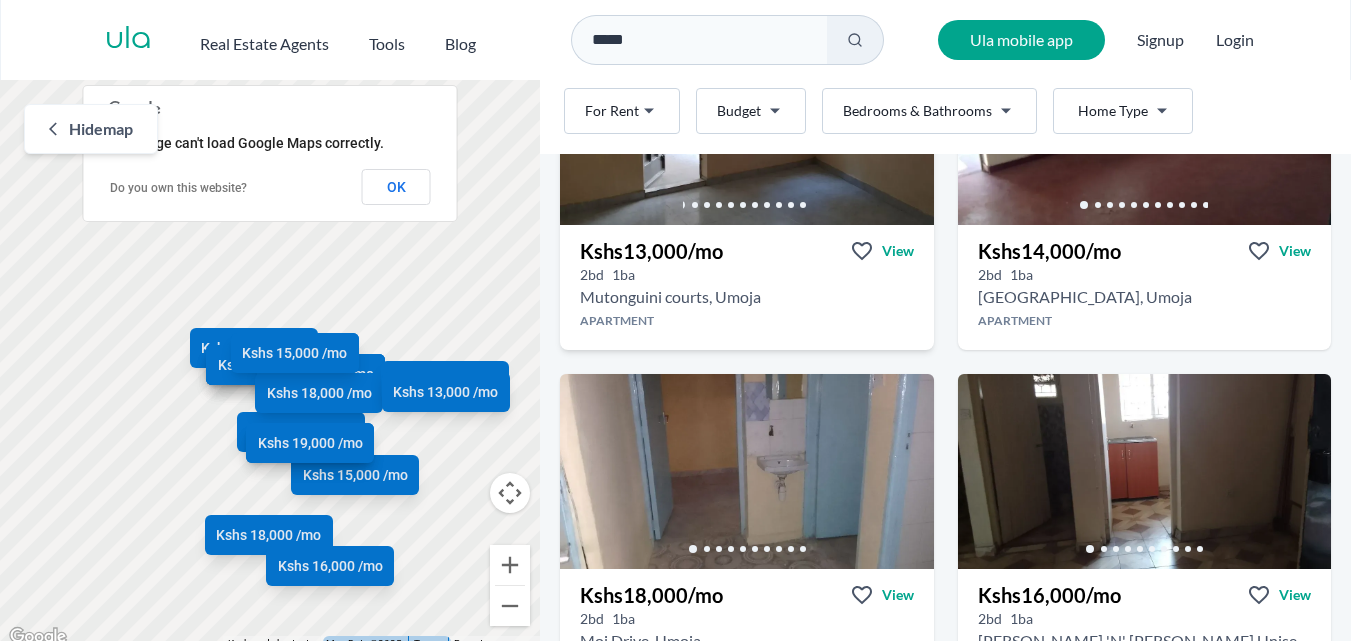 scroll, scrollTop: 2400, scrollLeft: 0, axis: vertical 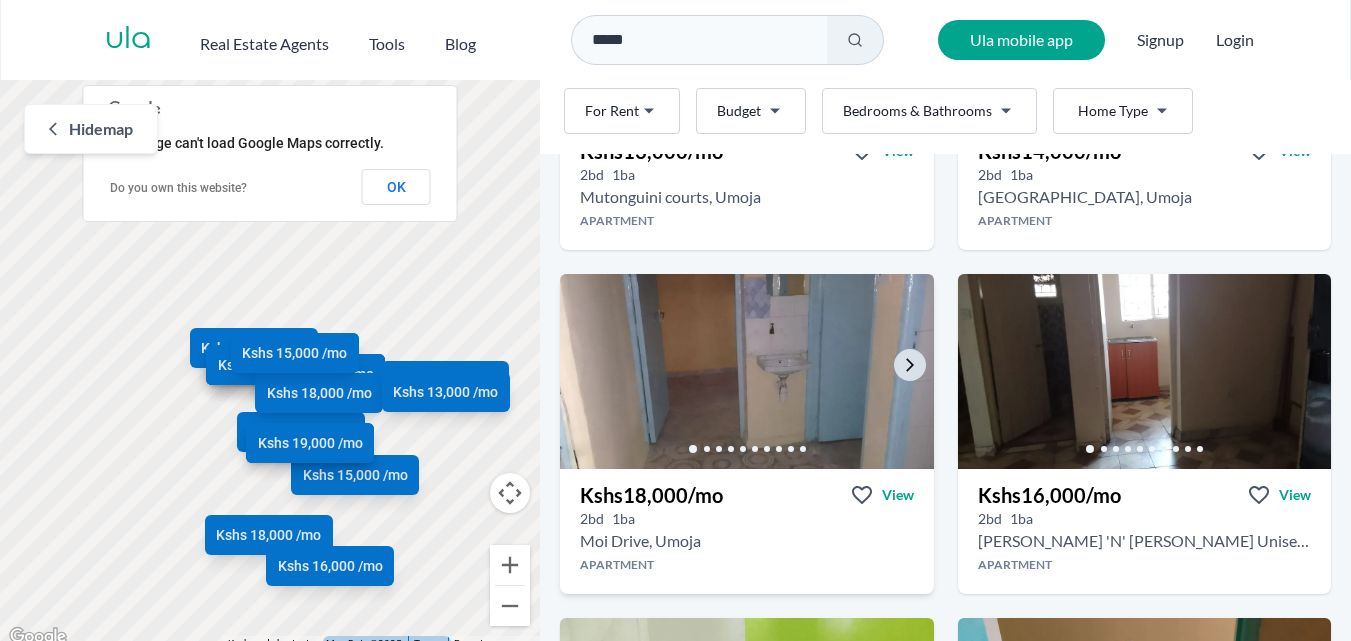 click at bounding box center [747, 371] 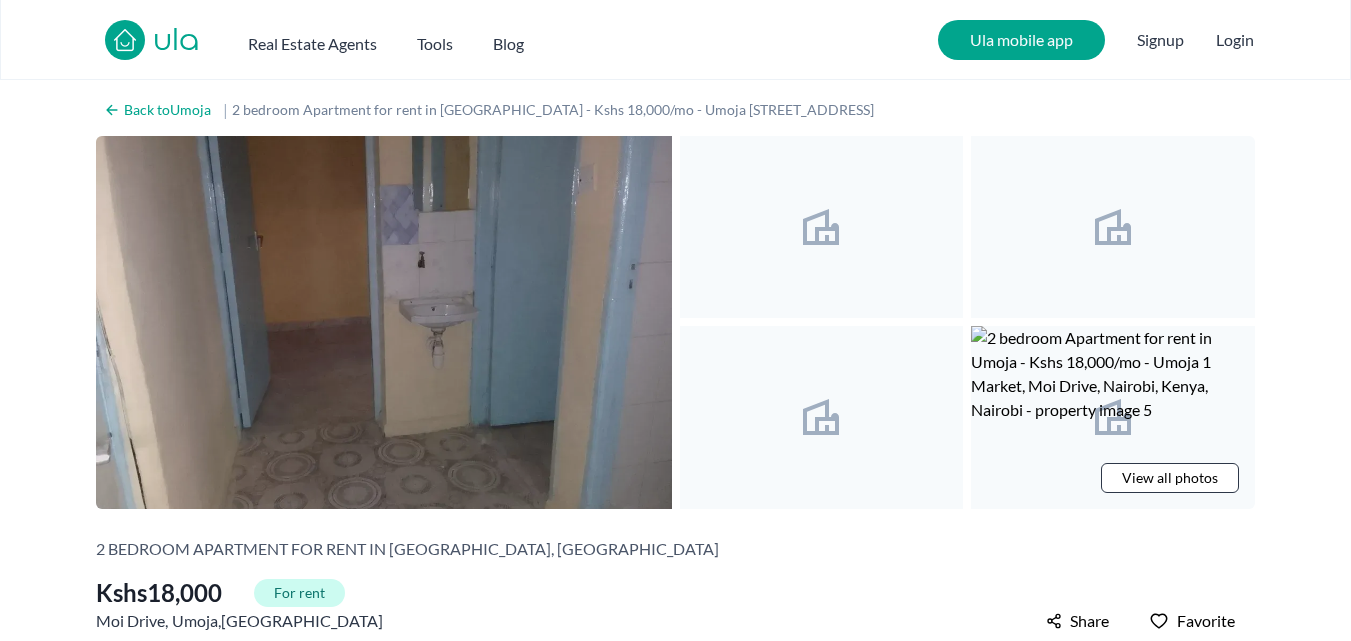 click at bounding box center [384, 322] 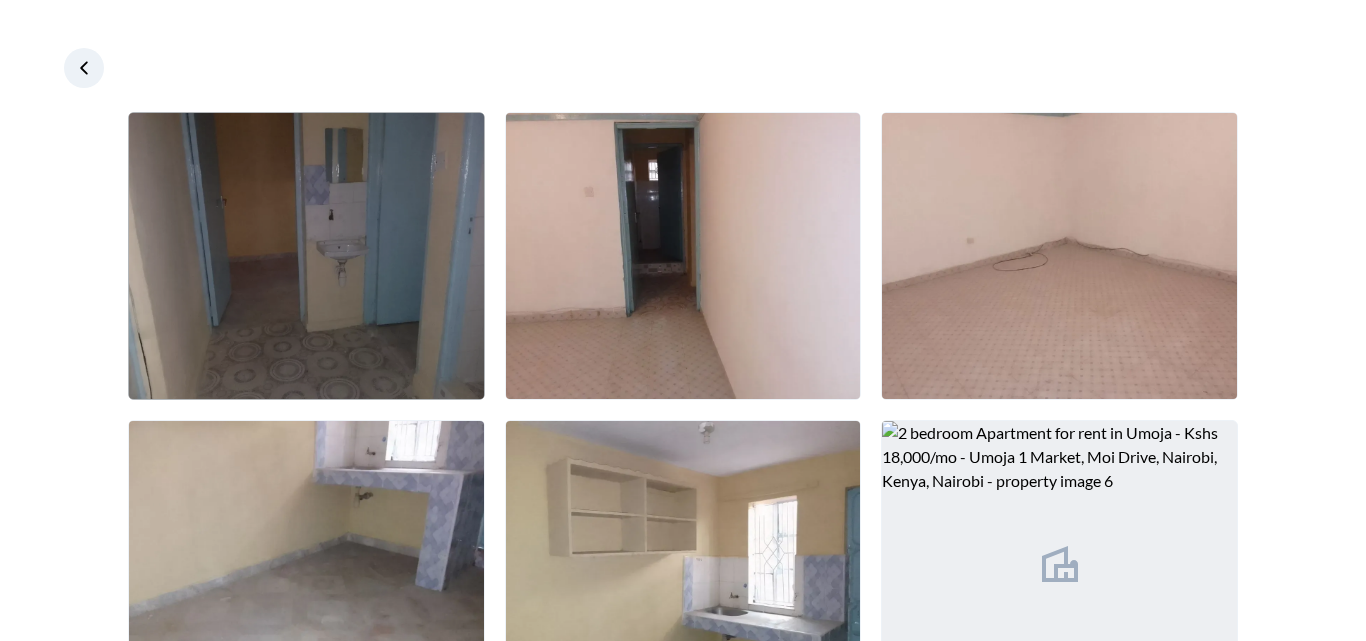 click at bounding box center [306, 256] 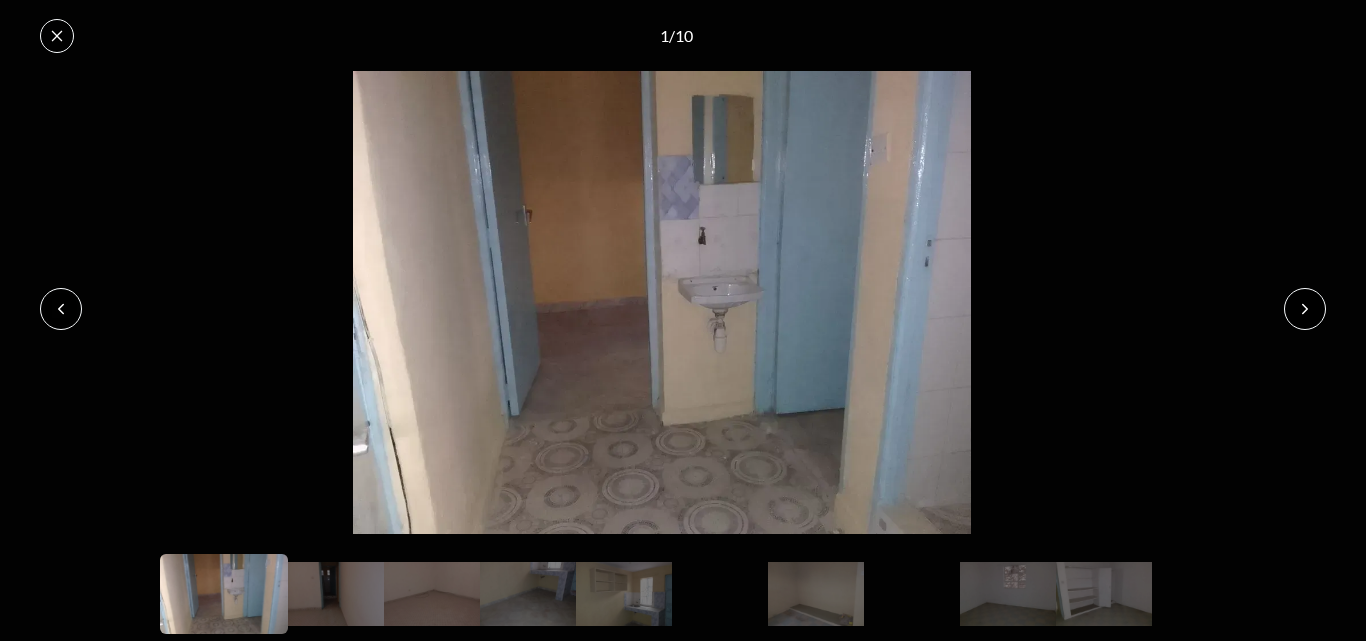 click 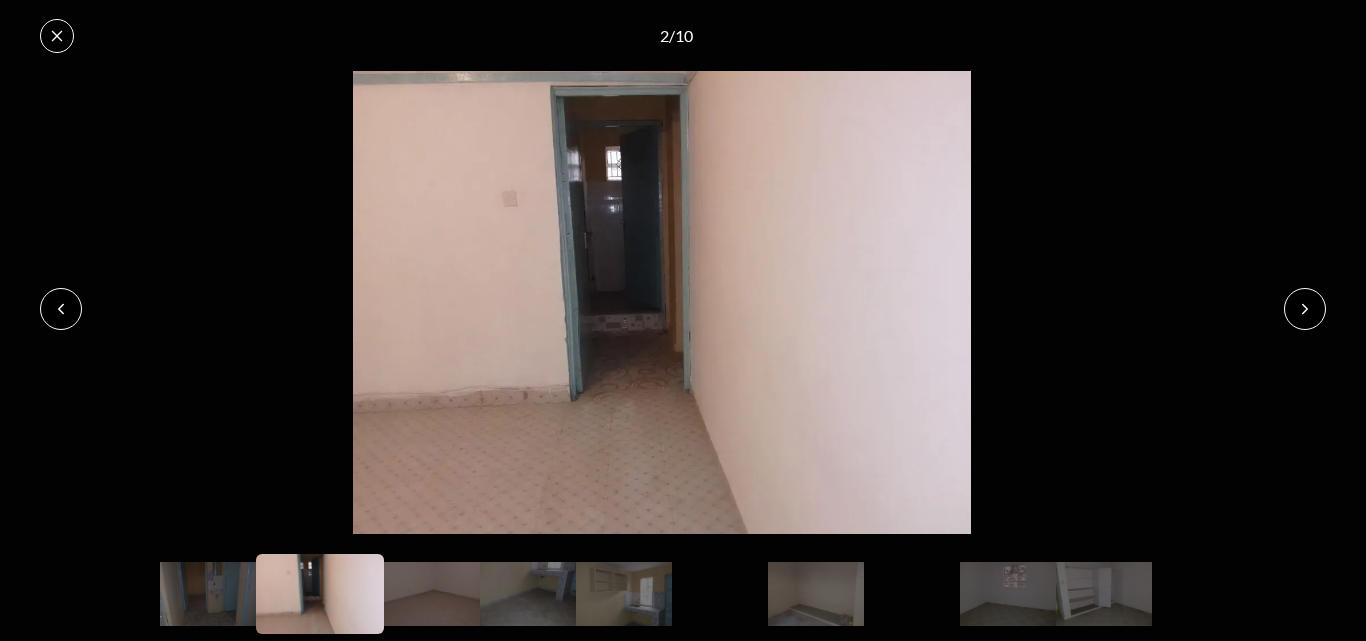 click 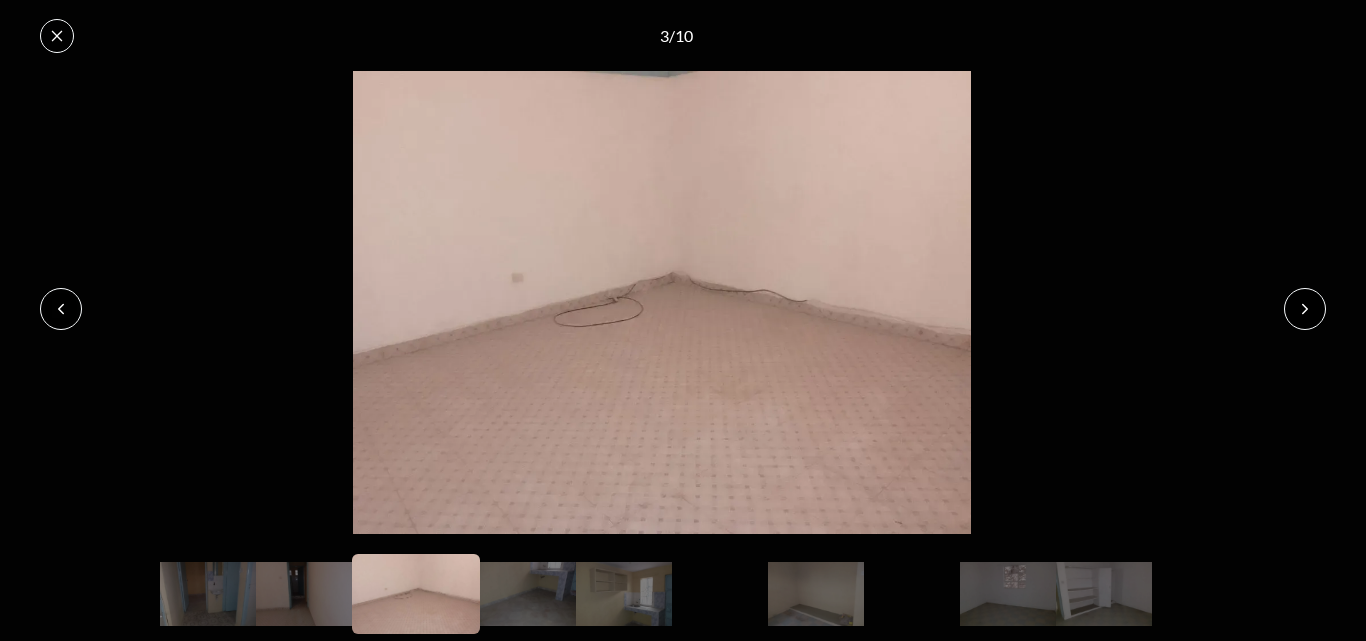 click at bounding box center [1305, 309] 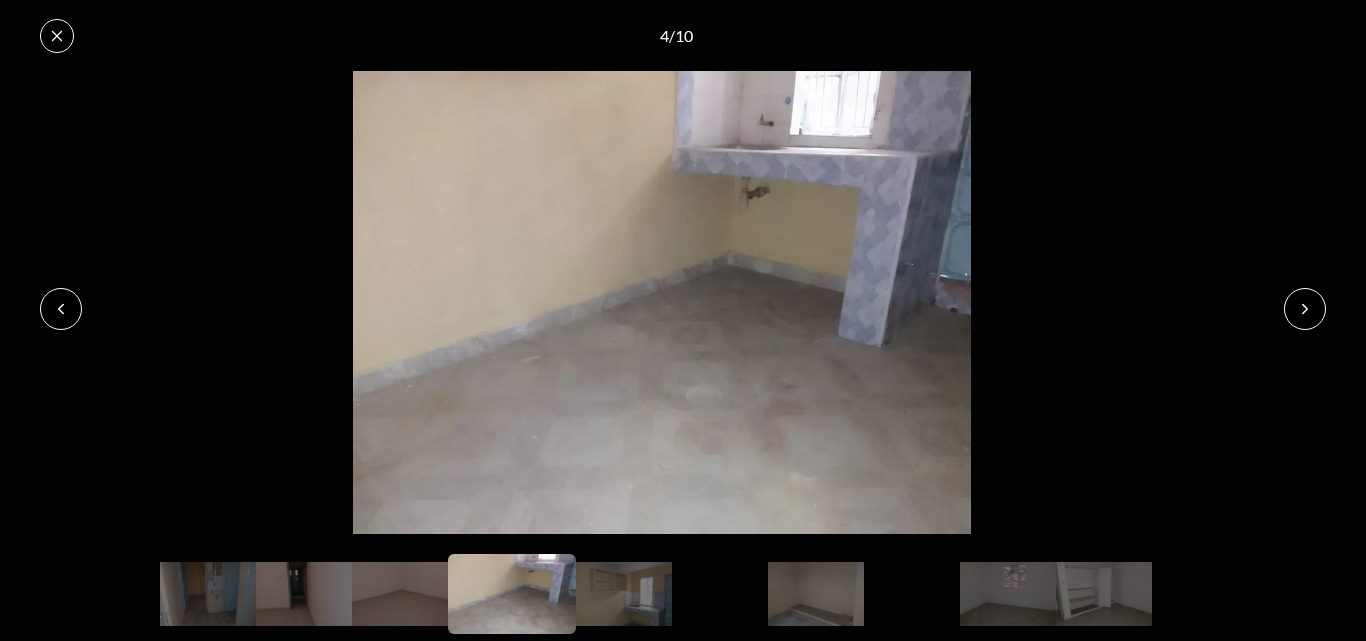 click at bounding box center [1305, 309] 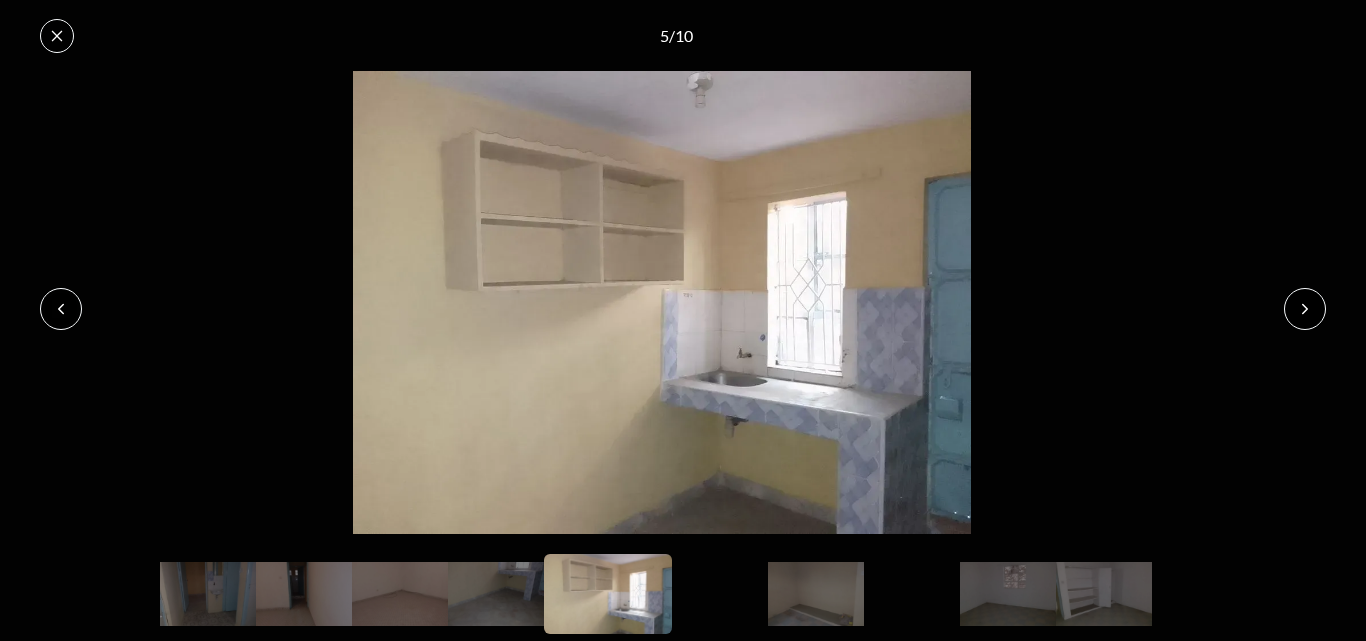 click at bounding box center (1305, 309) 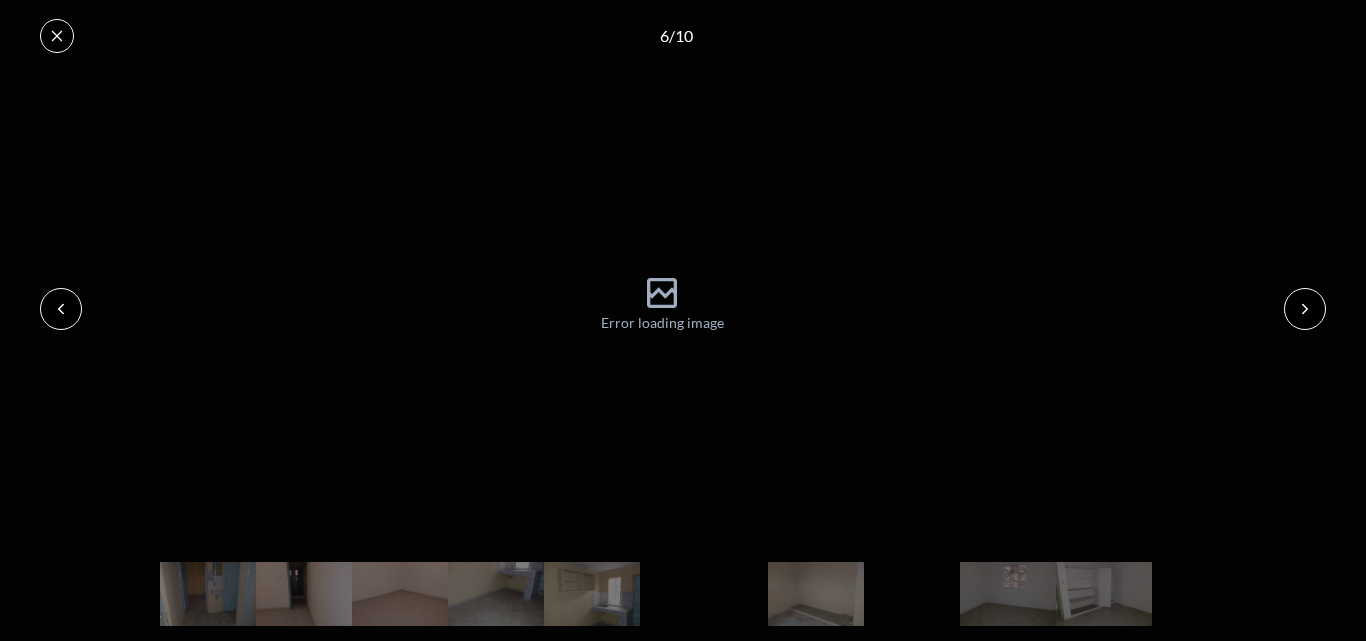 click at bounding box center (1305, 309) 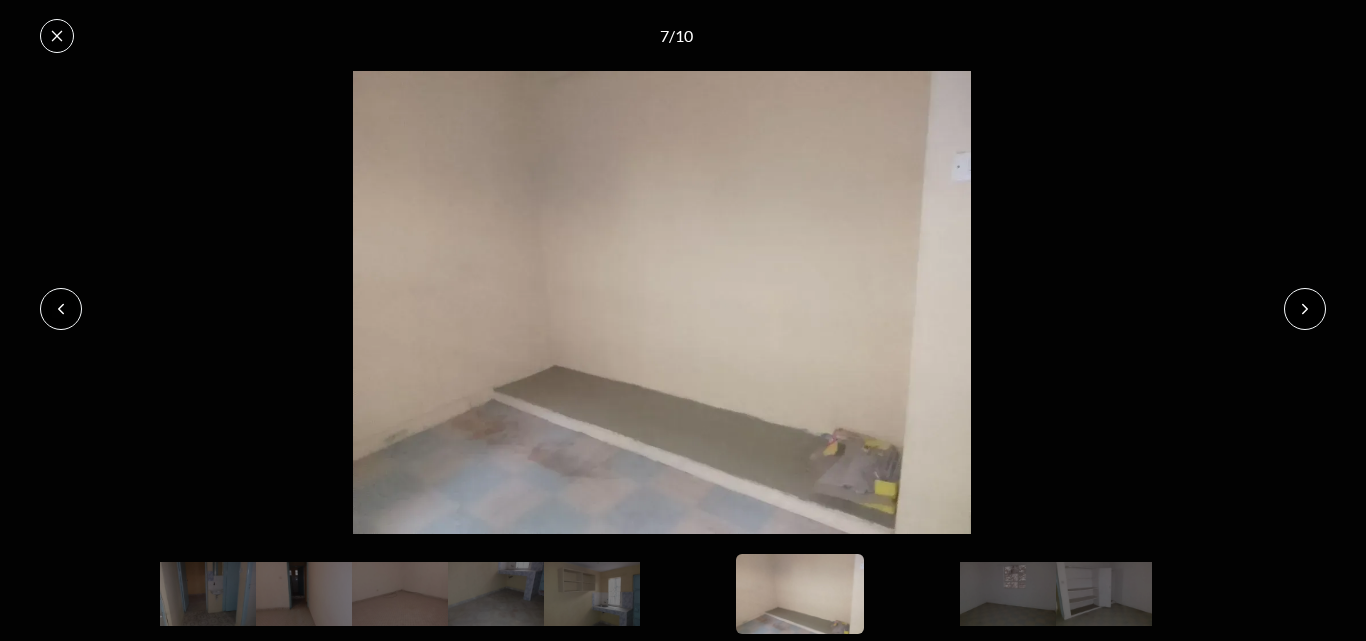 click at bounding box center (1305, 309) 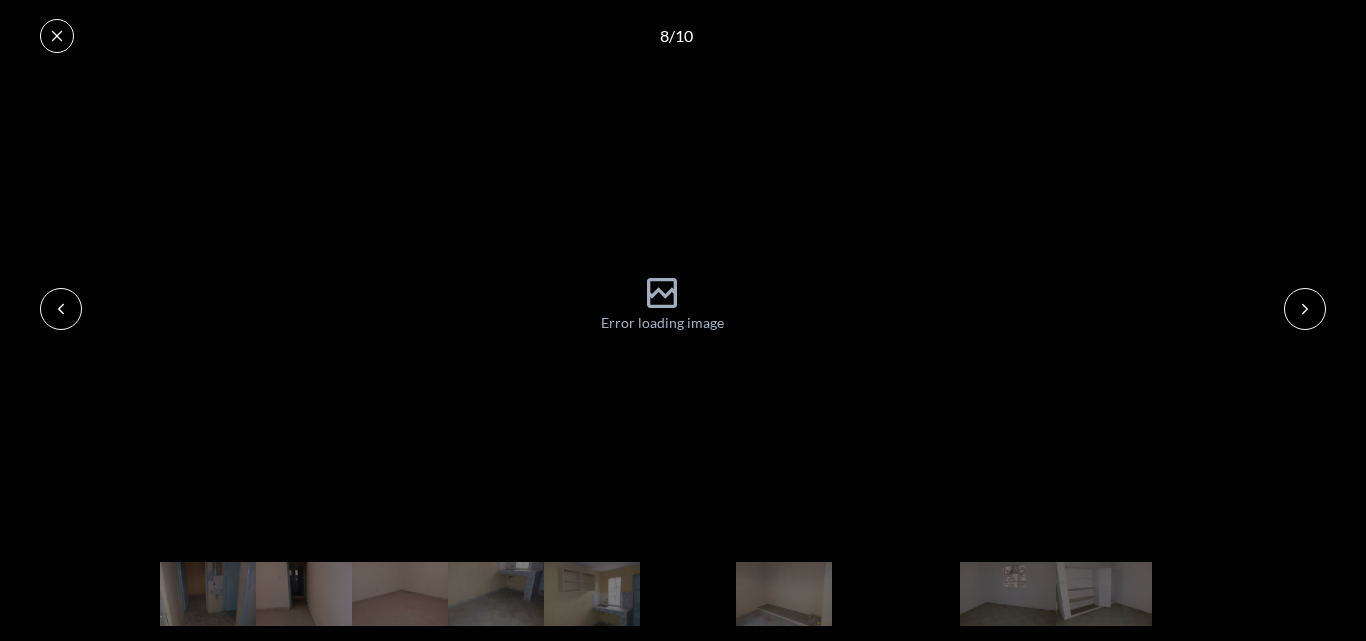 click at bounding box center (1305, 309) 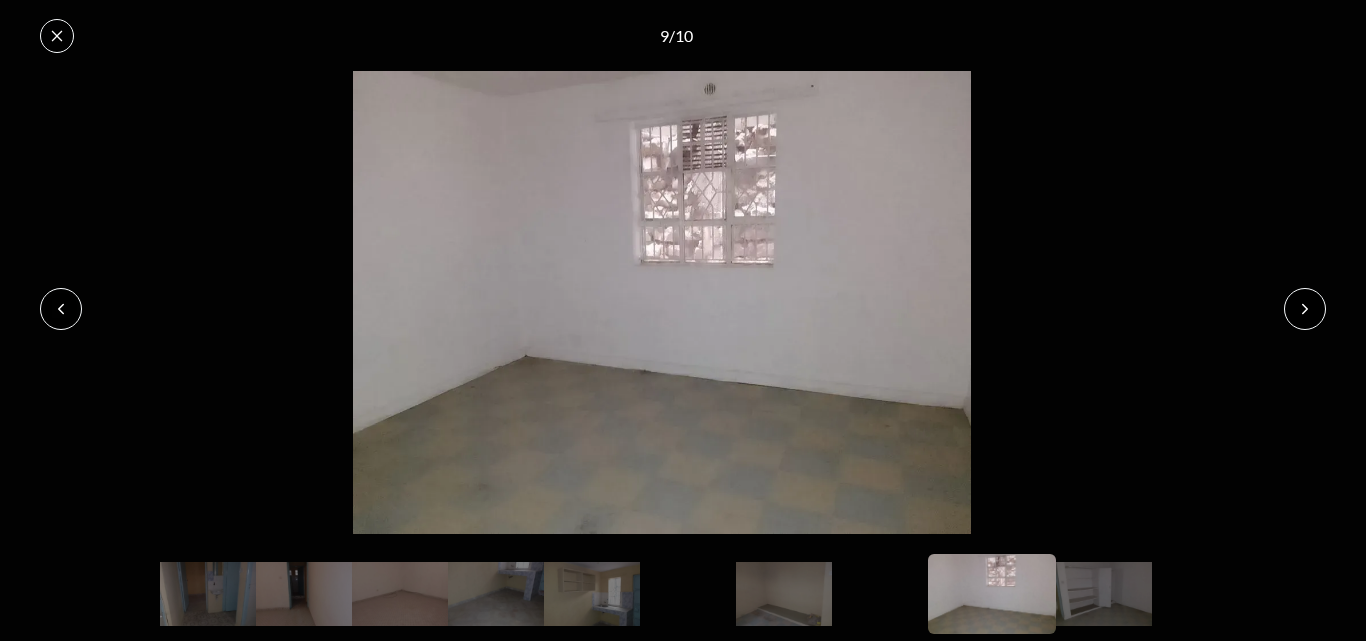 click at bounding box center (1305, 309) 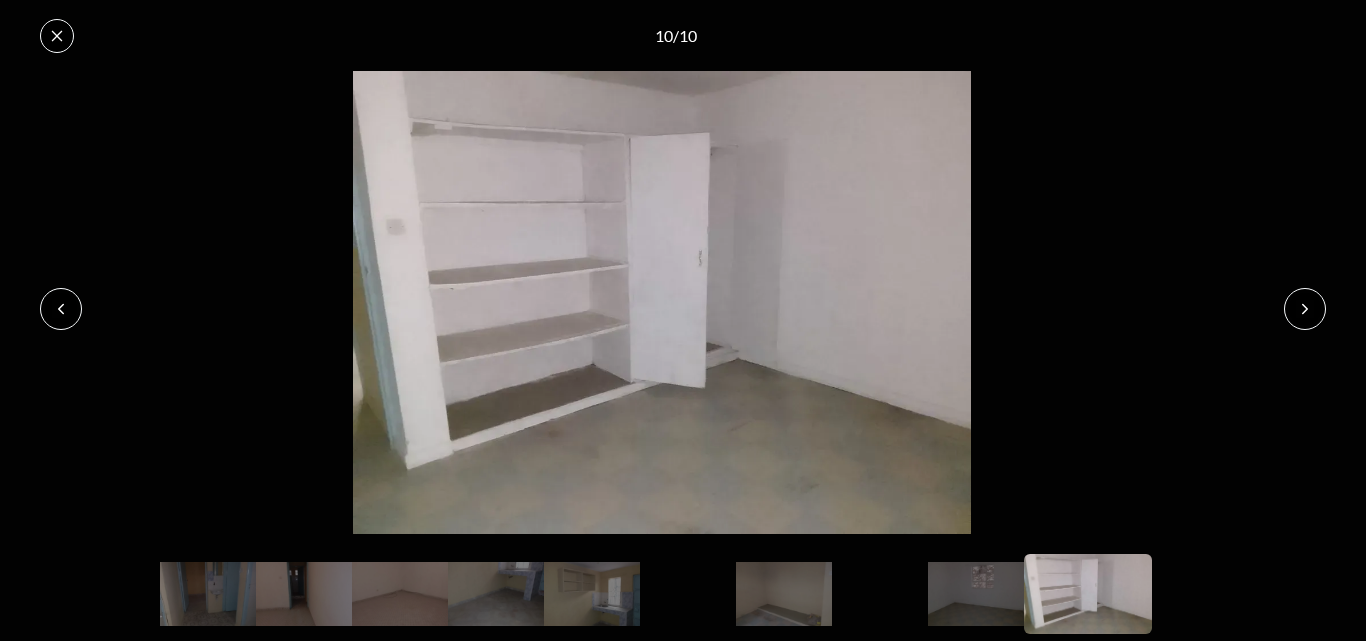 click 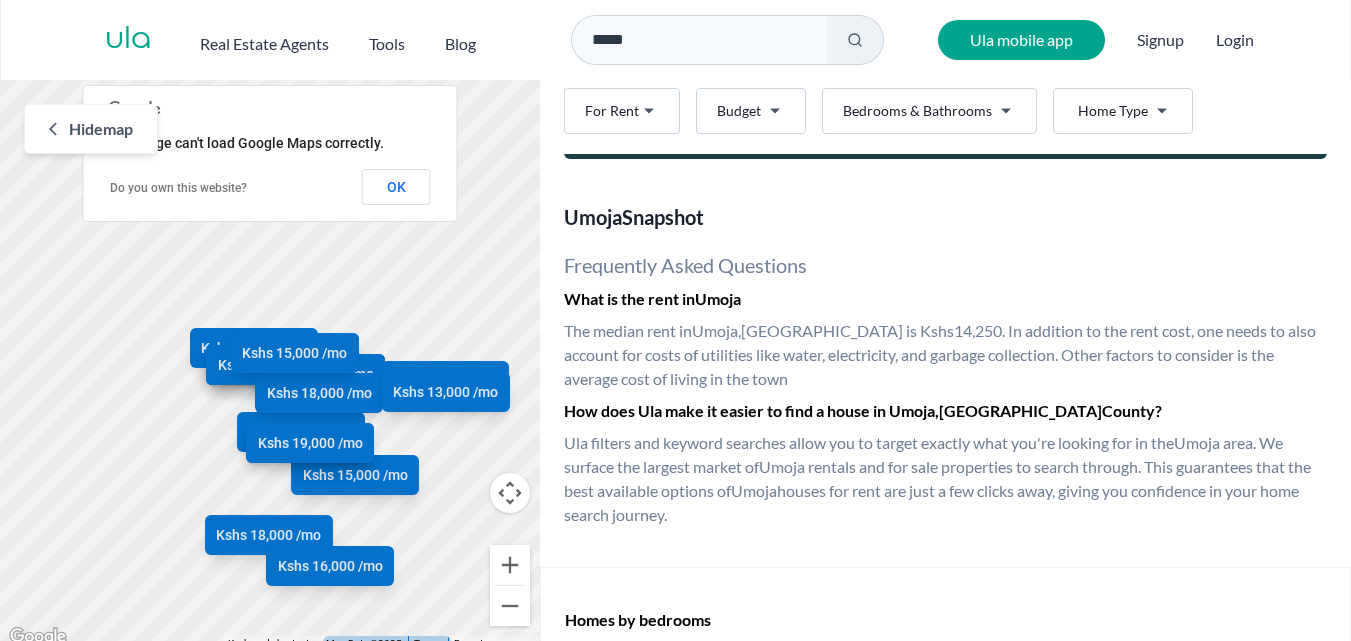scroll, scrollTop: 3800, scrollLeft: 0, axis: vertical 